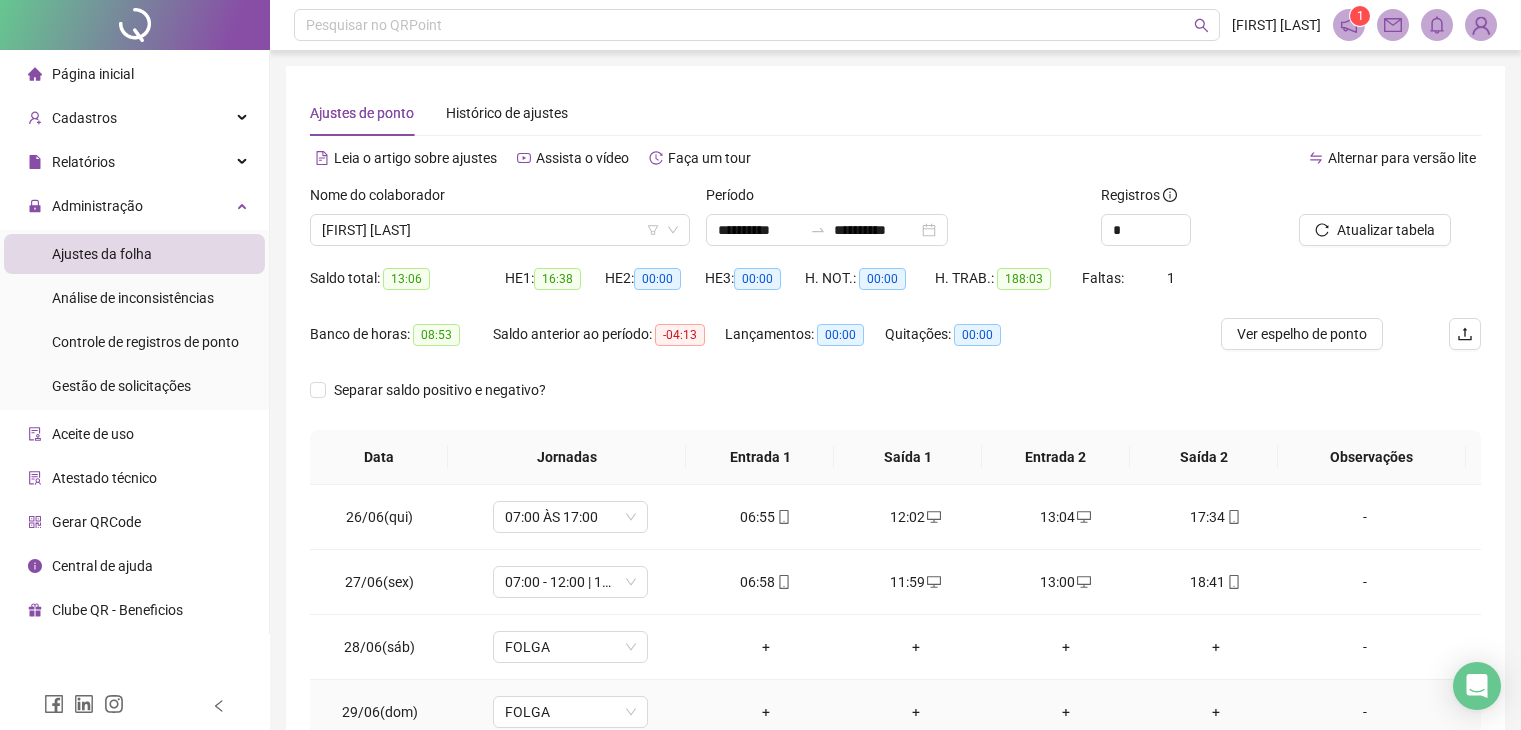 scroll, scrollTop: 0, scrollLeft: 0, axis: both 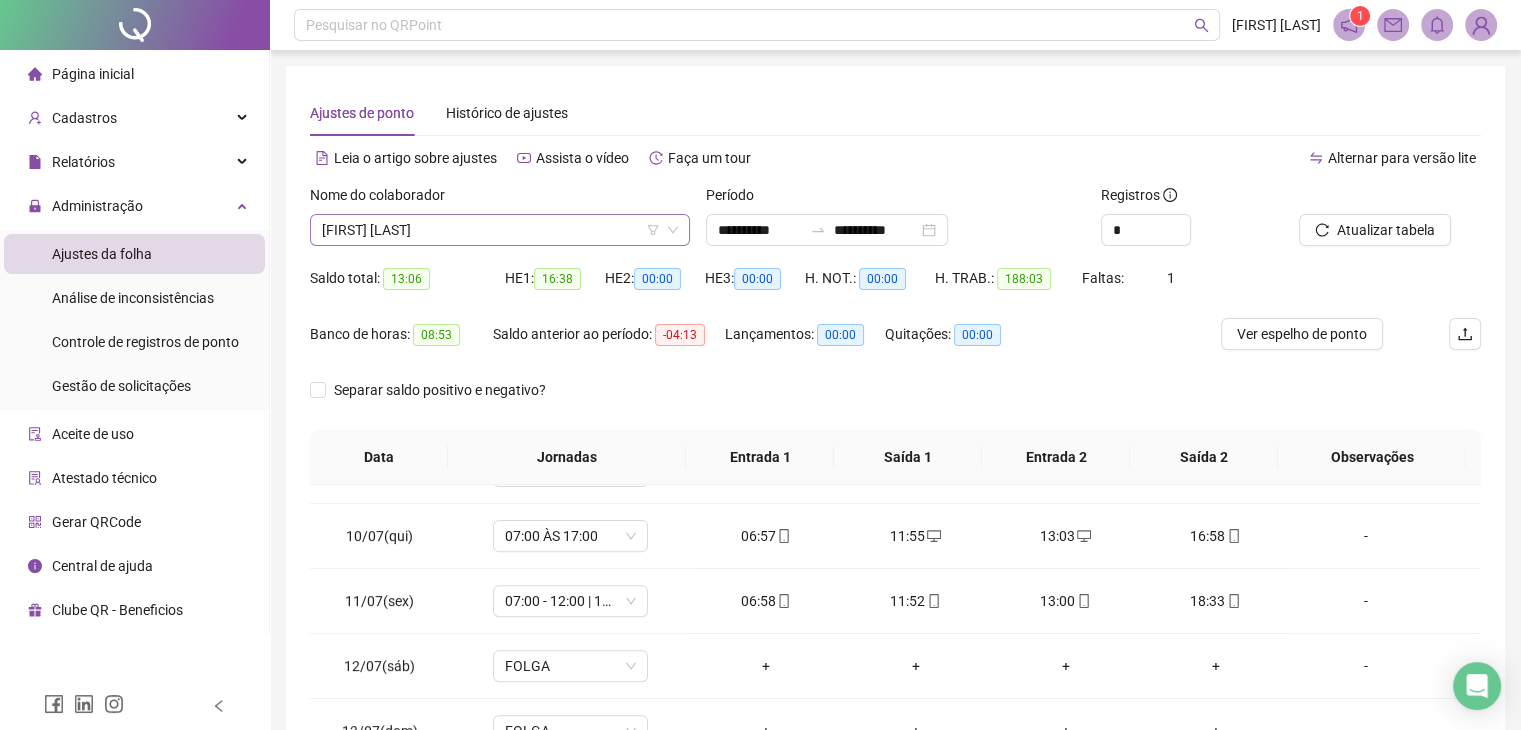 click on "[FIRST] [LAST]" at bounding box center (500, 230) 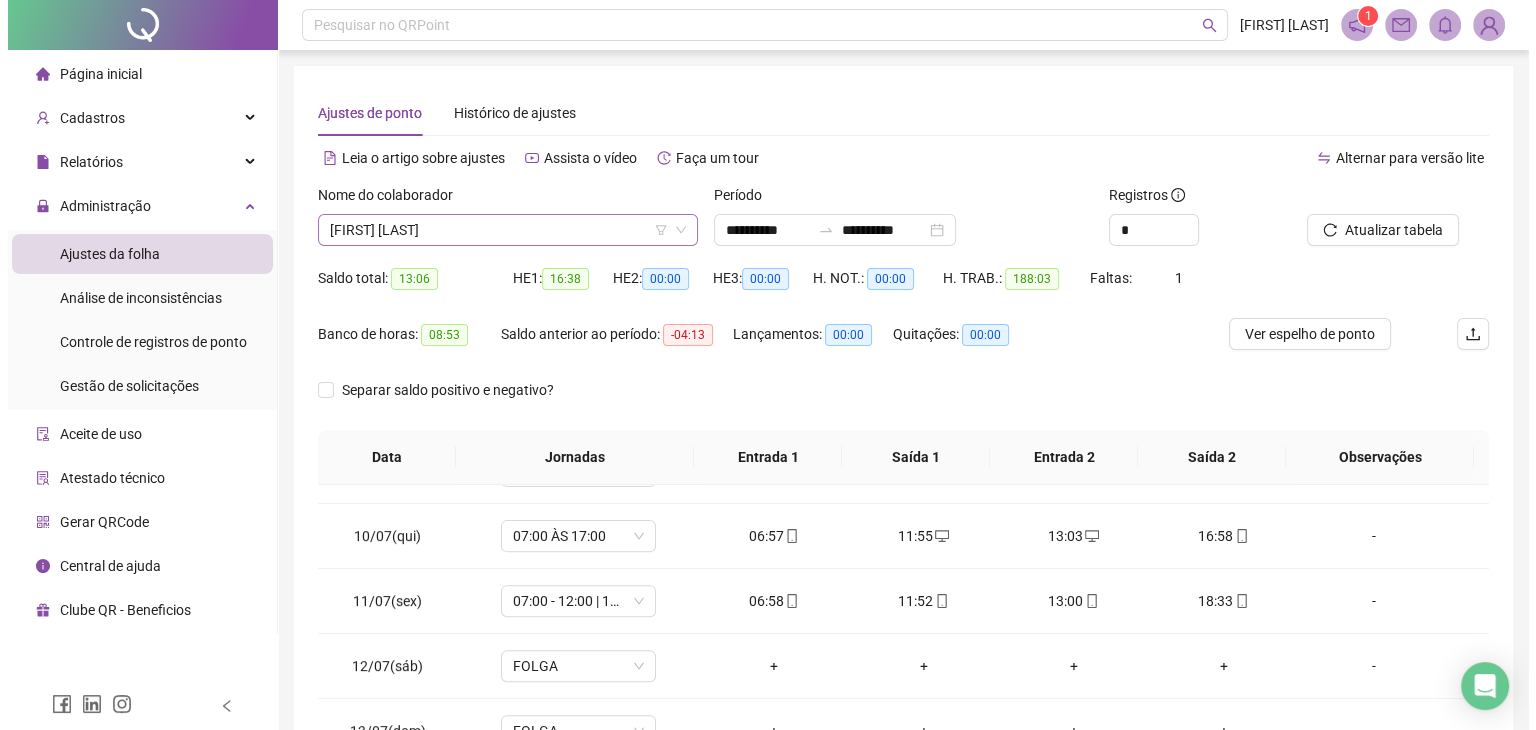 scroll, scrollTop: 736, scrollLeft: 0, axis: vertical 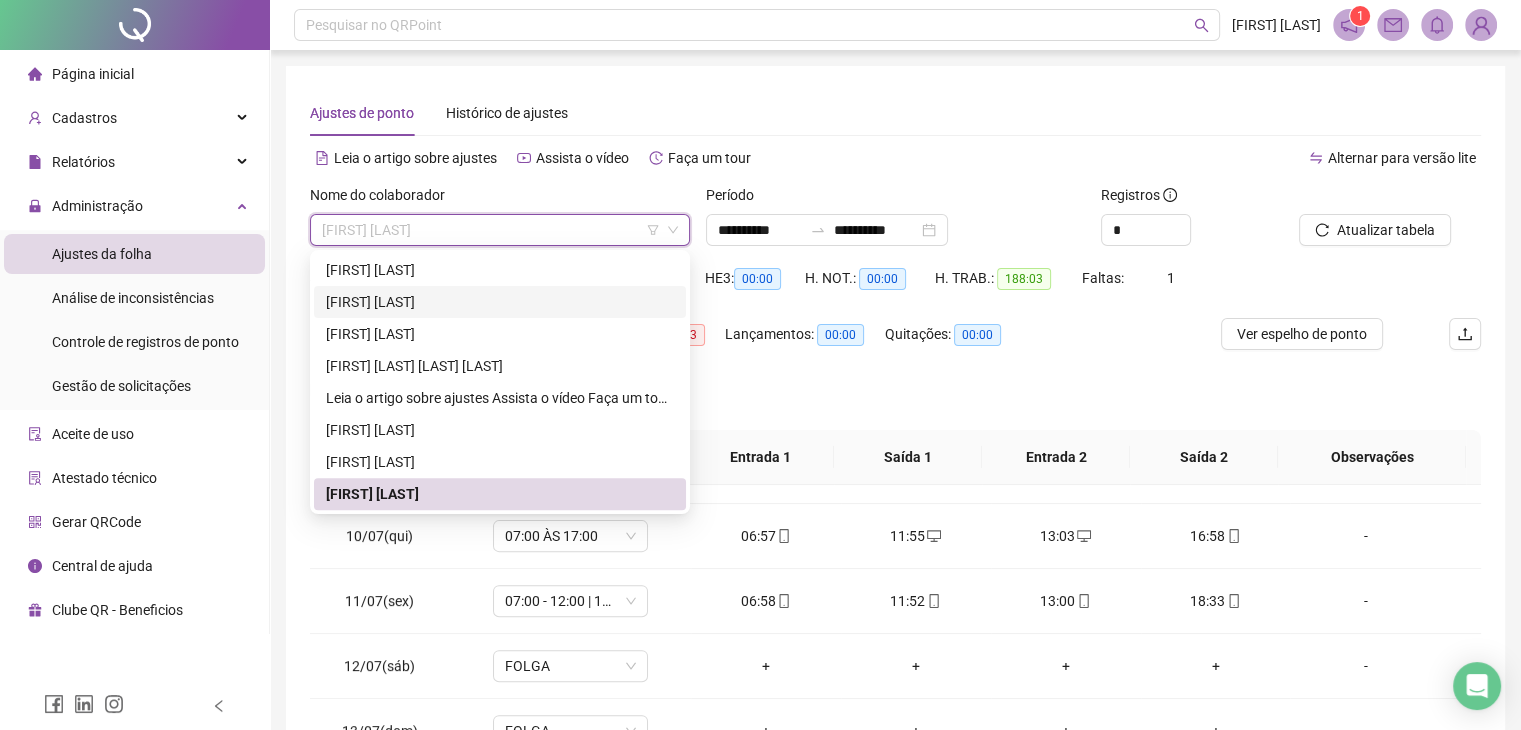 click on "[FIRST] [LAST]" at bounding box center (500, 302) 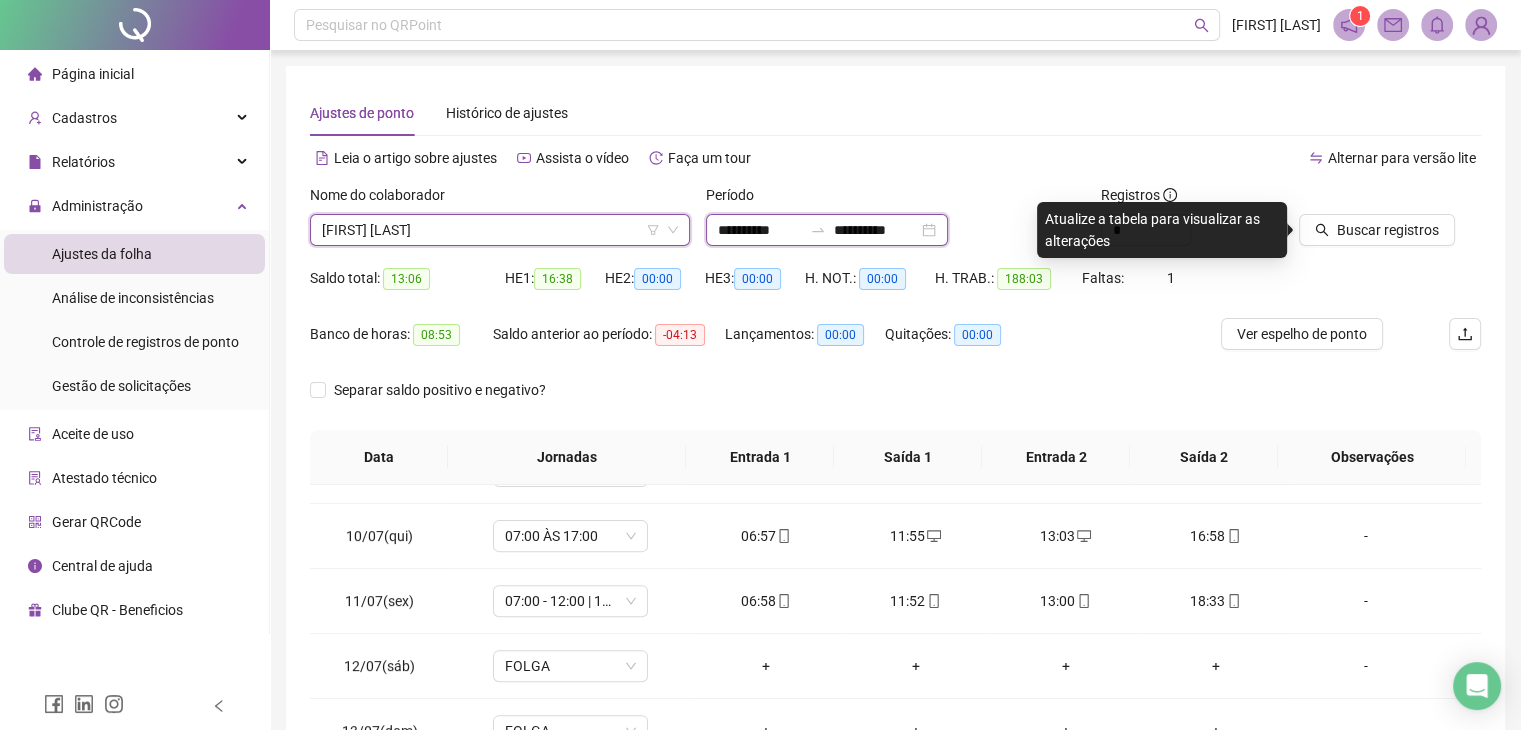 click on "**********" at bounding box center (760, 230) 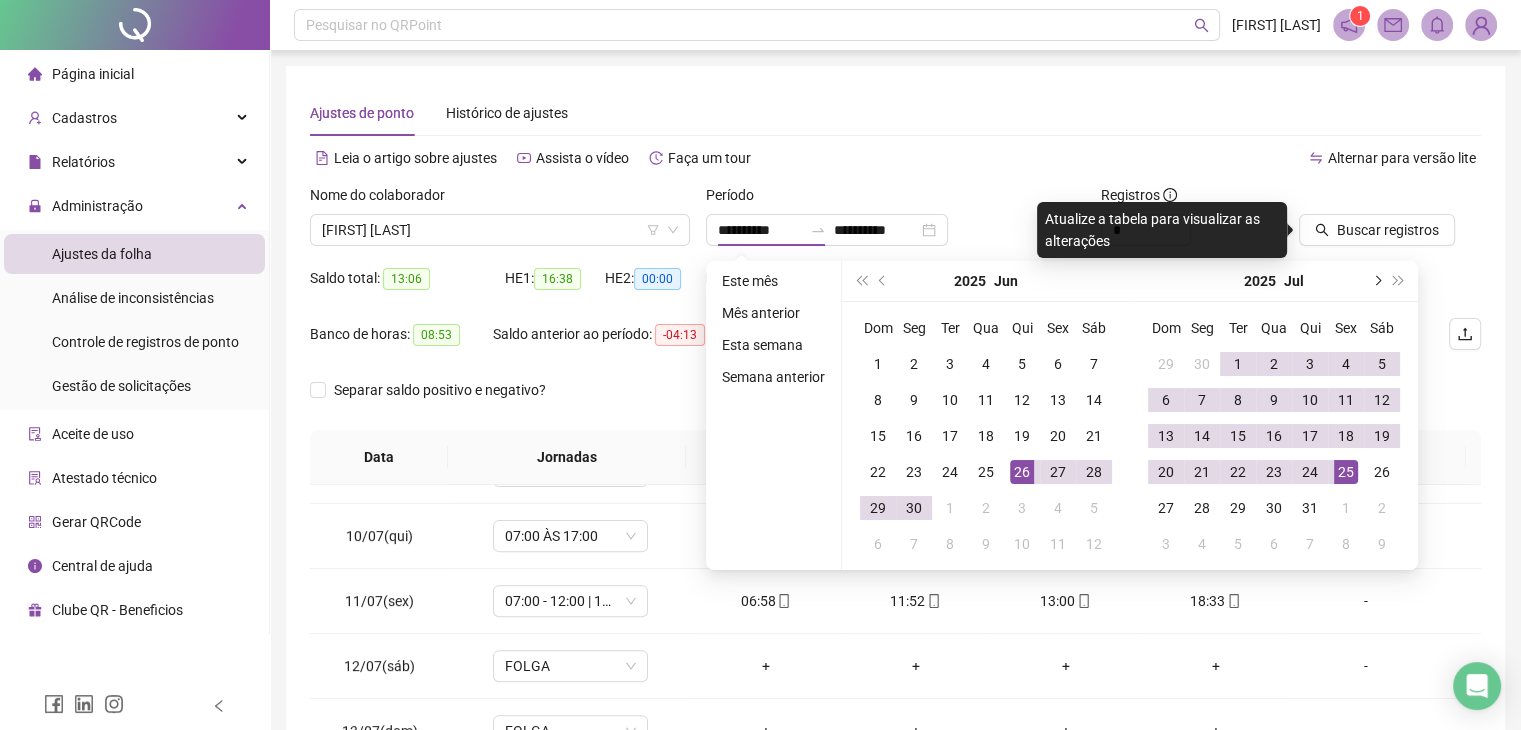 click at bounding box center (1376, 281) 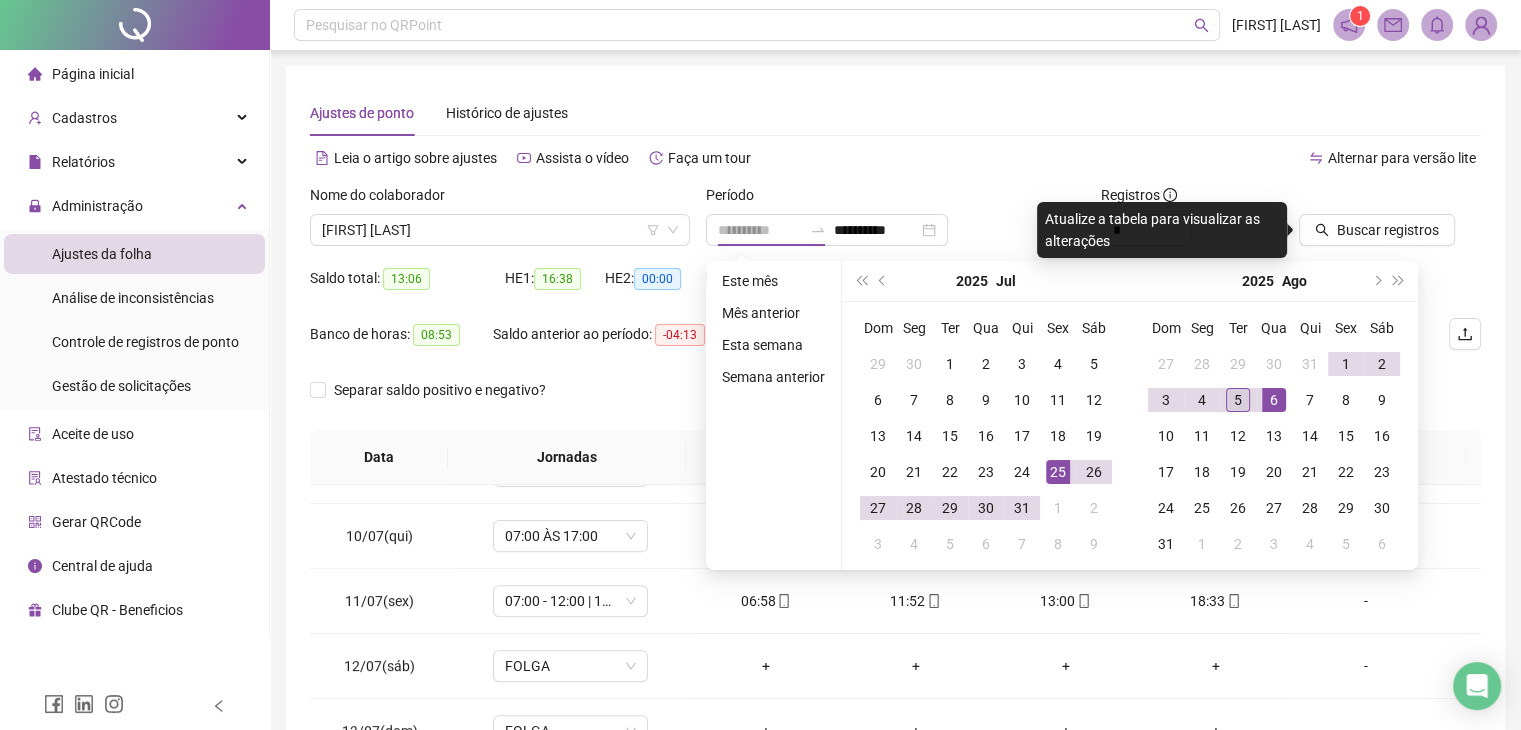 type on "**********" 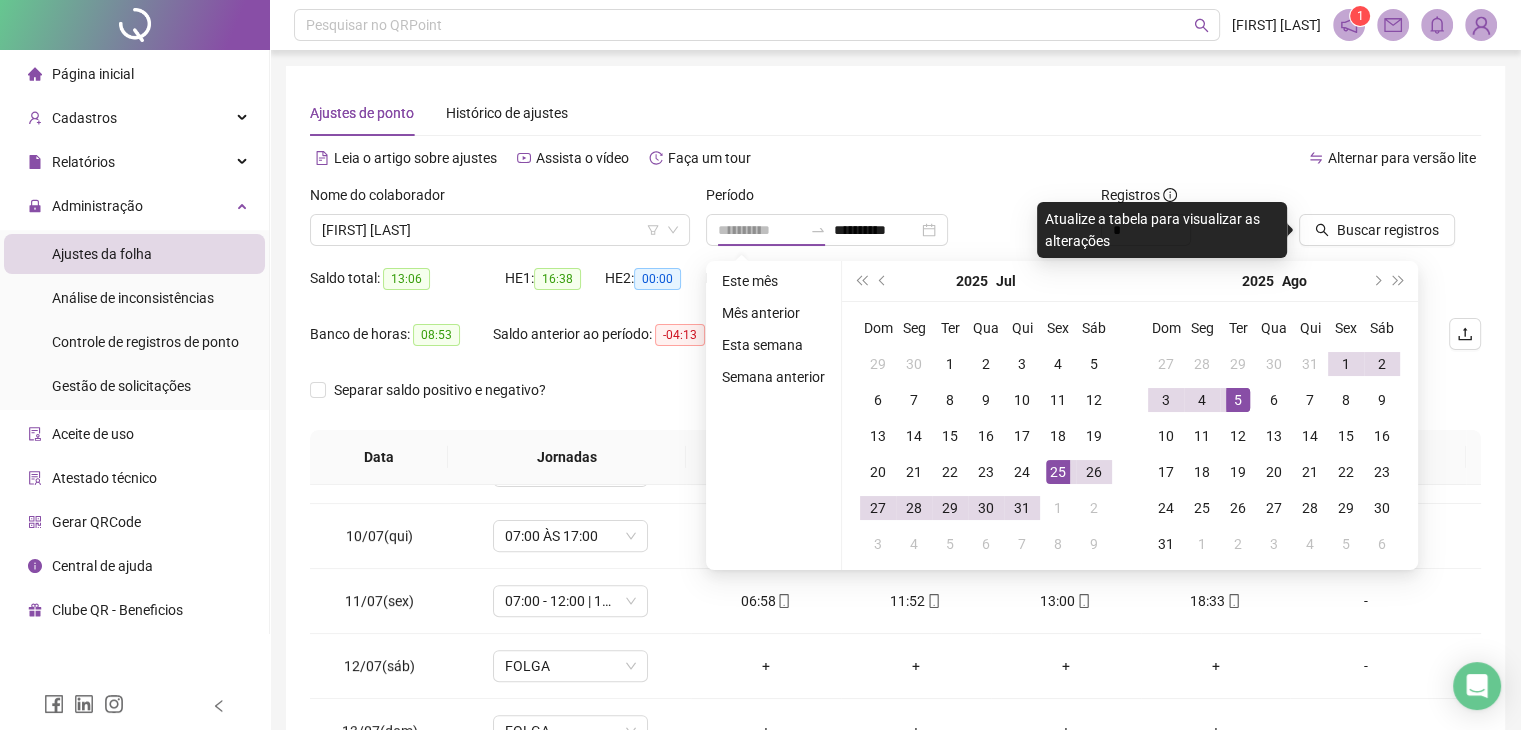 click on "5" at bounding box center (1238, 400) 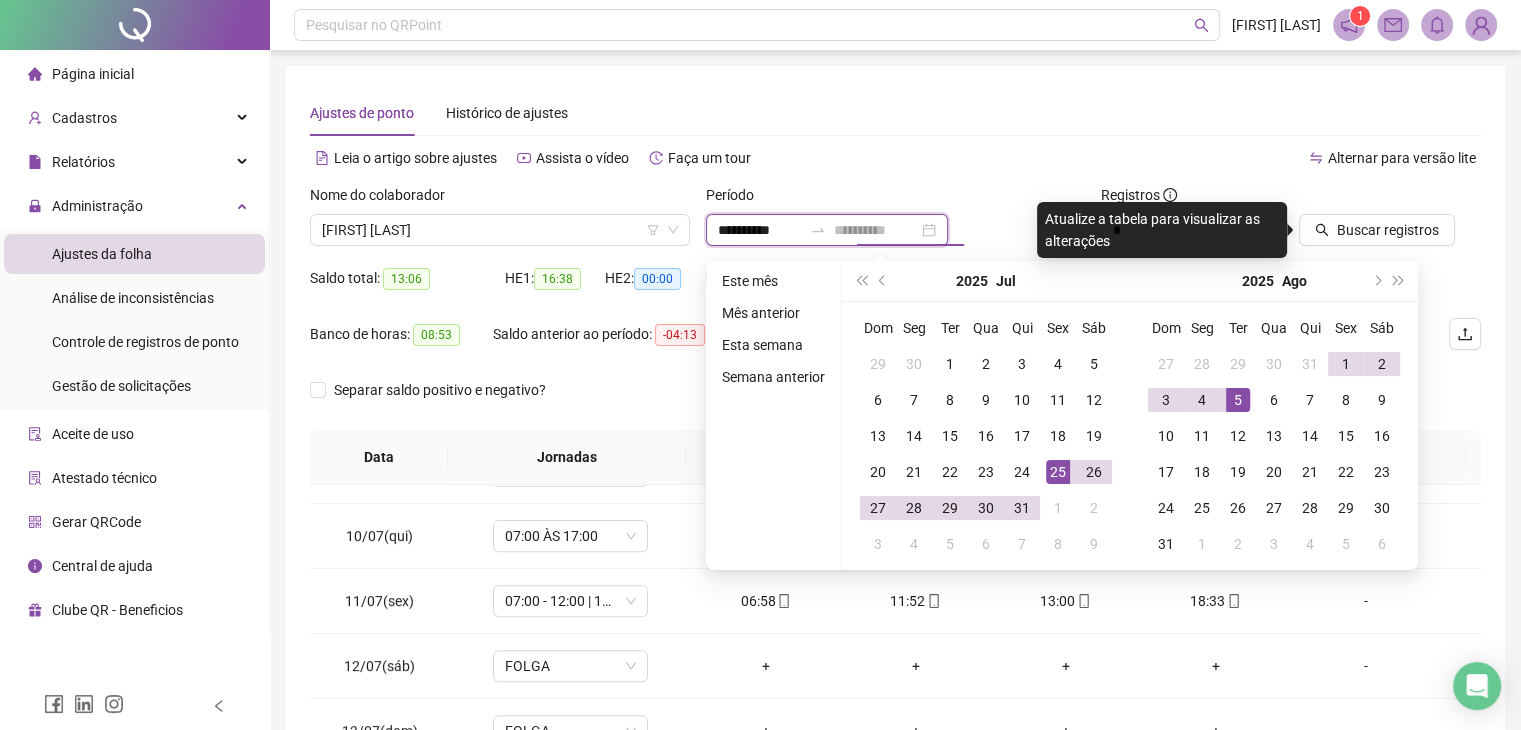 type on "**********" 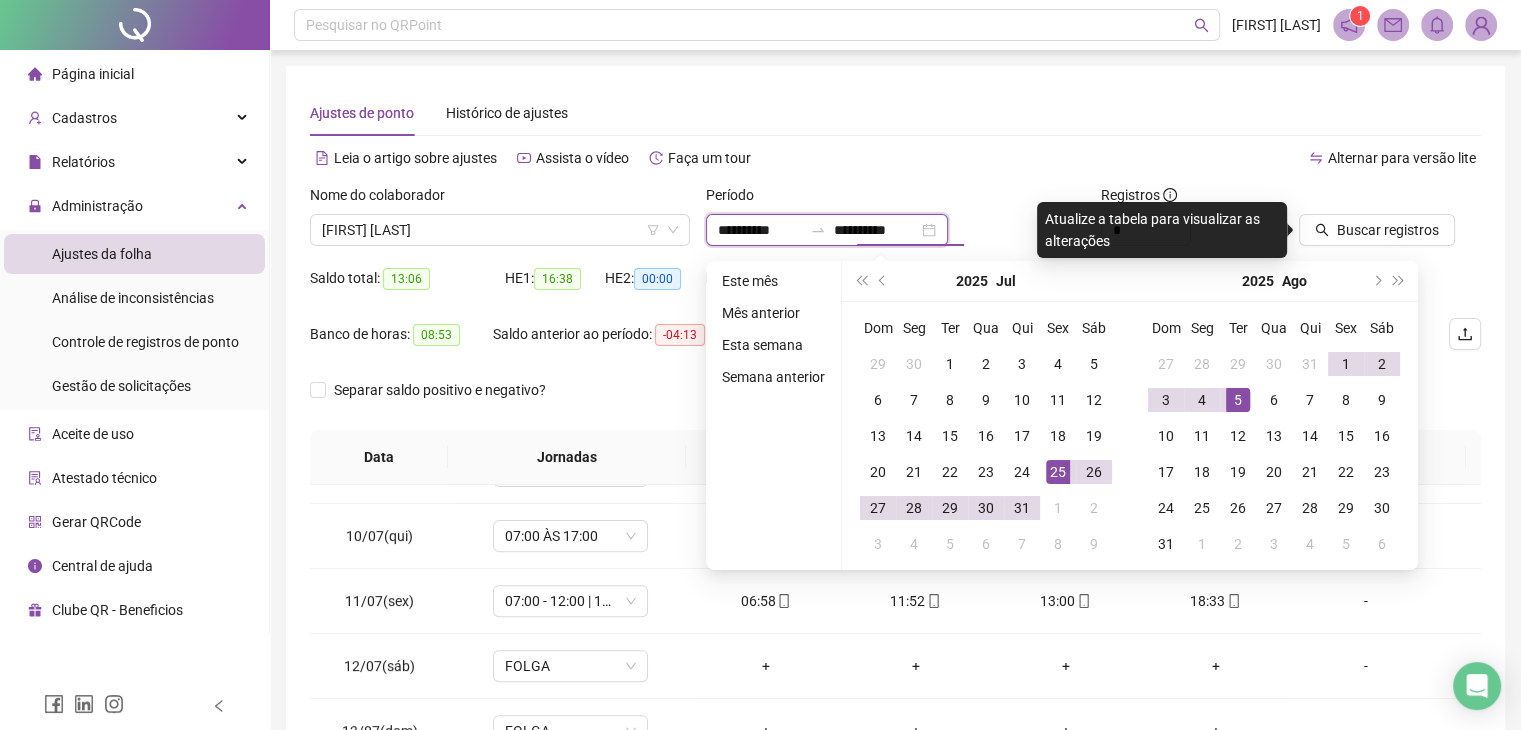 click on "**********" at bounding box center (760, 230) 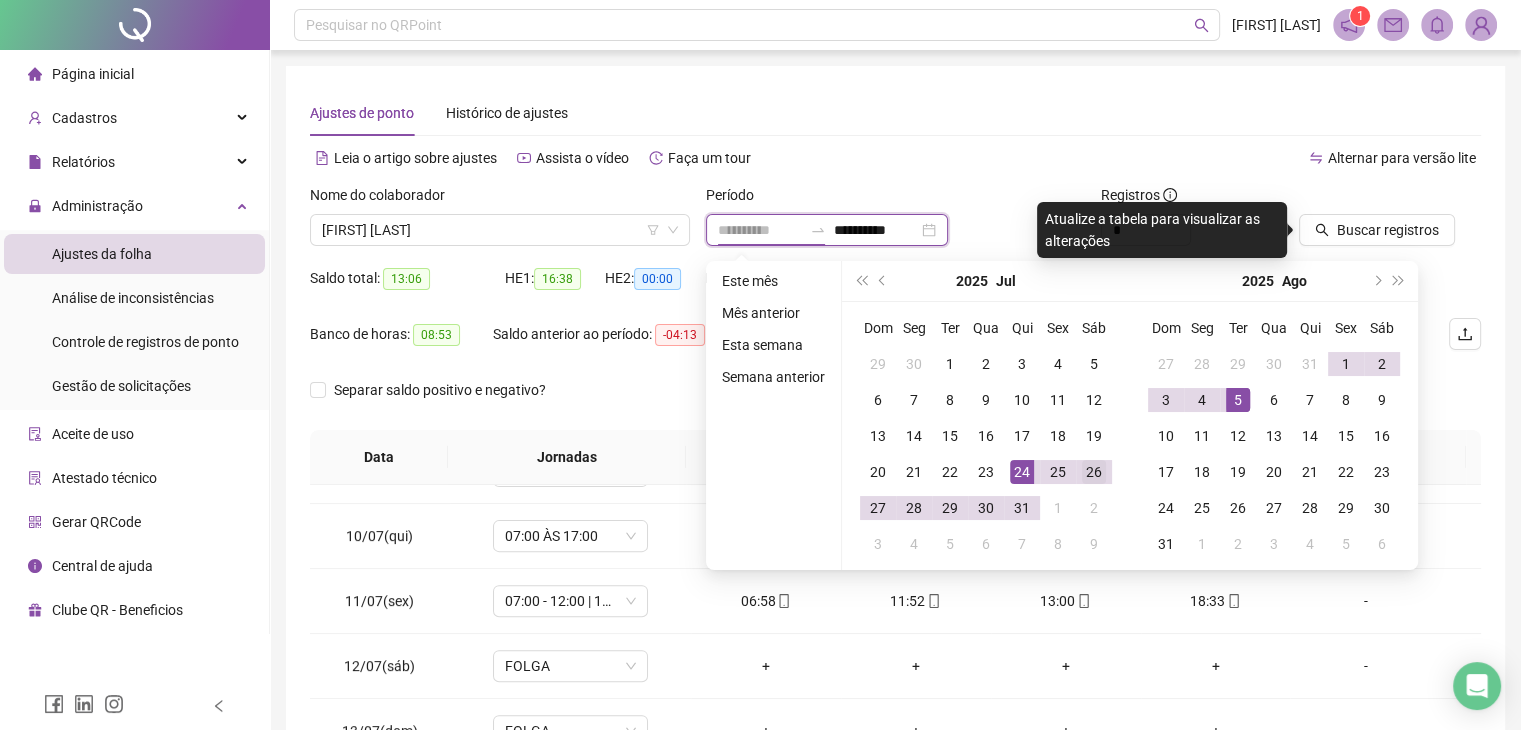 type on "**********" 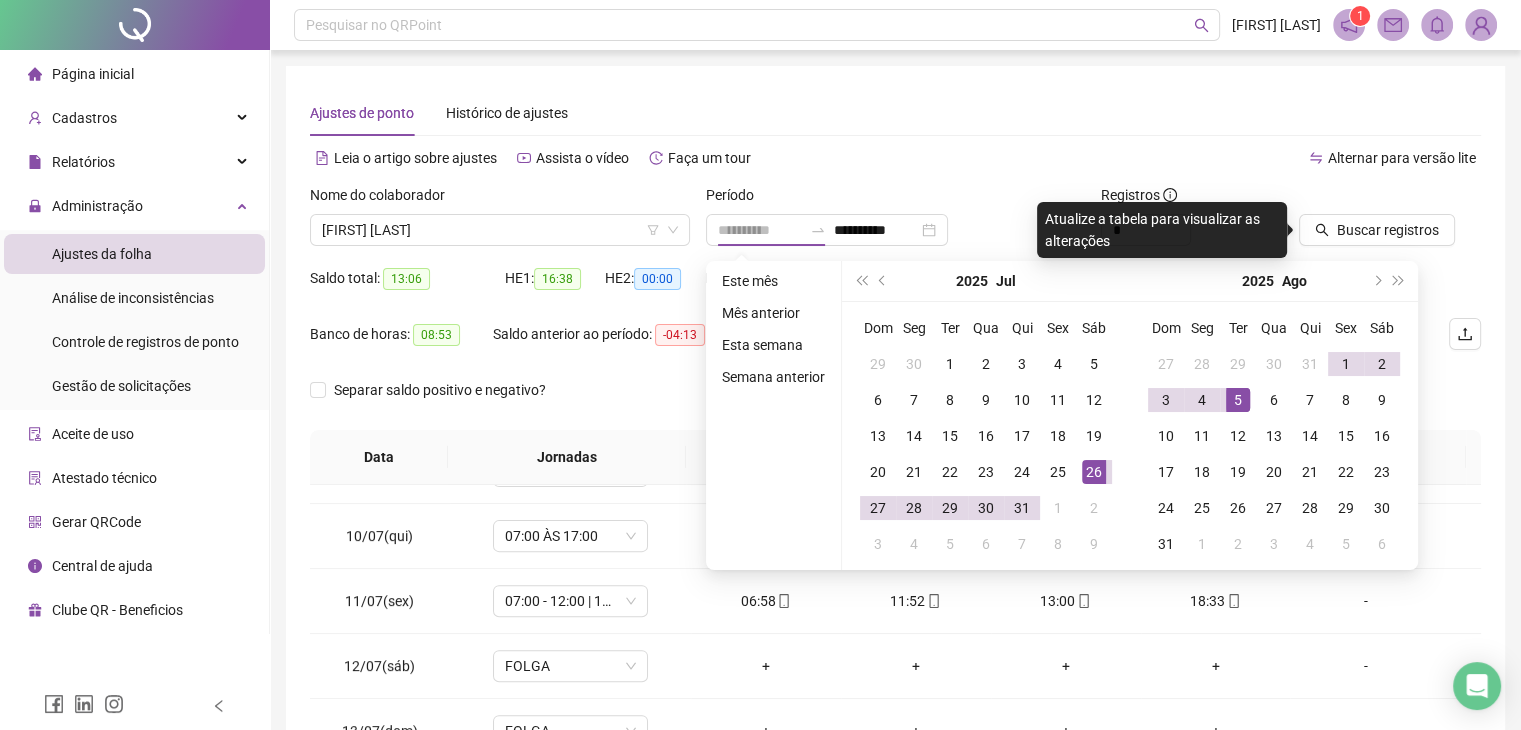 click on "26" at bounding box center (1094, 472) 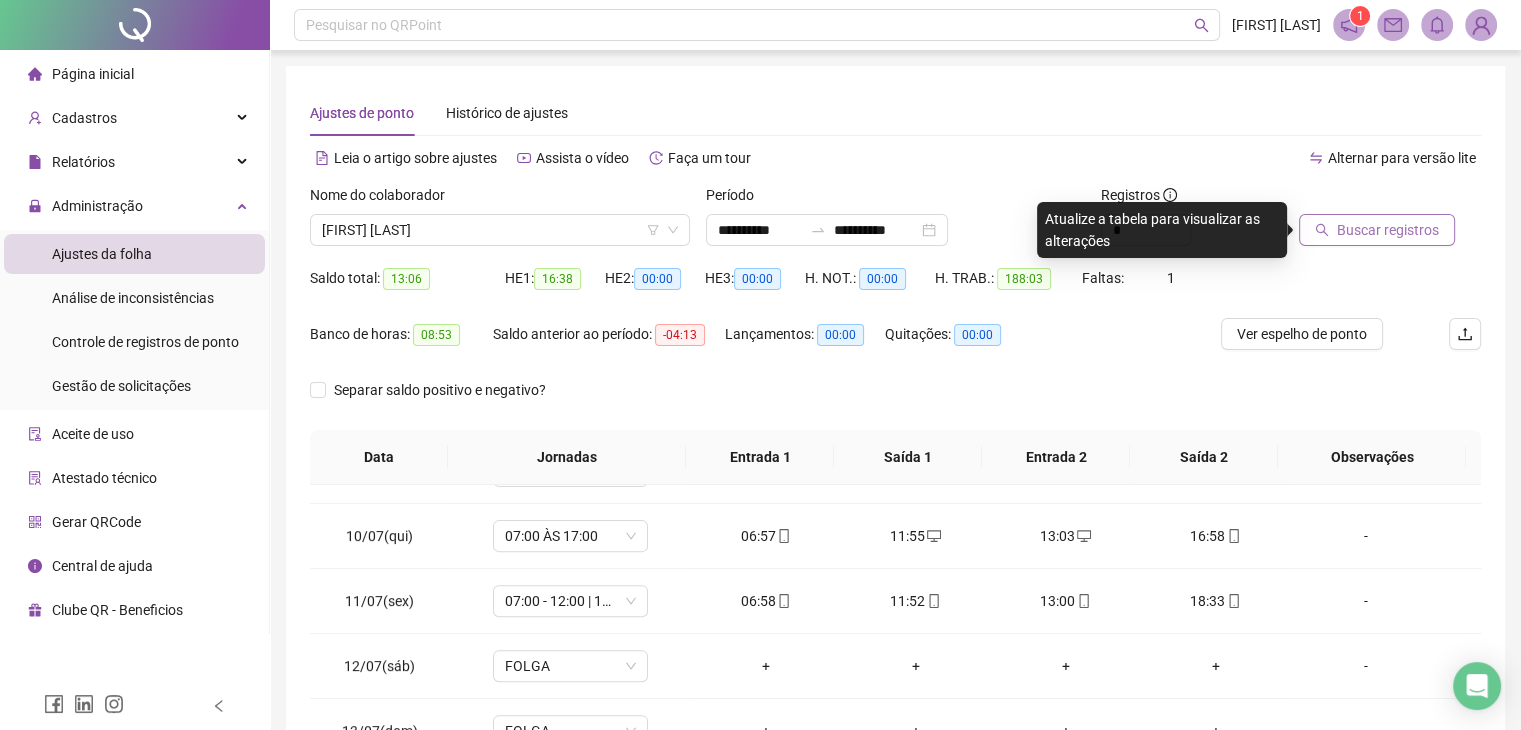 click on "Buscar registros" at bounding box center [1388, 230] 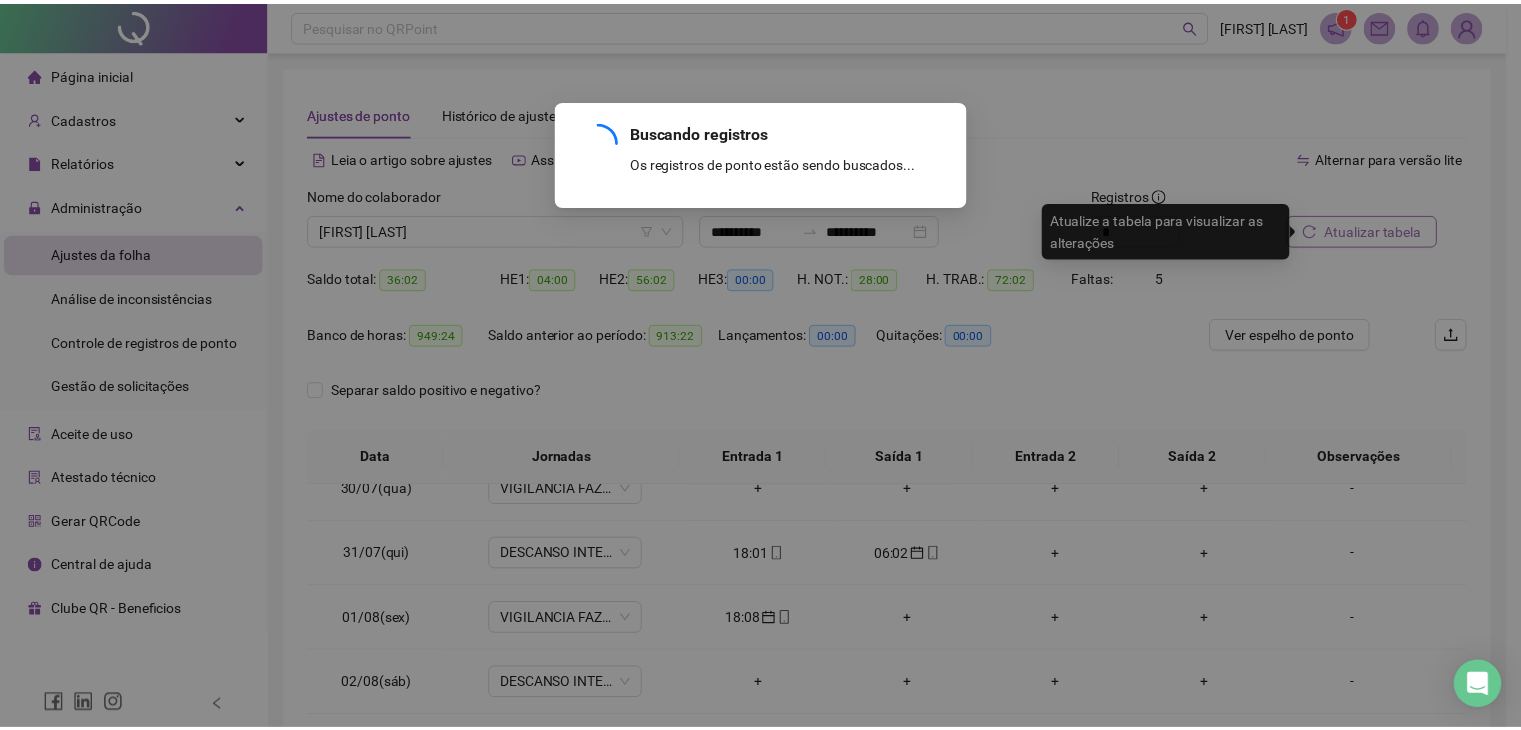 scroll, scrollTop: 285, scrollLeft: 0, axis: vertical 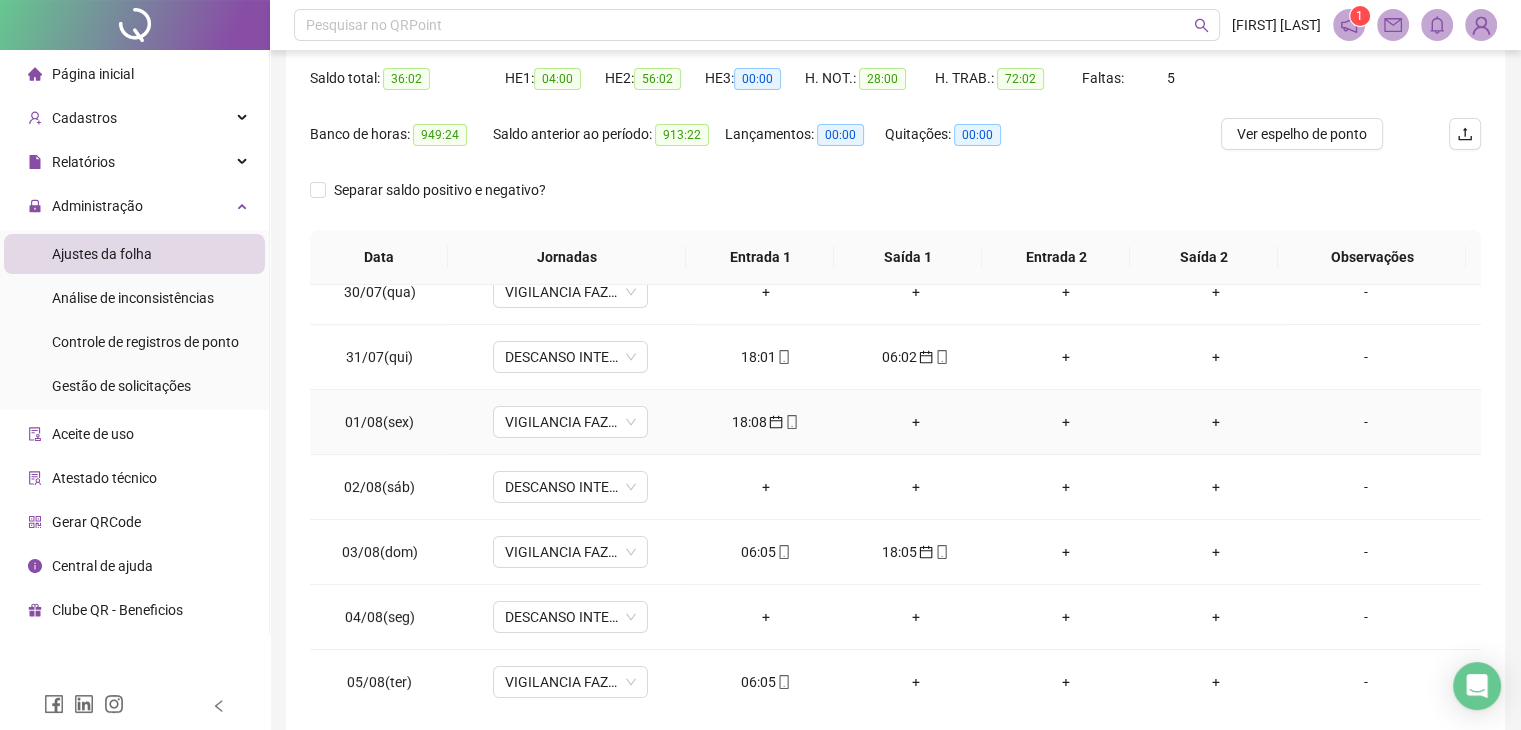 click on "18:08" at bounding box center (766, 422) 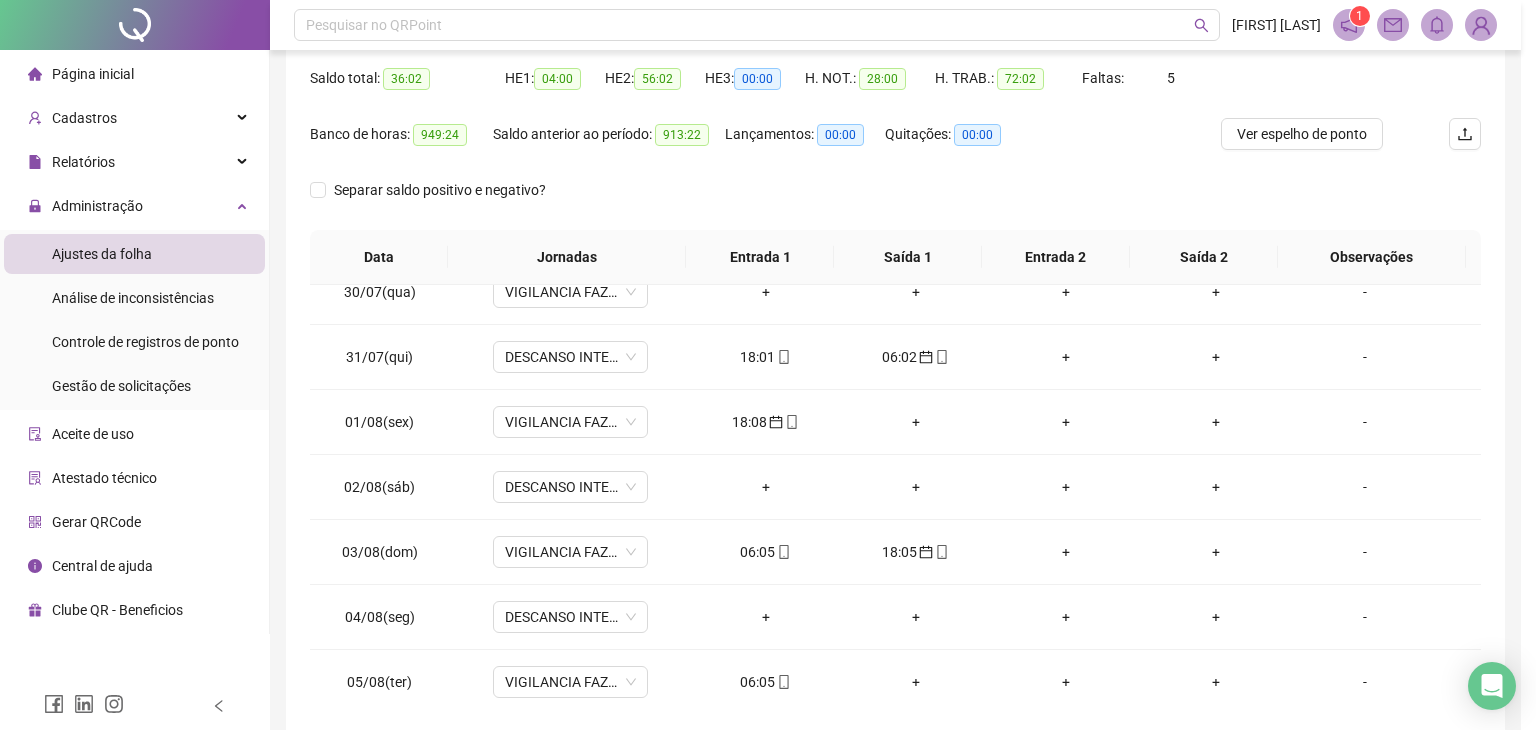 type on "**********" 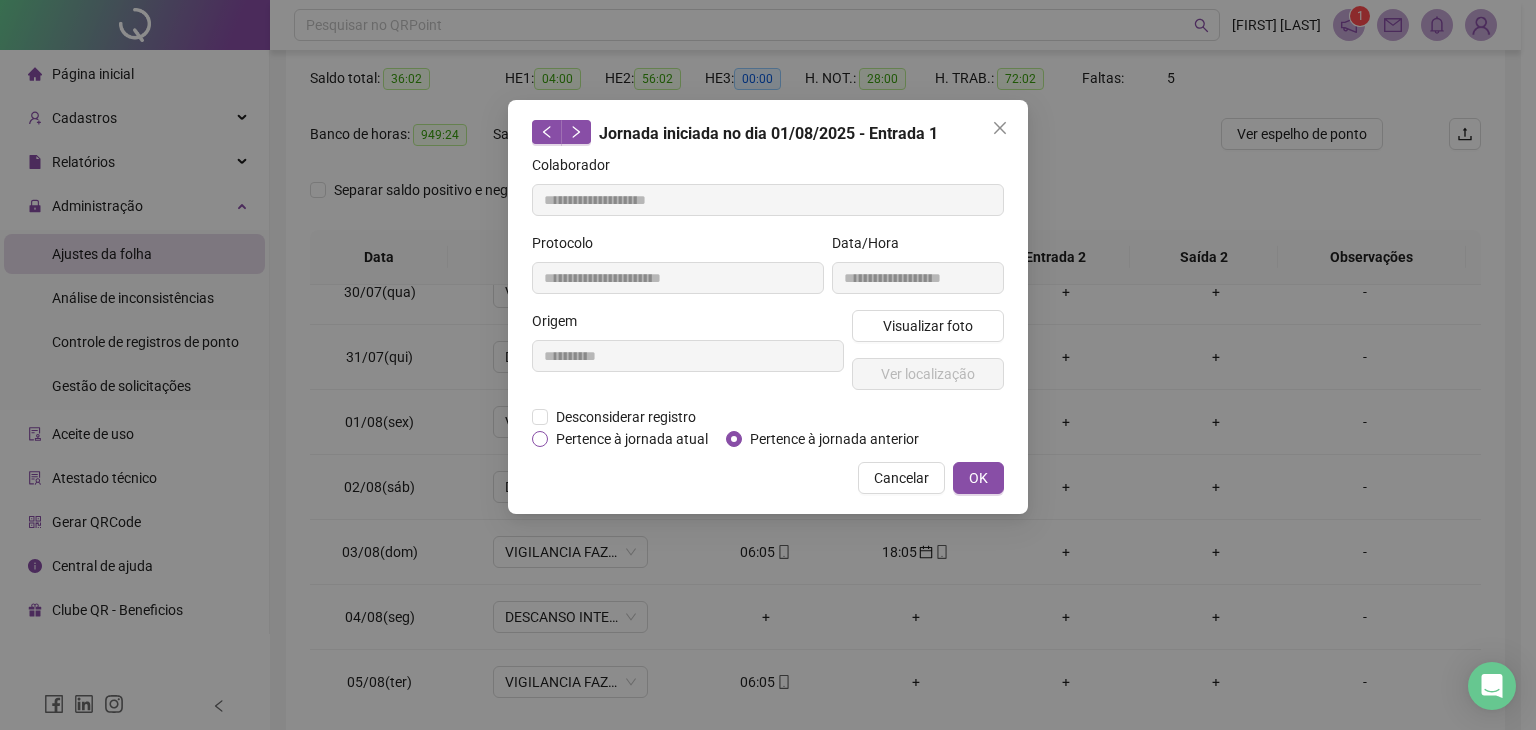 click on "Pertence à jornada atual" at bounding box center (632, 439) 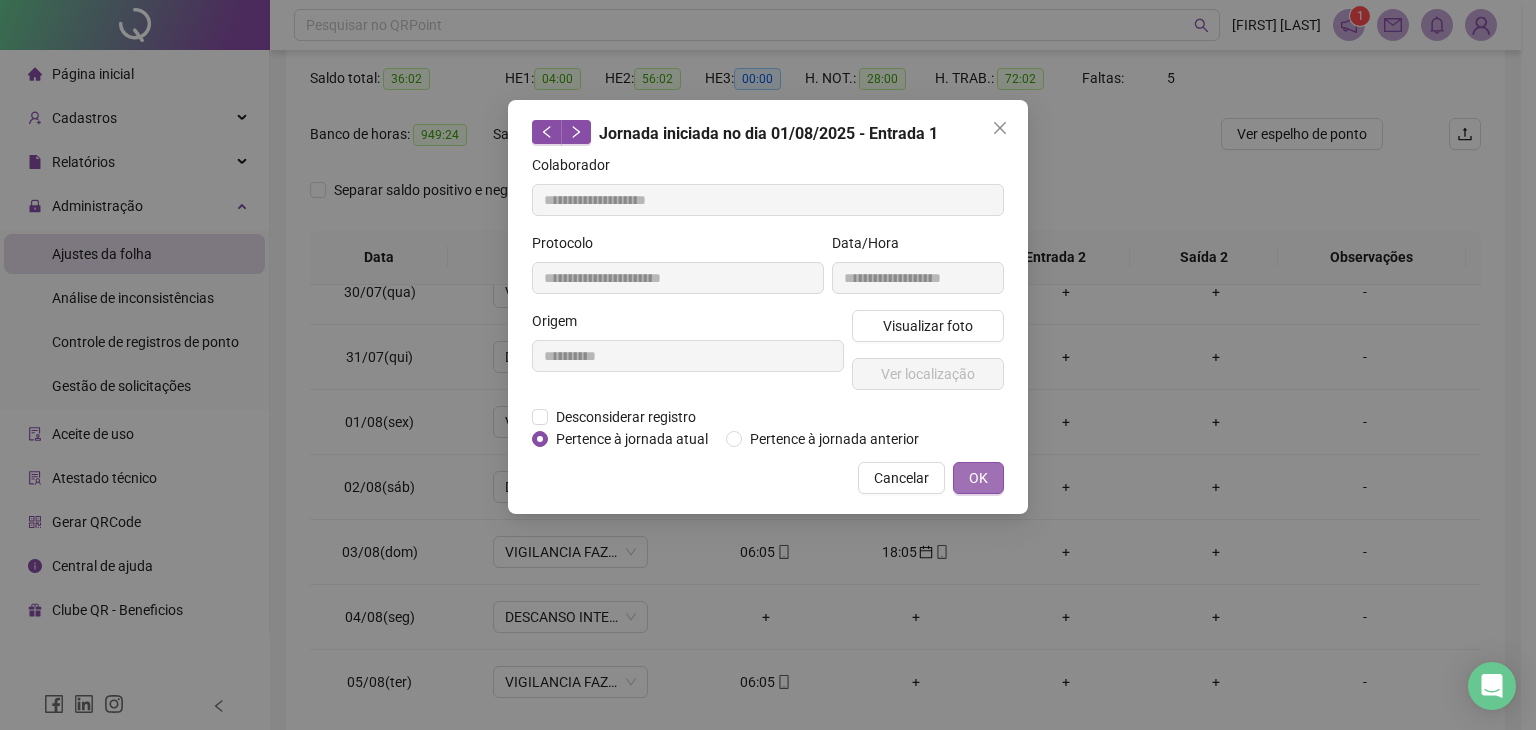 click on "OK" at bounding box center (978, 478) 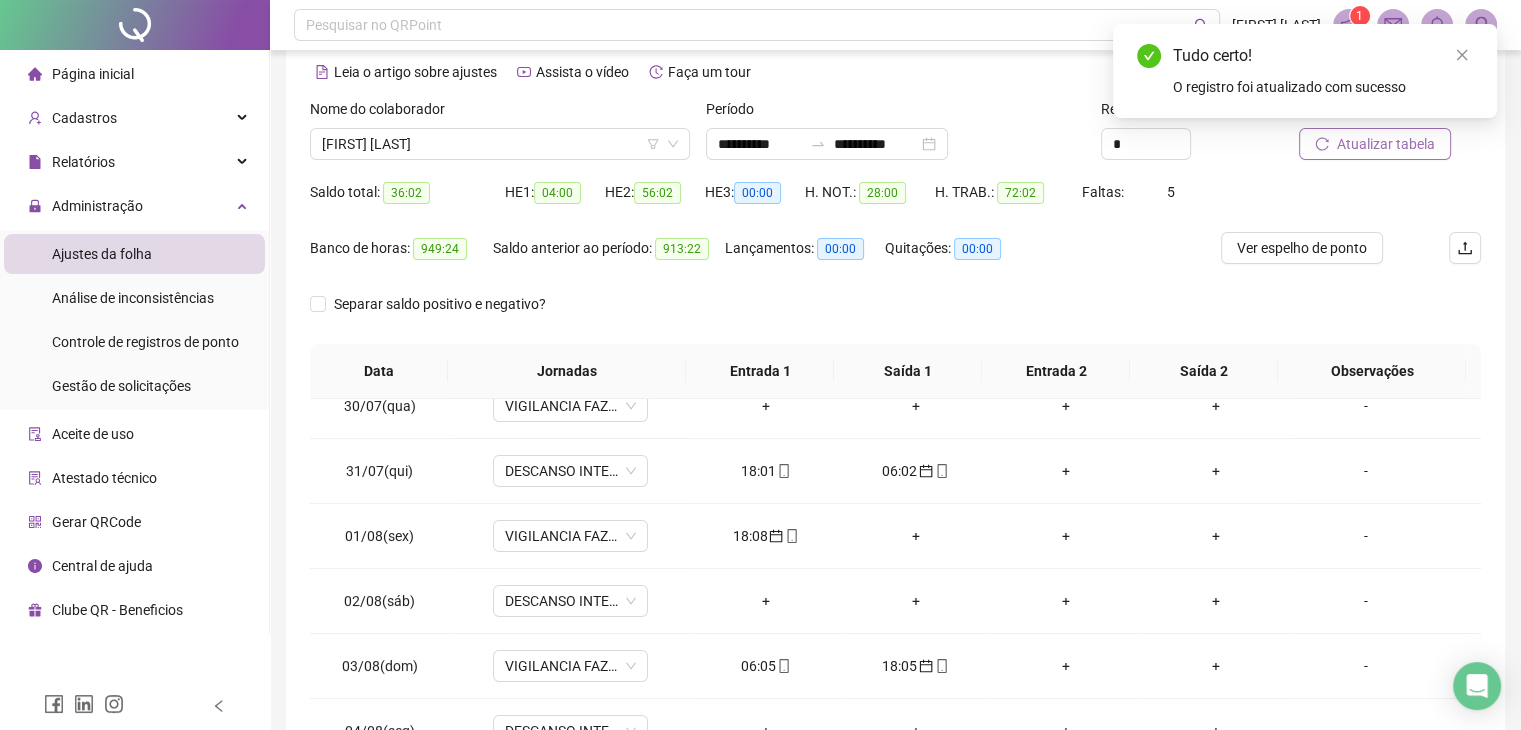 scroll, scrollTop: 0, scrollLeft: 0, axis: both 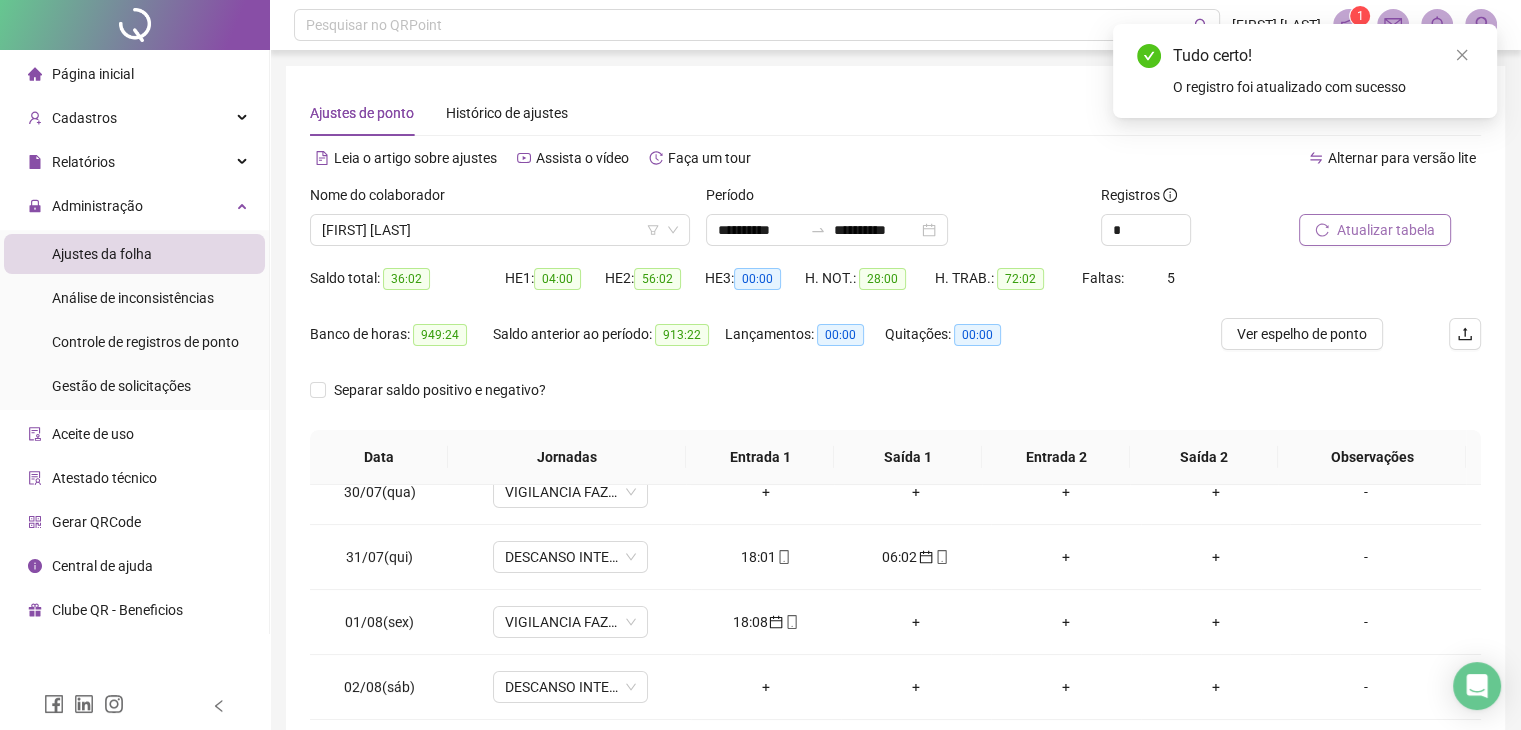 click on "Atualizar tabela" at bounding box center (1375, 230) 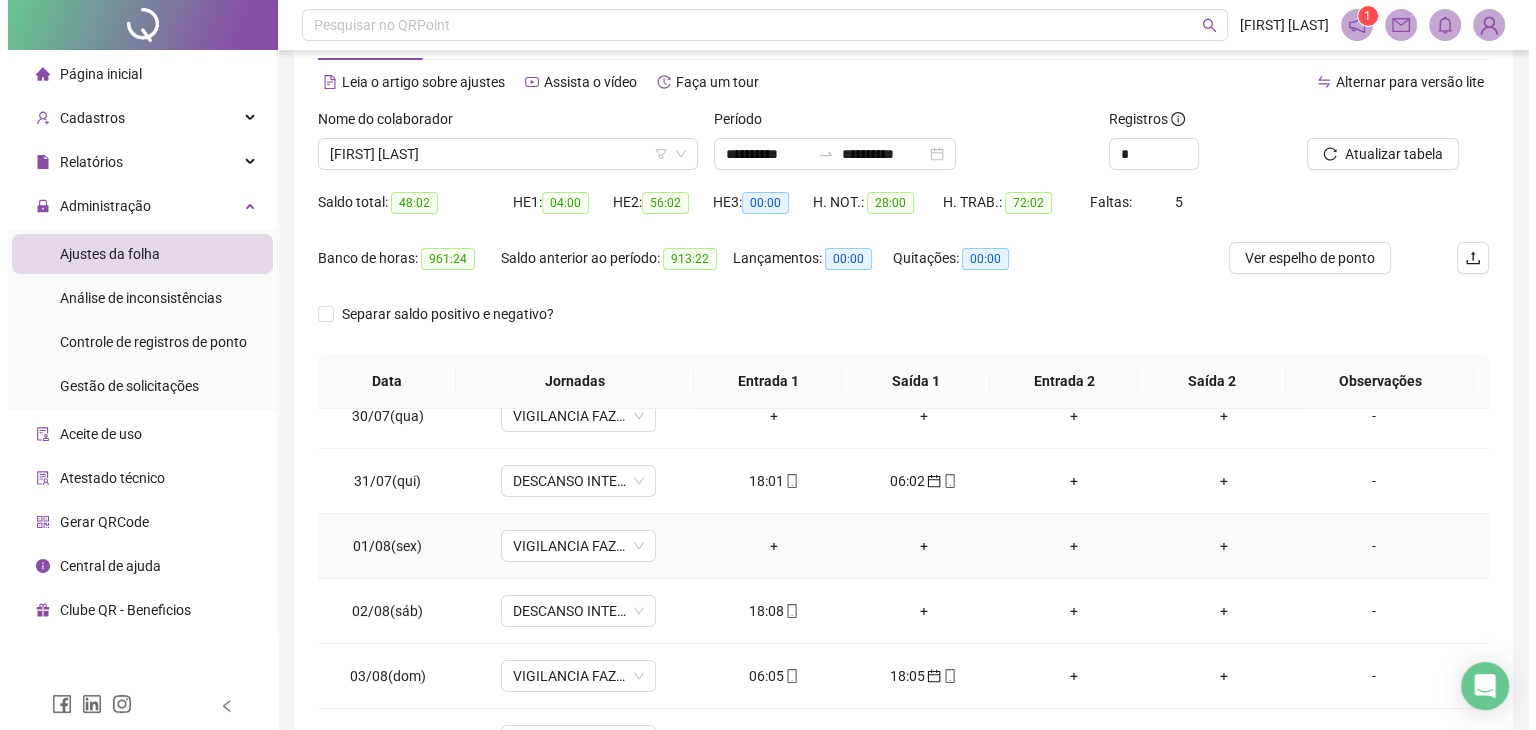 scroll, scrollTop: 200, scrollLeft: 0, axis: vertical 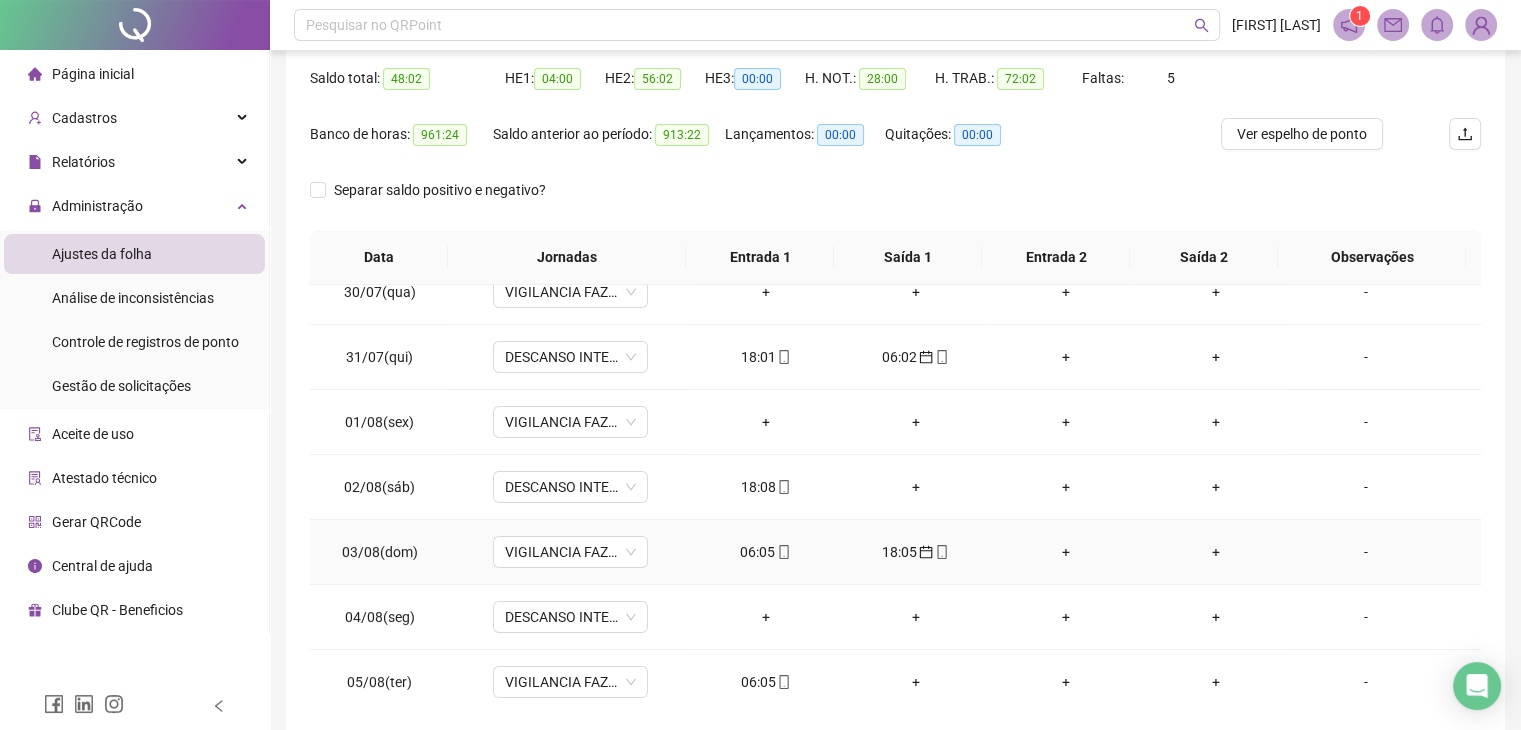 click 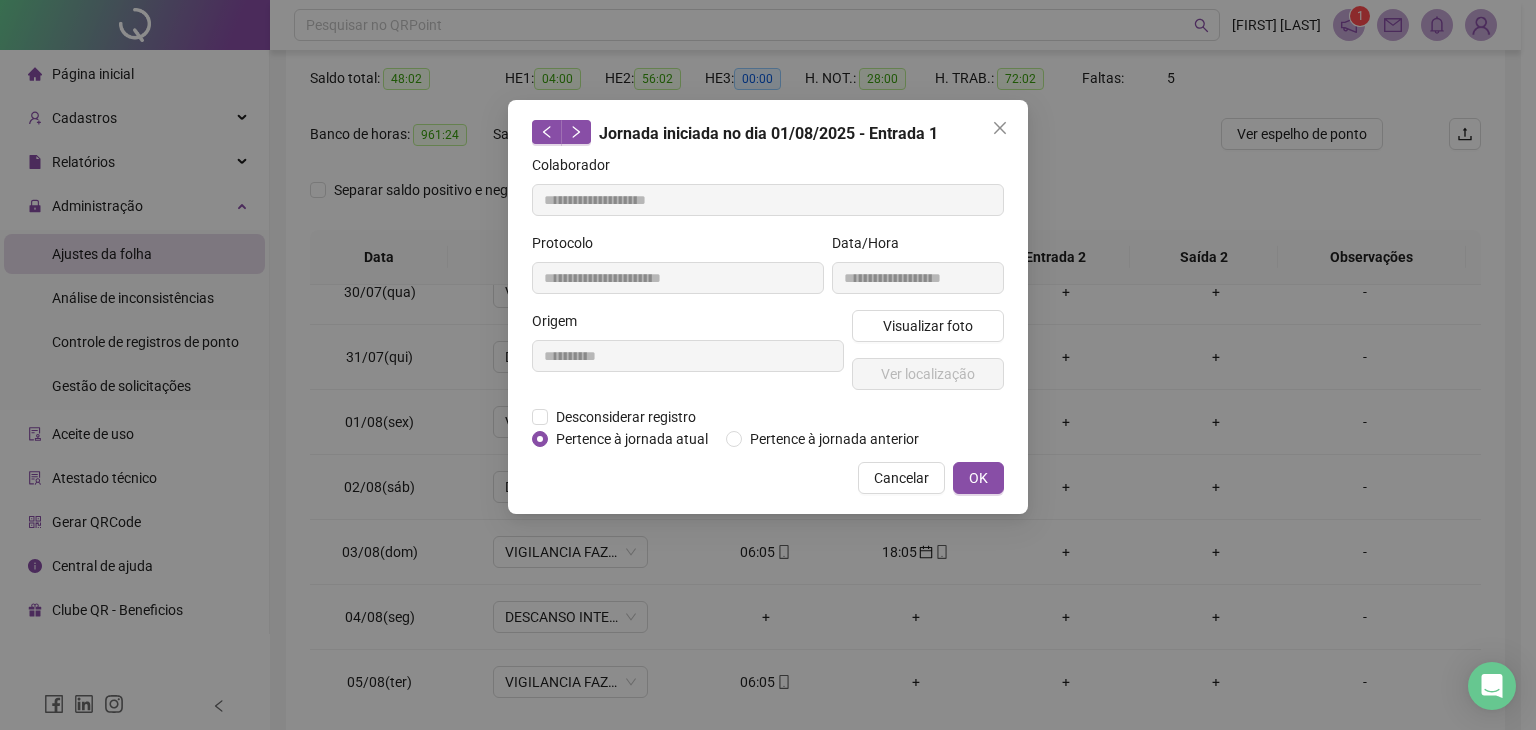type on "**********" 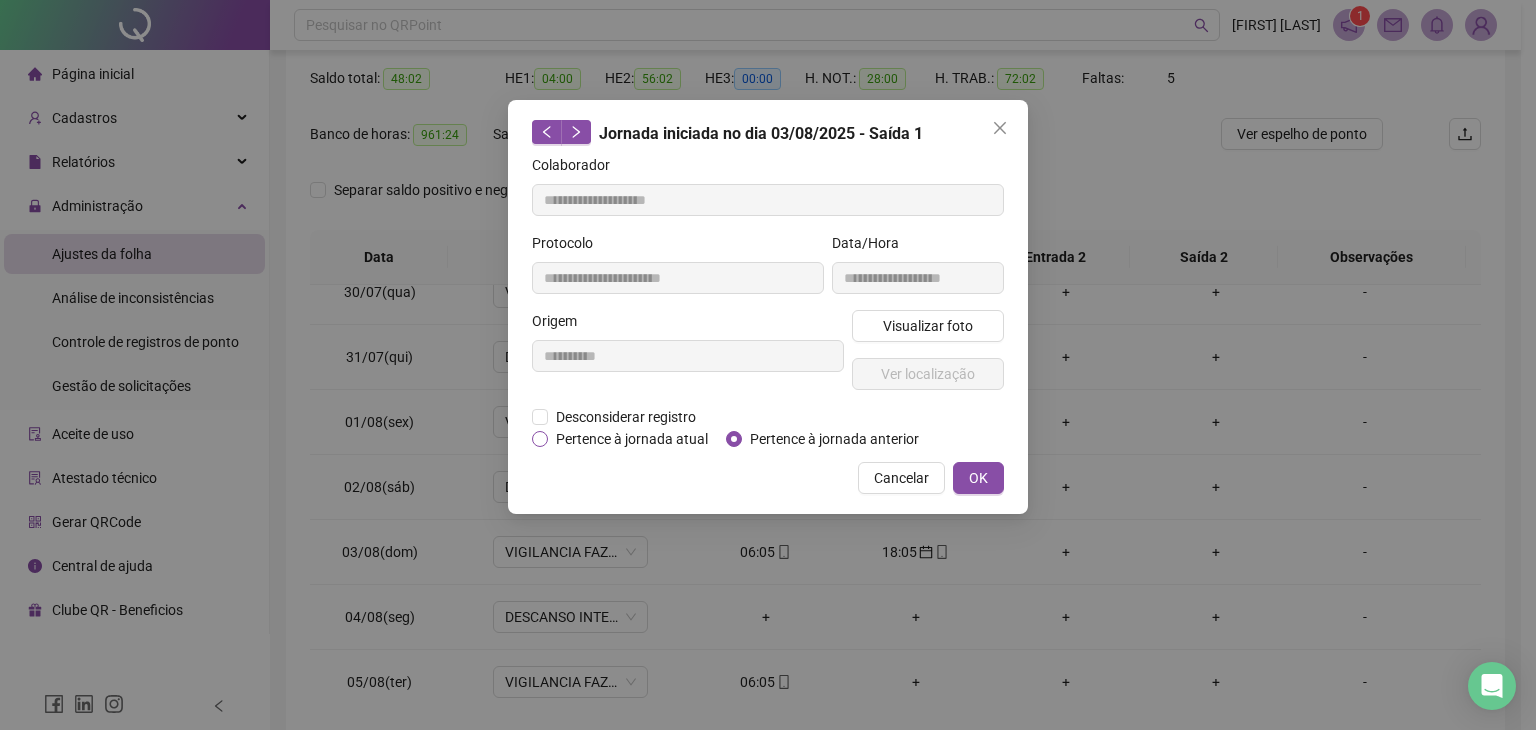 click on "Pertence à jornada atual" at bounding box center (632, 439) 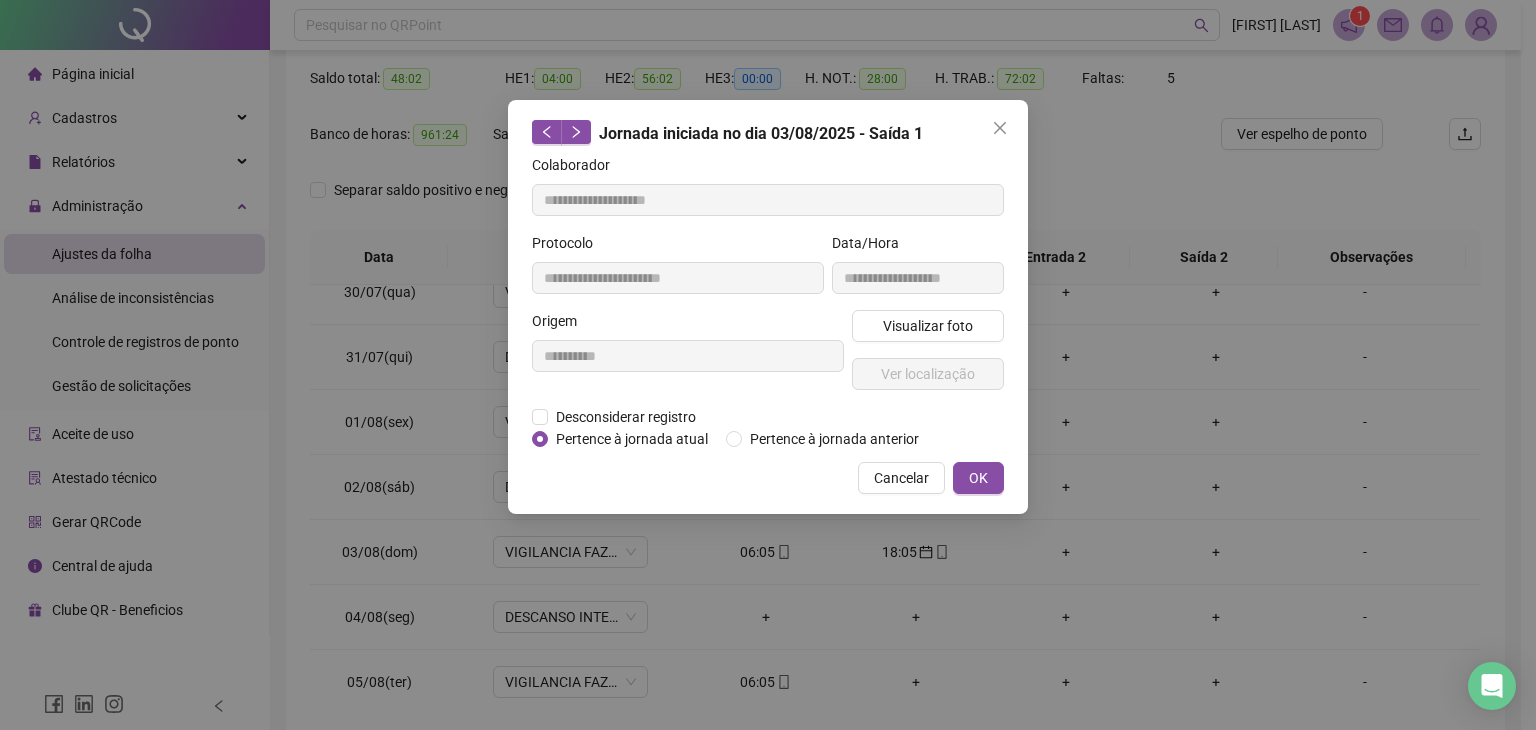drag, startPoint x: 971, startPoint y: 471, endPoint x: 1124, endPoint y: 298, distance: 230.95021 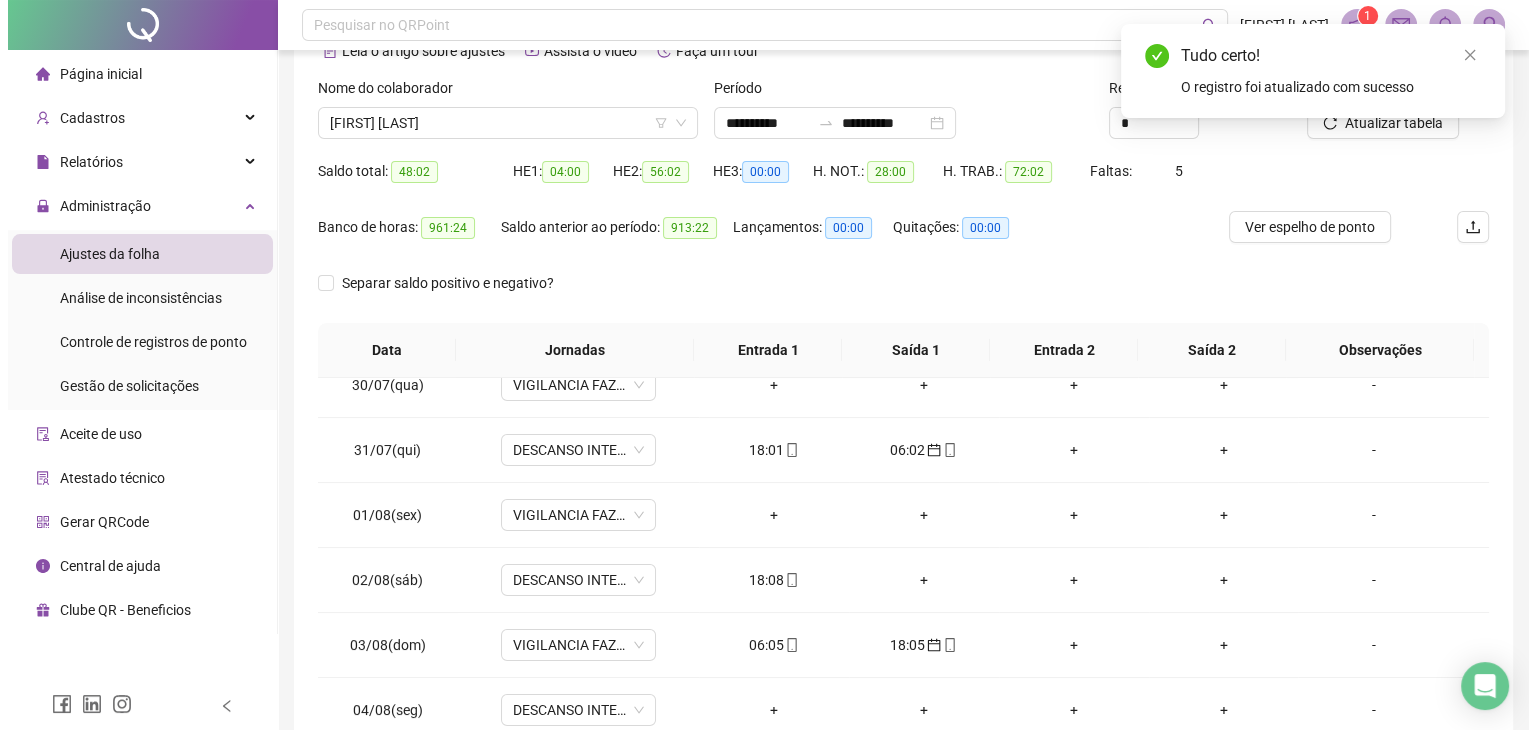 scroll, scrollTop: 0, scrollLeft: 0, axis: both 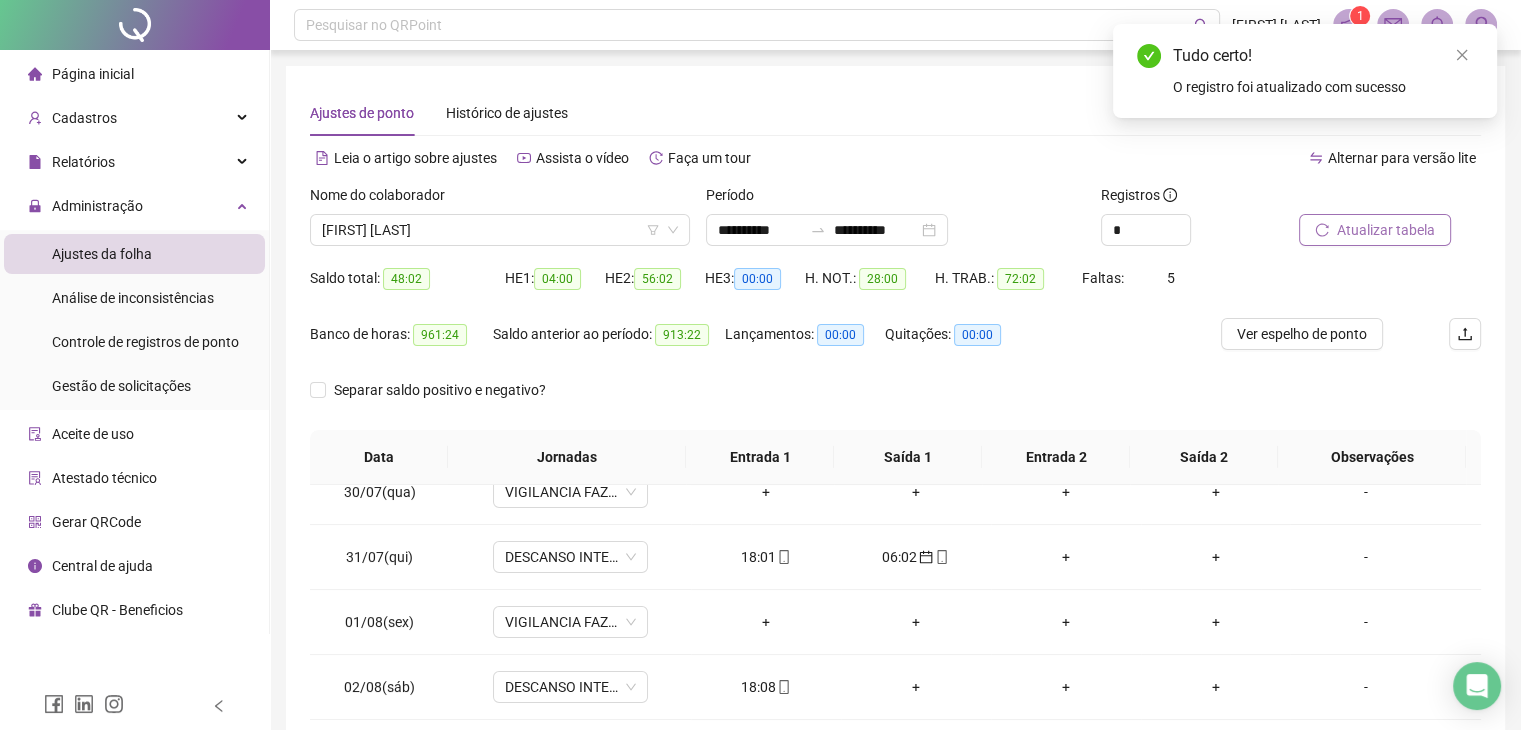 click on "Atualizar tabela" at bounding box center (1386, 230) 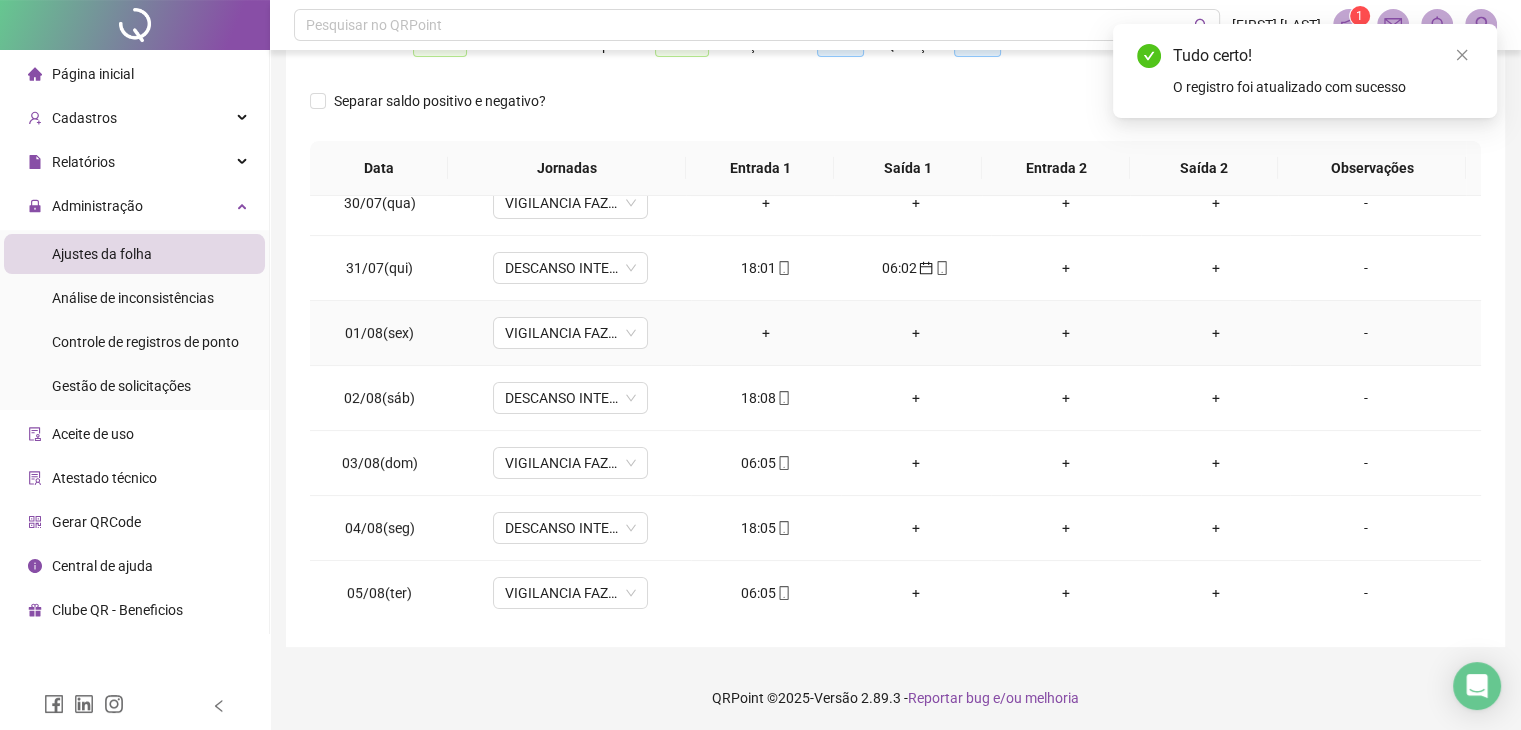 scroll, scrollTop: 292, scrollLeft: 0, axis: vertical 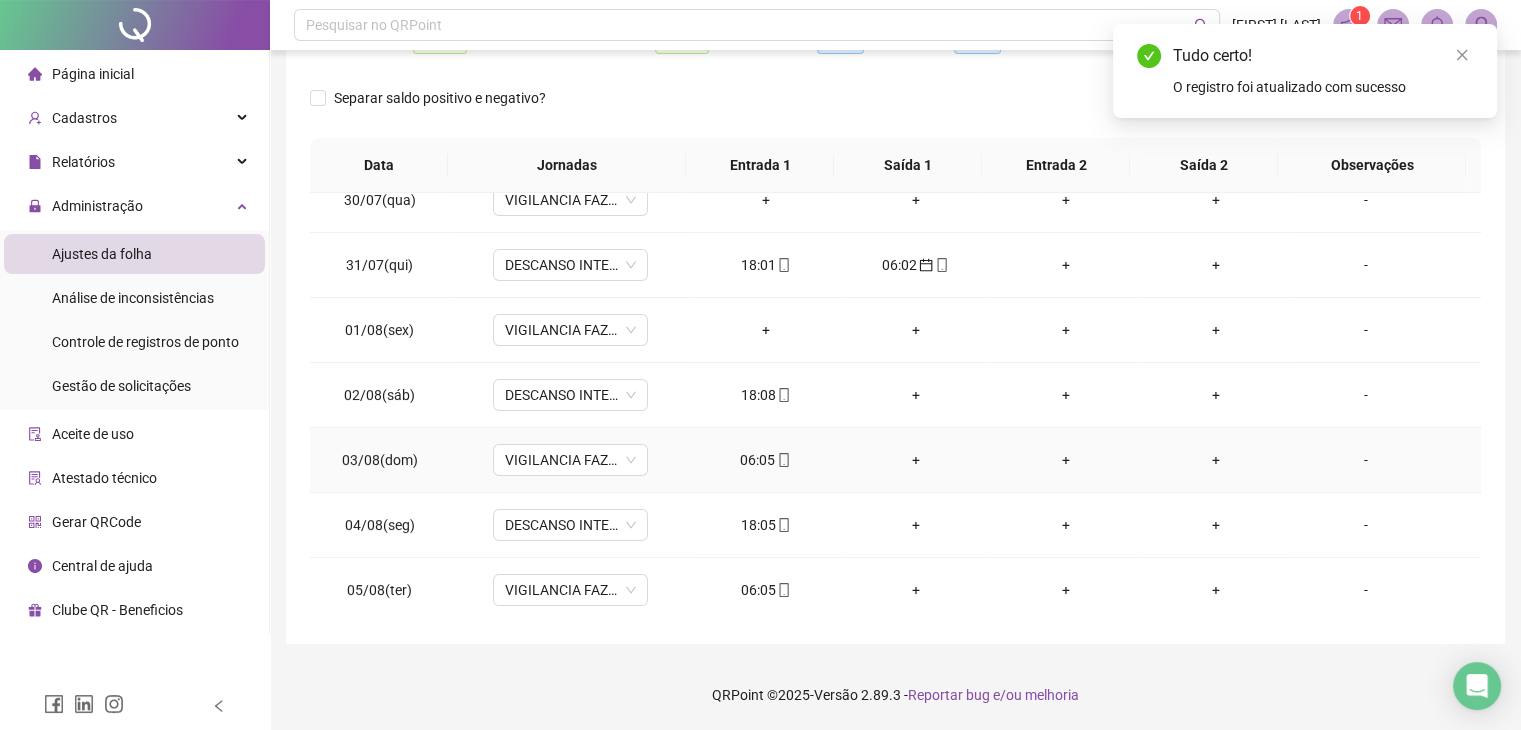 click on "06:05" at bounding box center [766, 460] 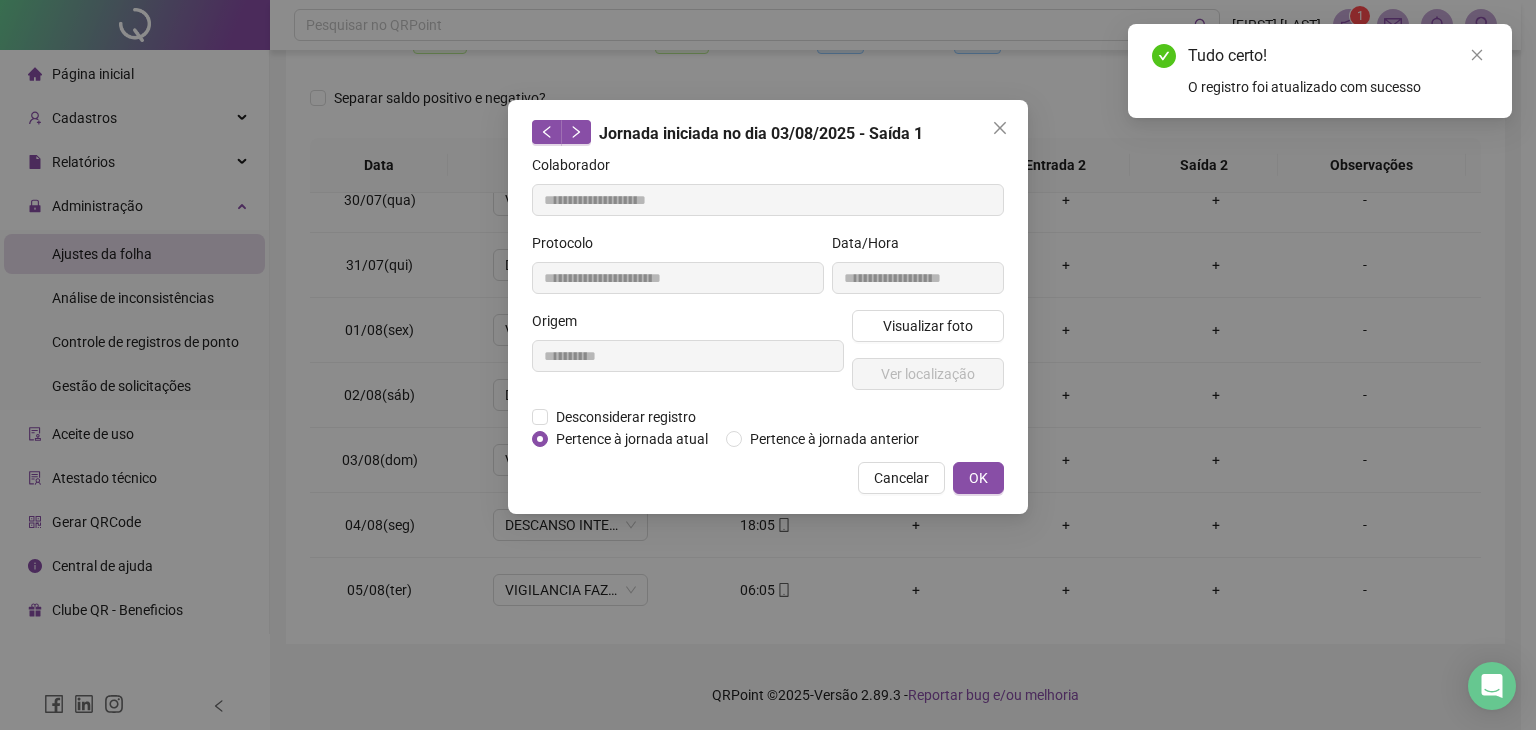 type on "**********" 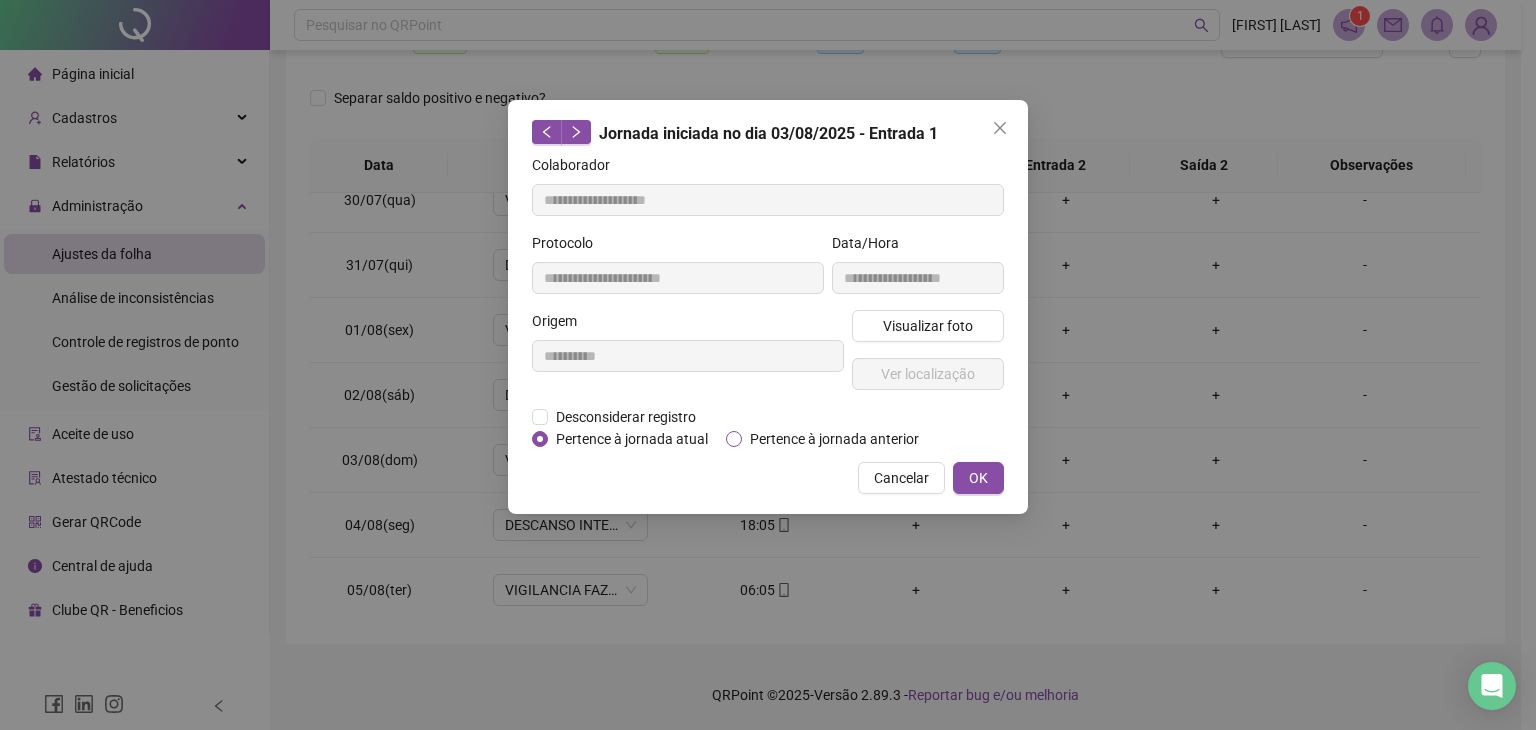 click on "Pertence à jornada anterior" at bounding box center (834, 439) 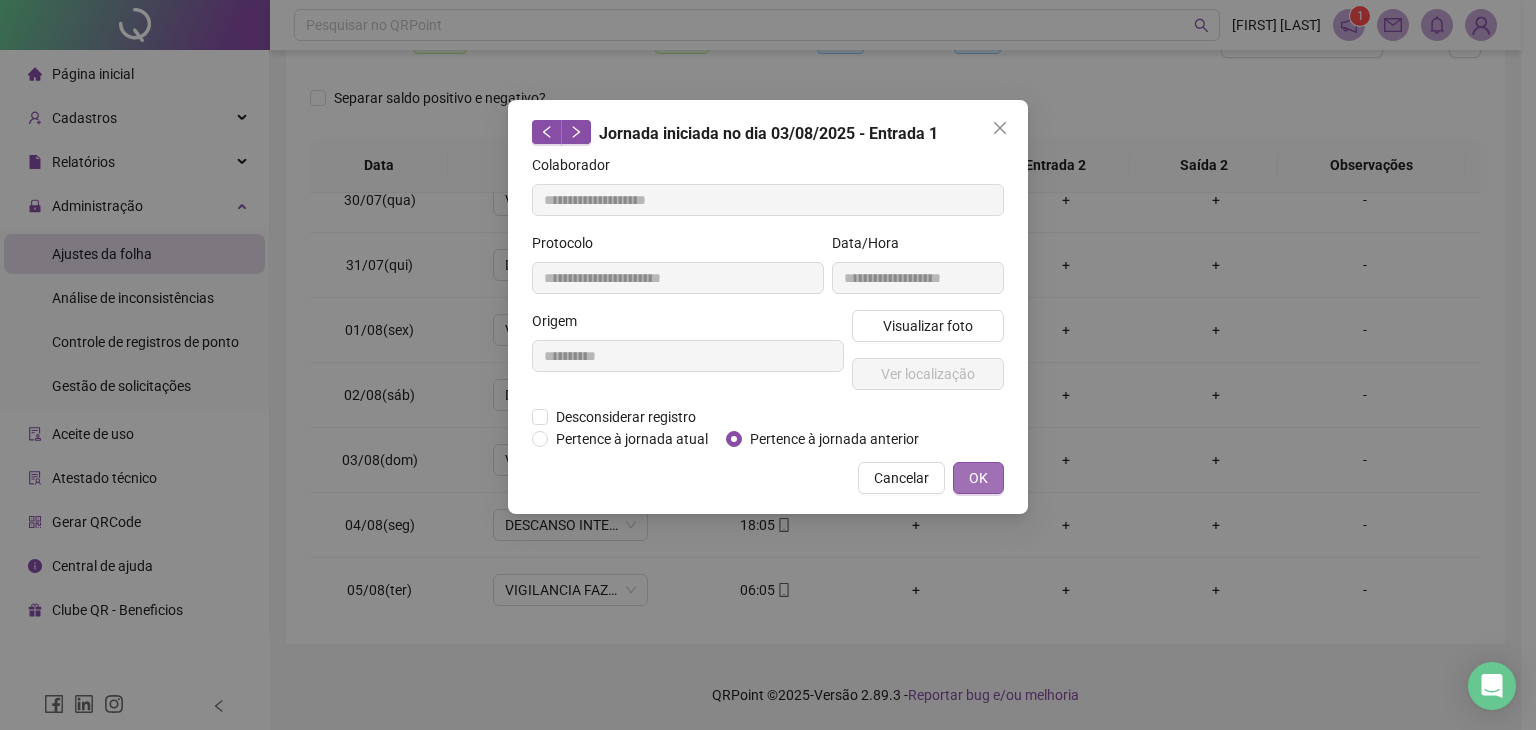 click on "OK" at bounding box center (978, 478) 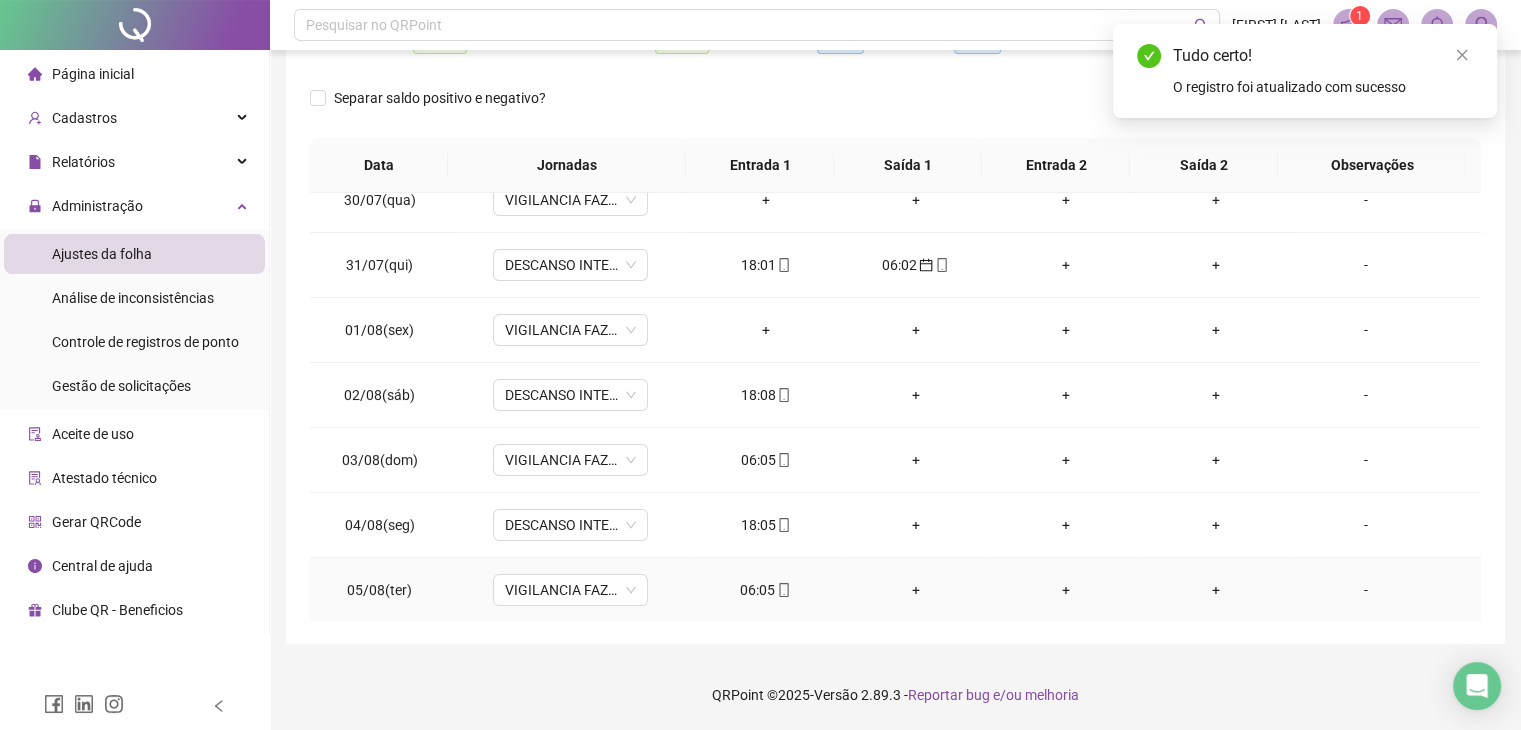 click on "06:05" at bounding box center (766, 590) 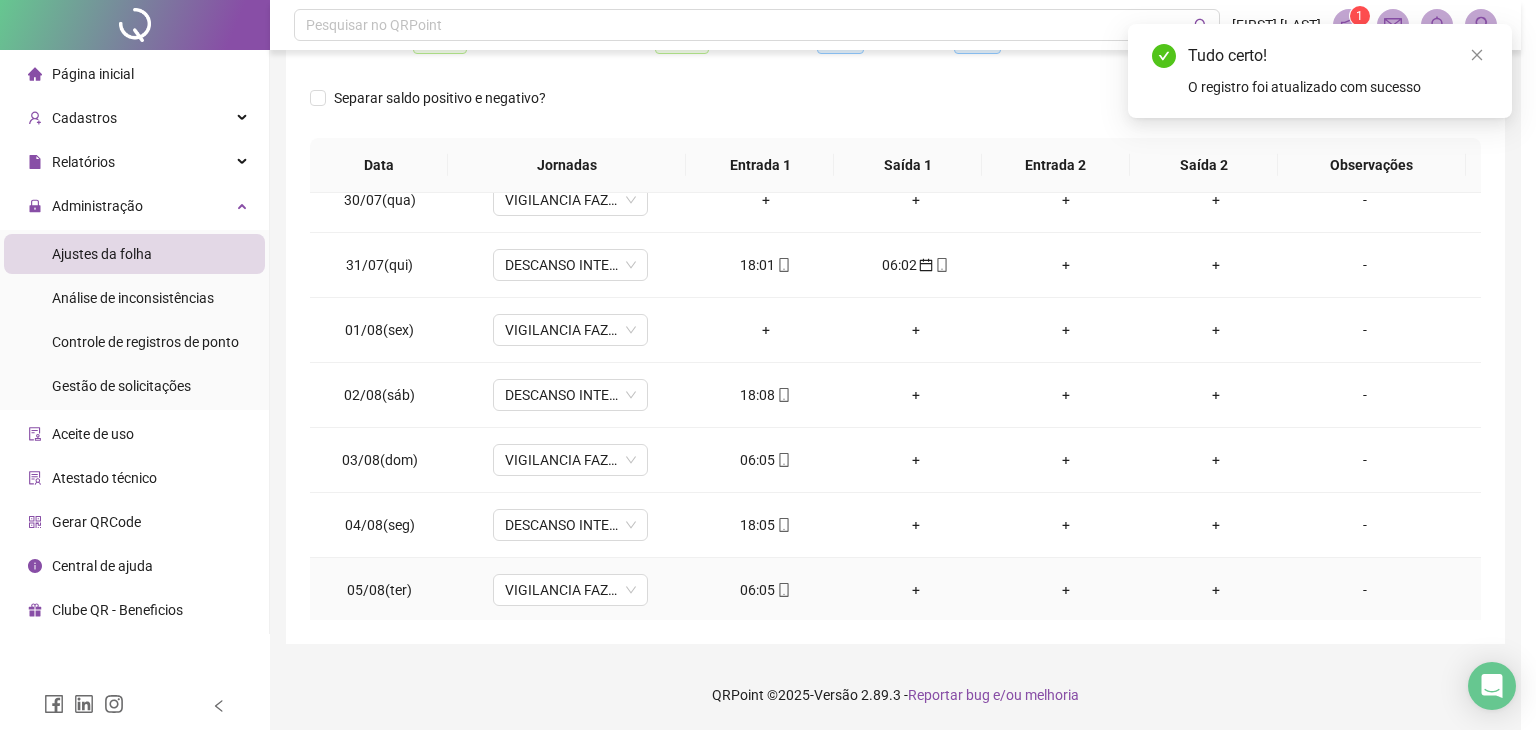 type on "**********" 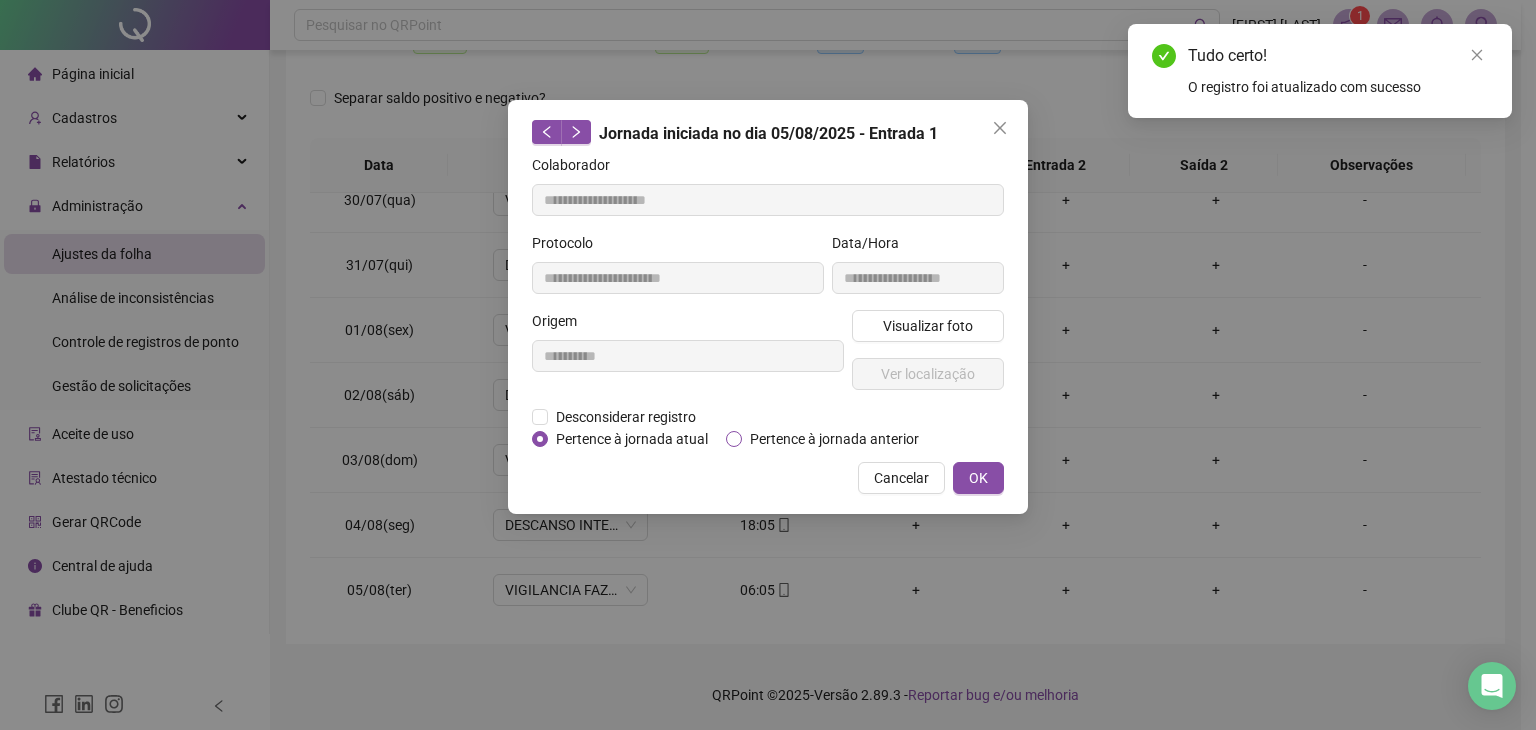 click on "Pertence à jornada anterior" at bounding box center [834, 439] 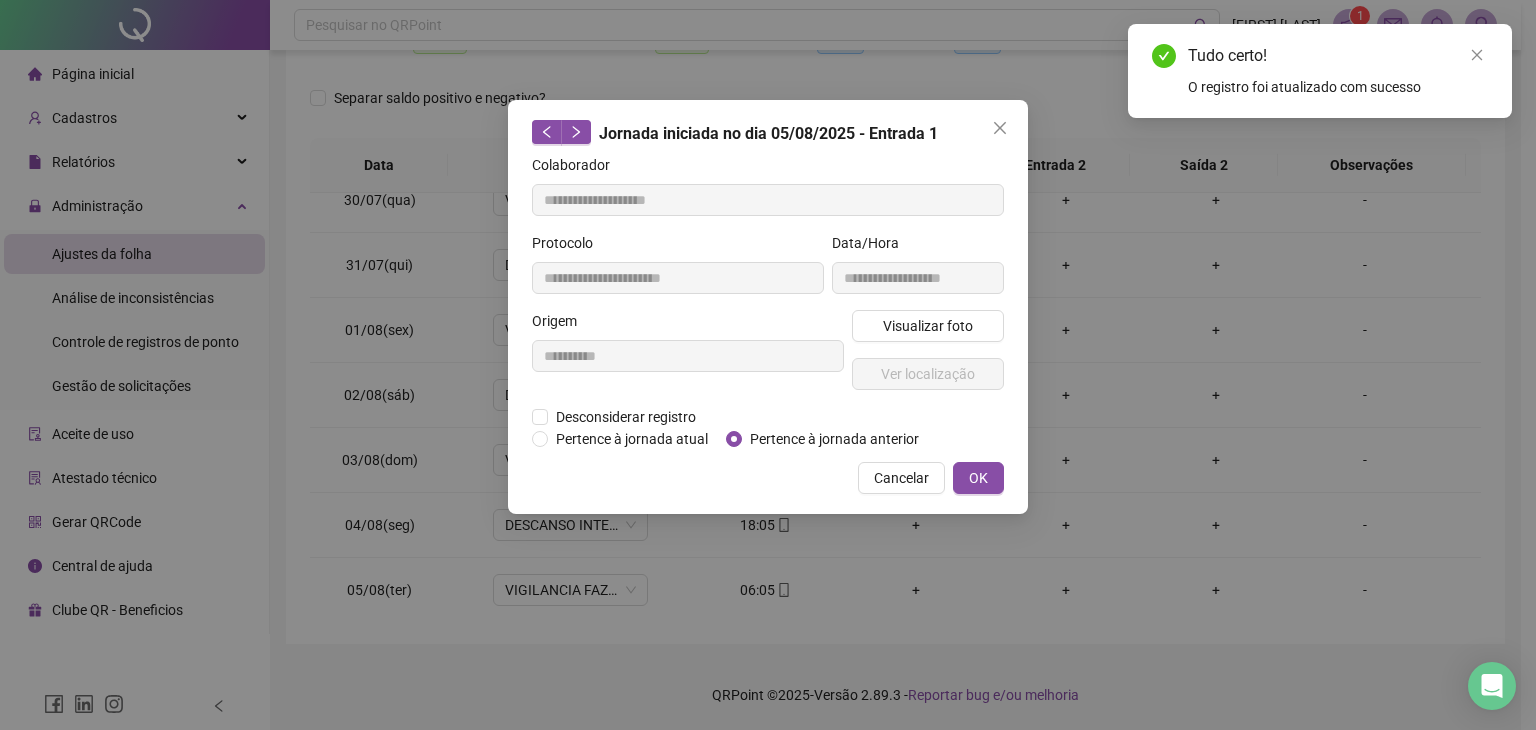 click on "OK" at bounding box center (978, 478) 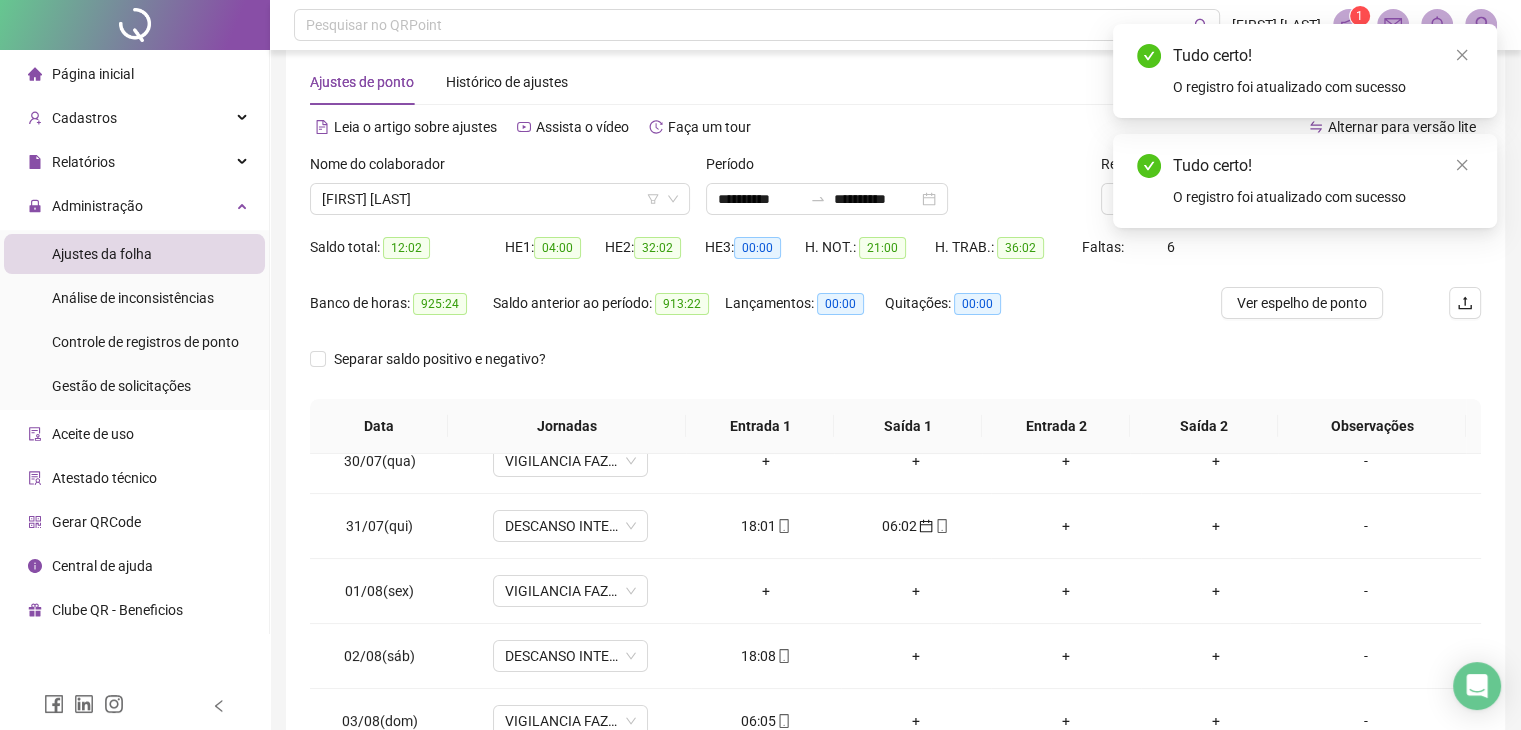scroll, scrollTop: 0, scrollLeft: 0, axis: both 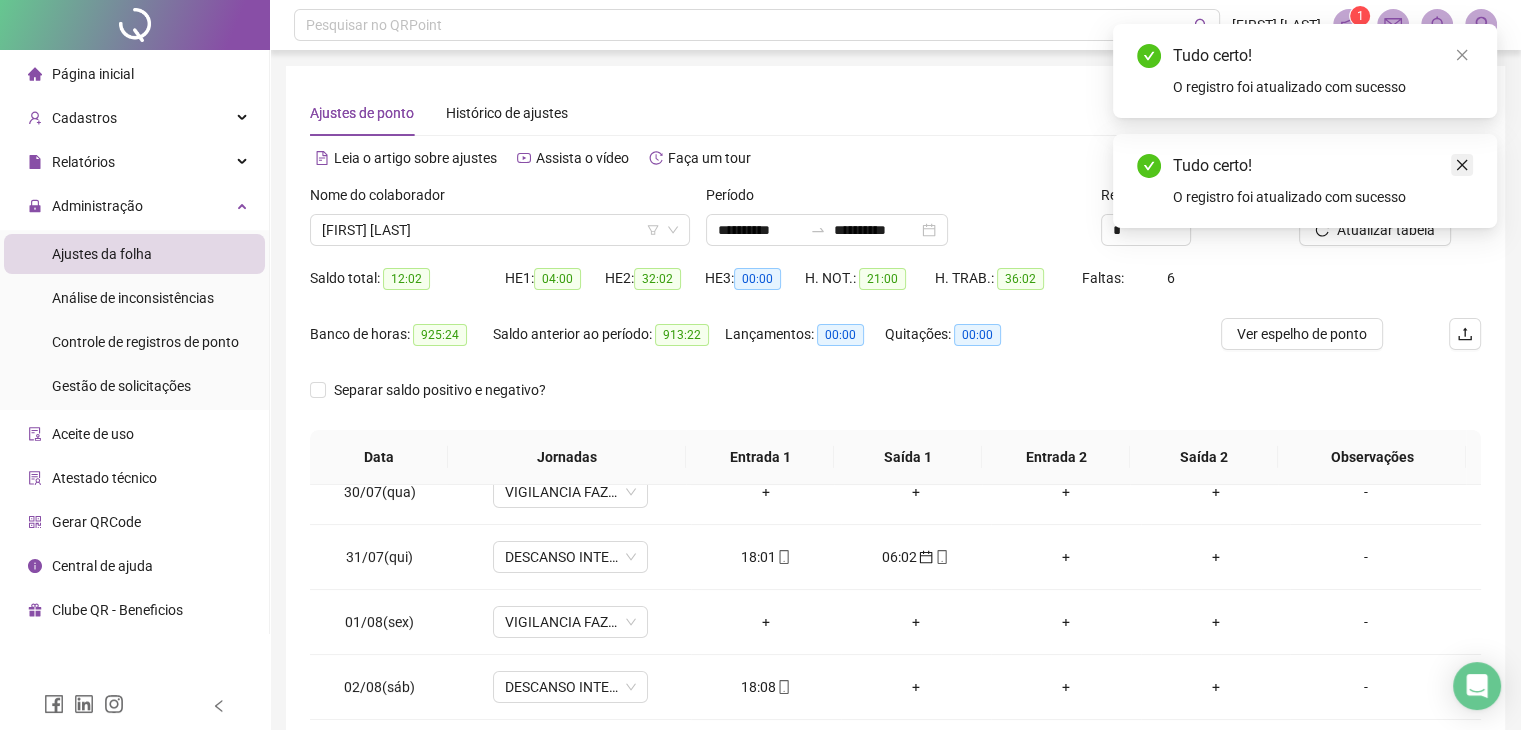 click 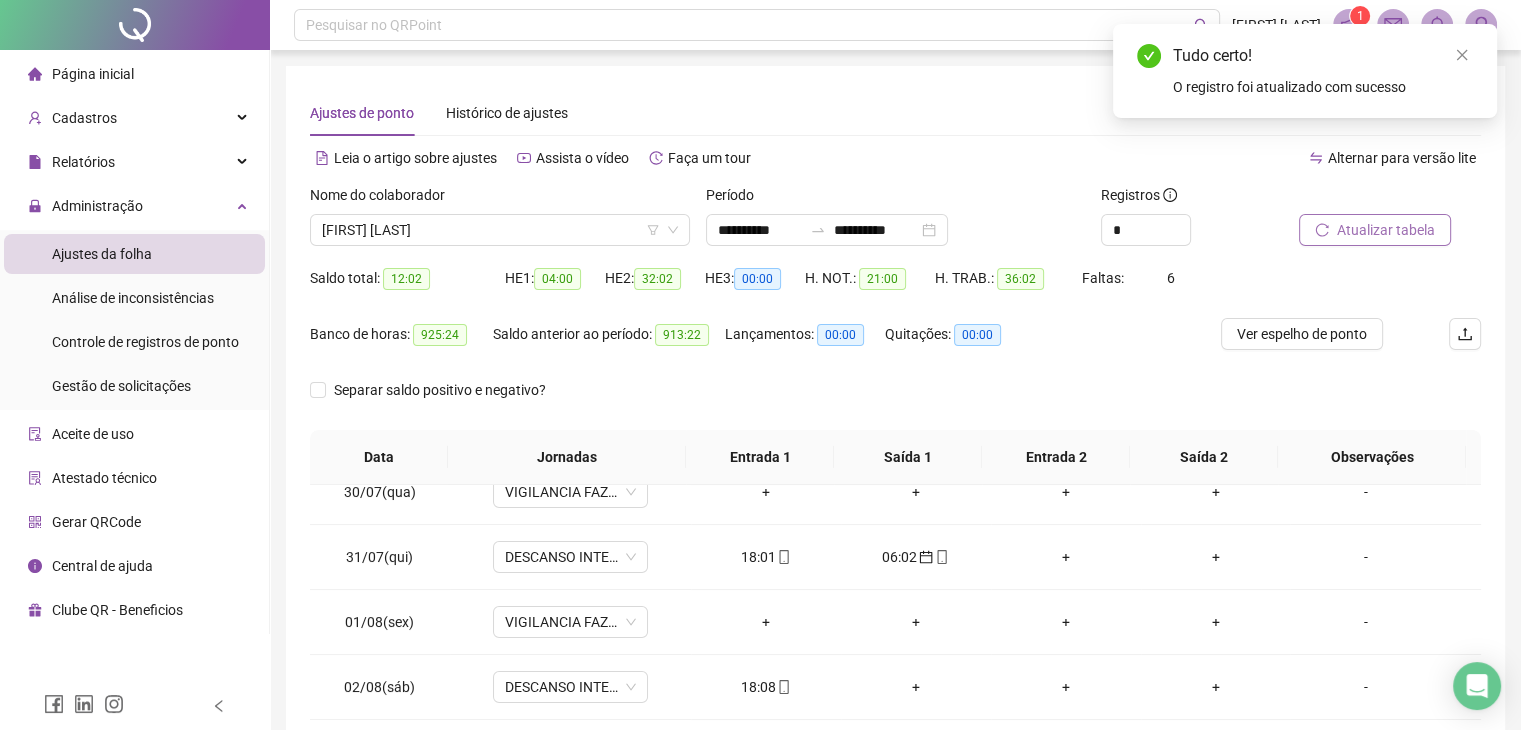 click on "Atualizar tabela" at bounding box center [1375, 230] 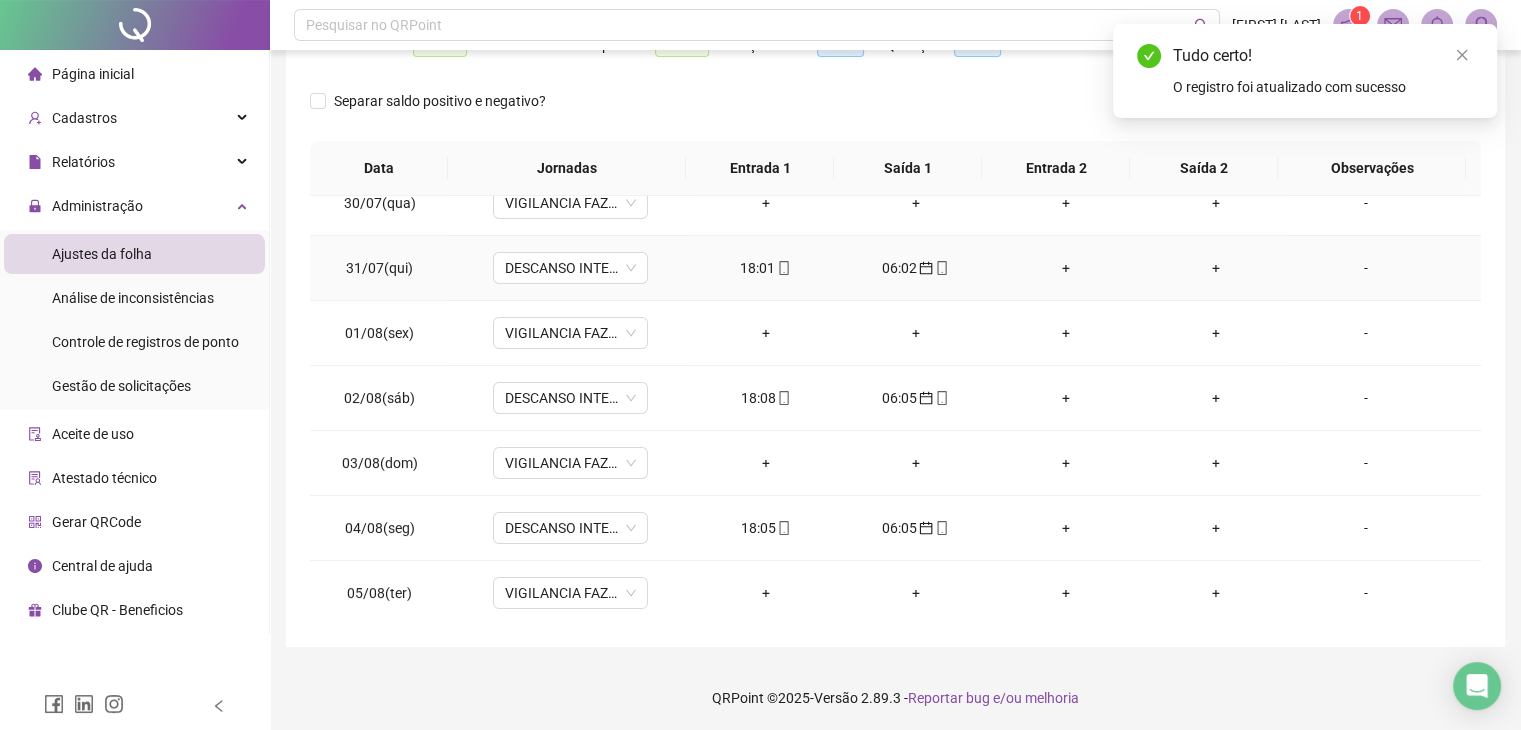 scroll, scrollTop: 292, scrollLeft: 0, axis: vertical 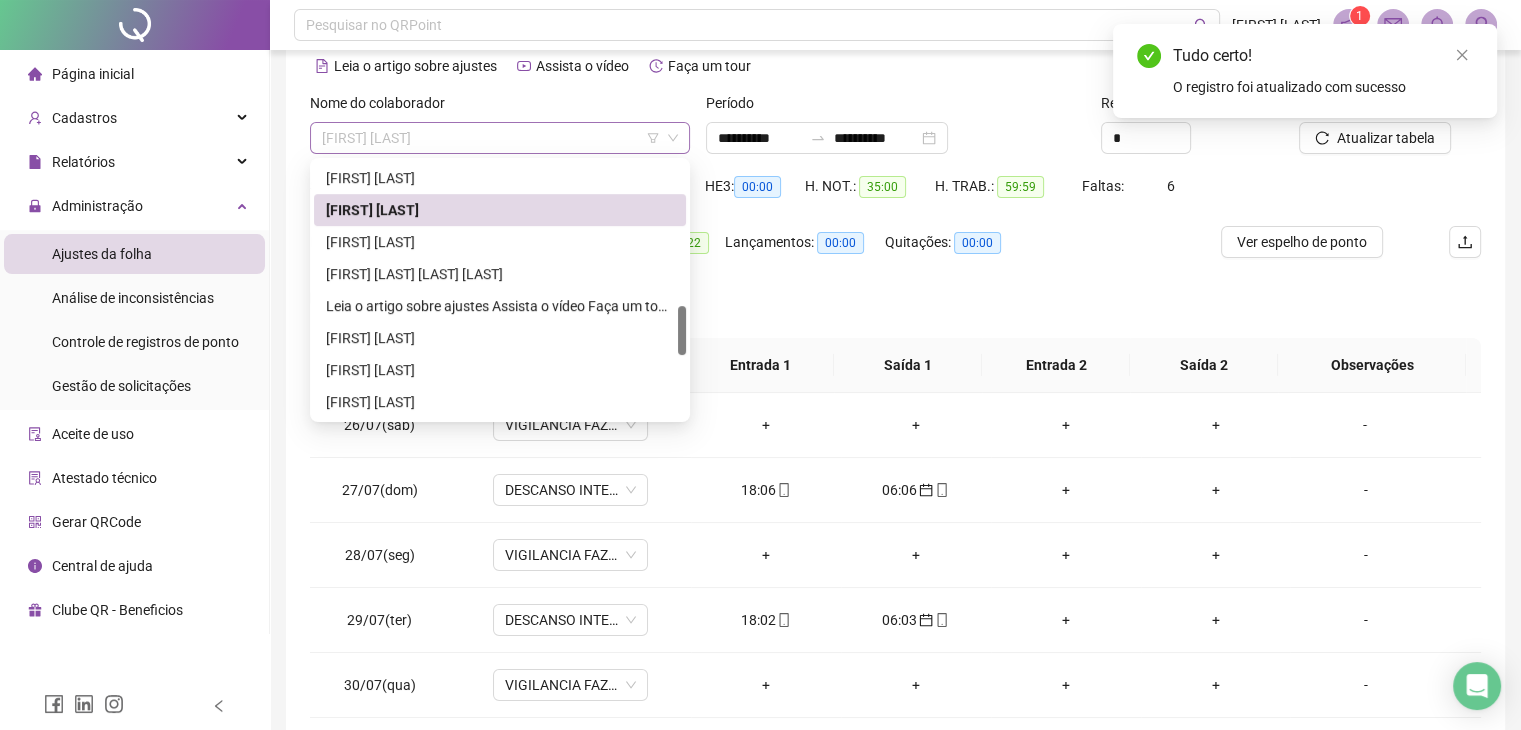 click on "[FIRST] [LAST]" at bounding box center [500, 138] 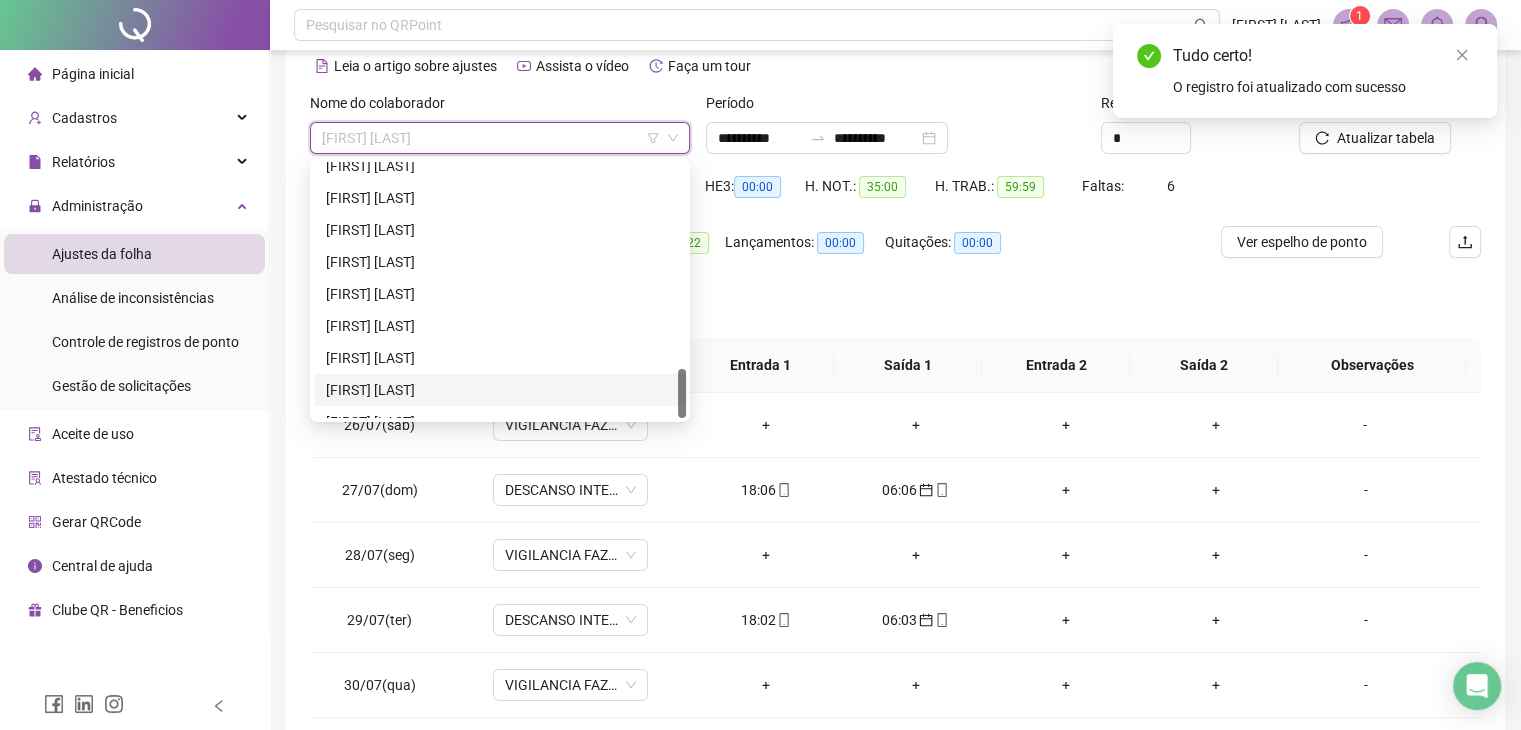 scroll, scrollTop: 1056, scrollLeft: 0, axis: vertical 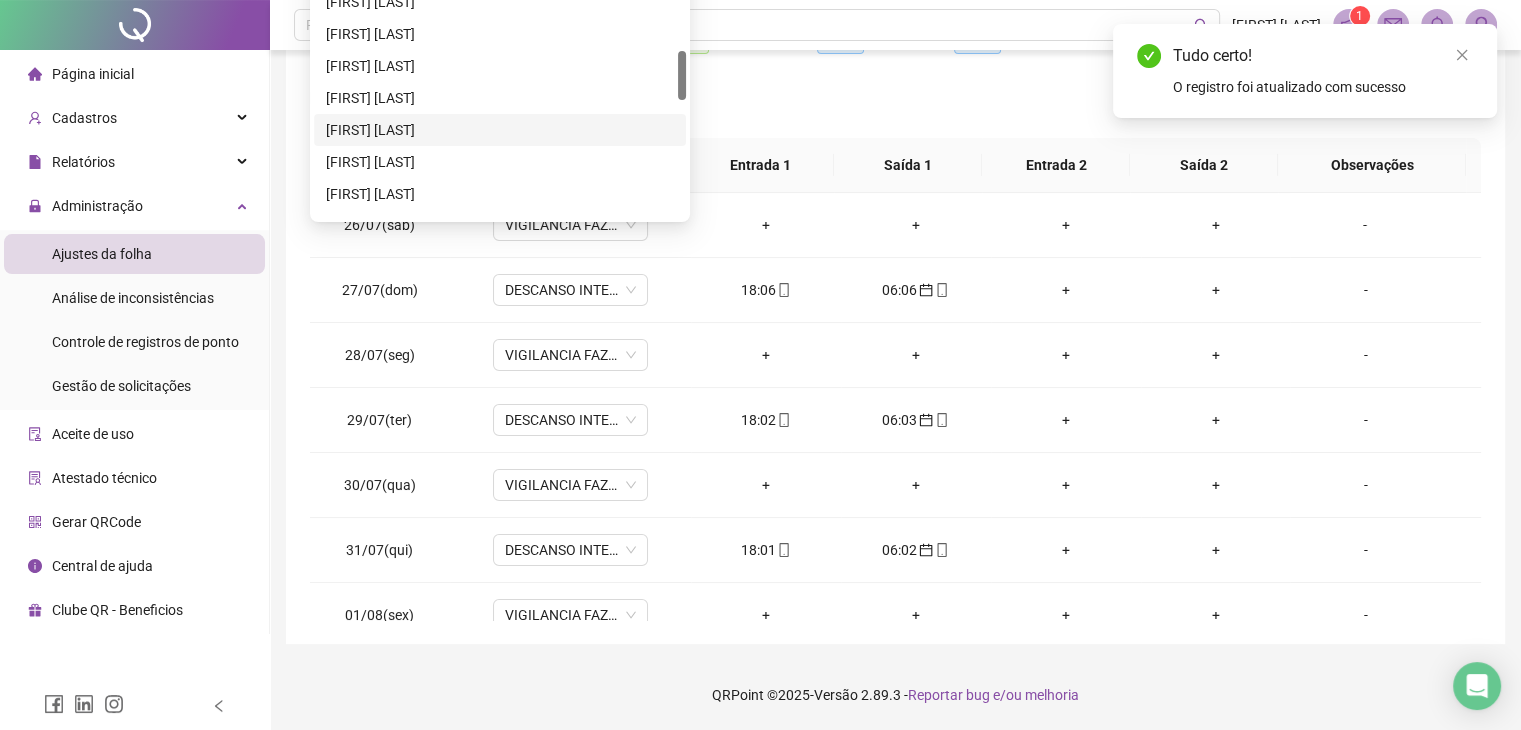 click on "[FIRST] [LAST]" at bounding box center [500, 130] 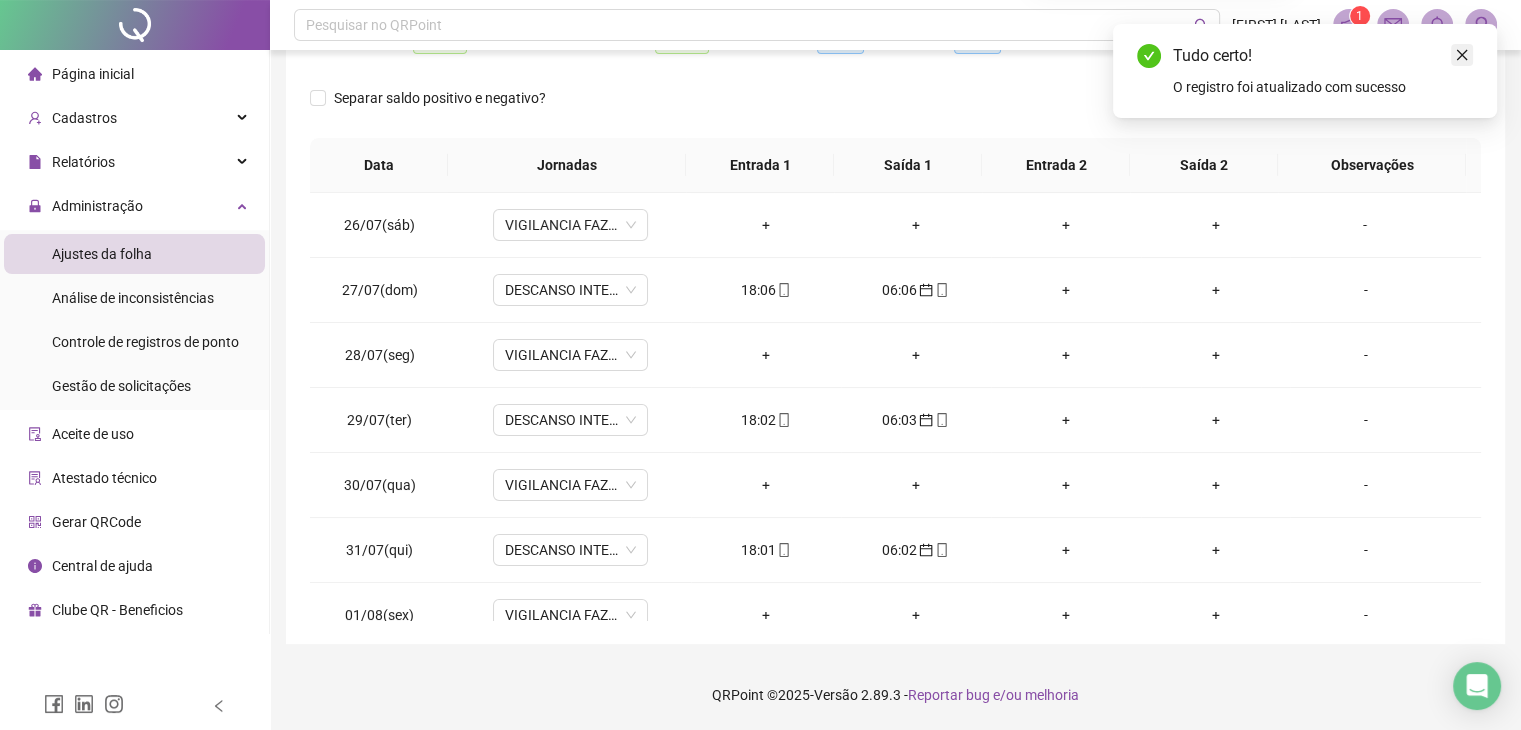 click 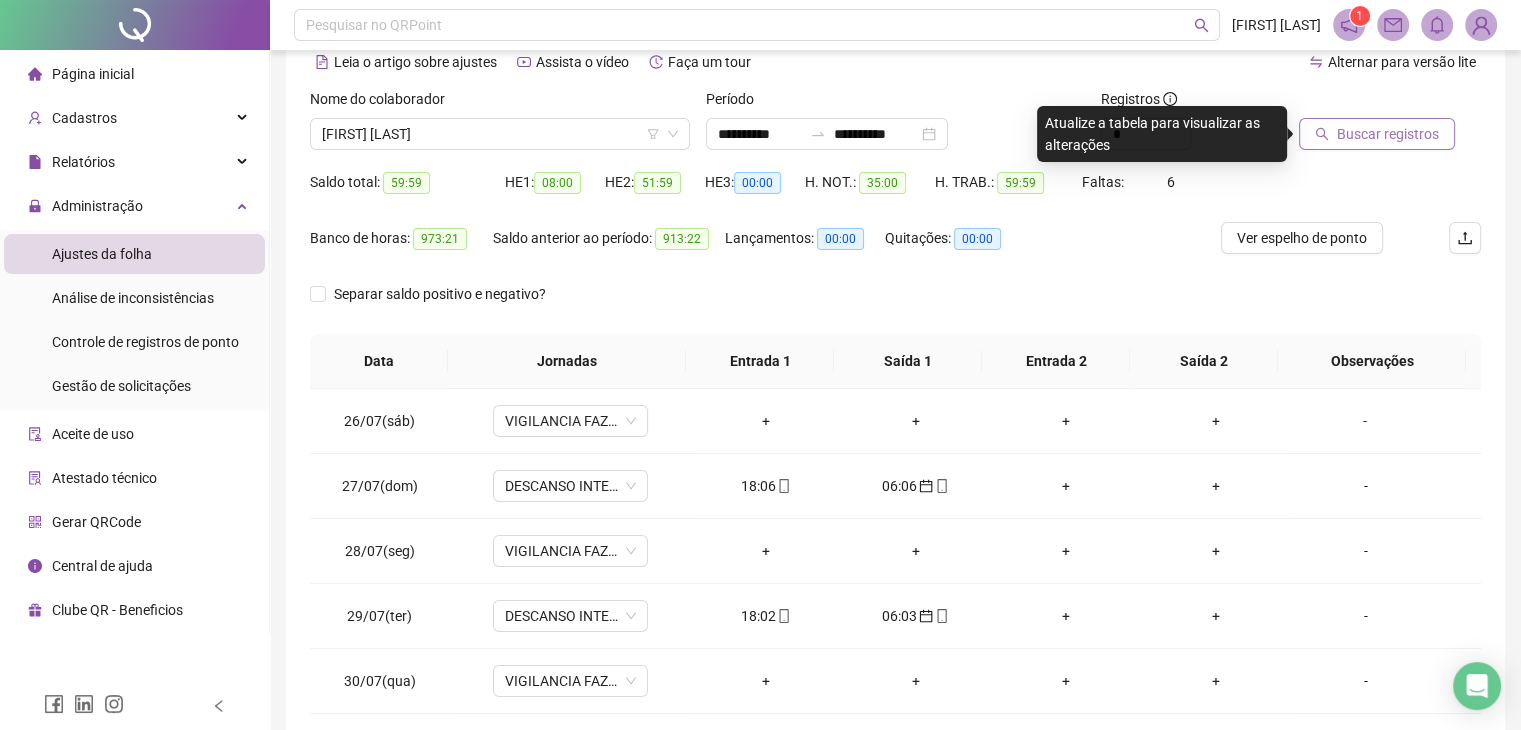 scroll, scrollTop: 92, scrollLeft: 0, axis: vertical 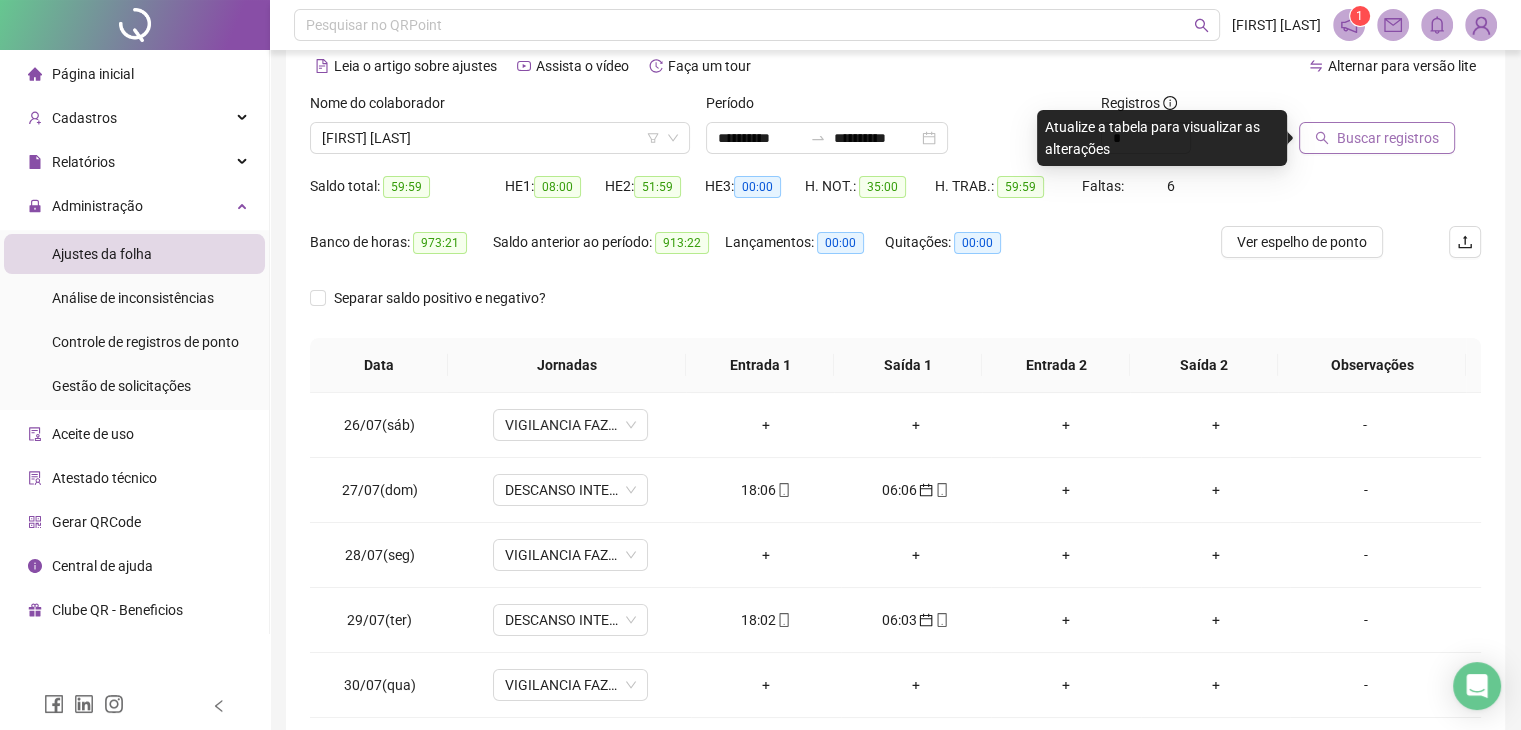 click on "Buscar registros" at bounding box center (1388, 138) 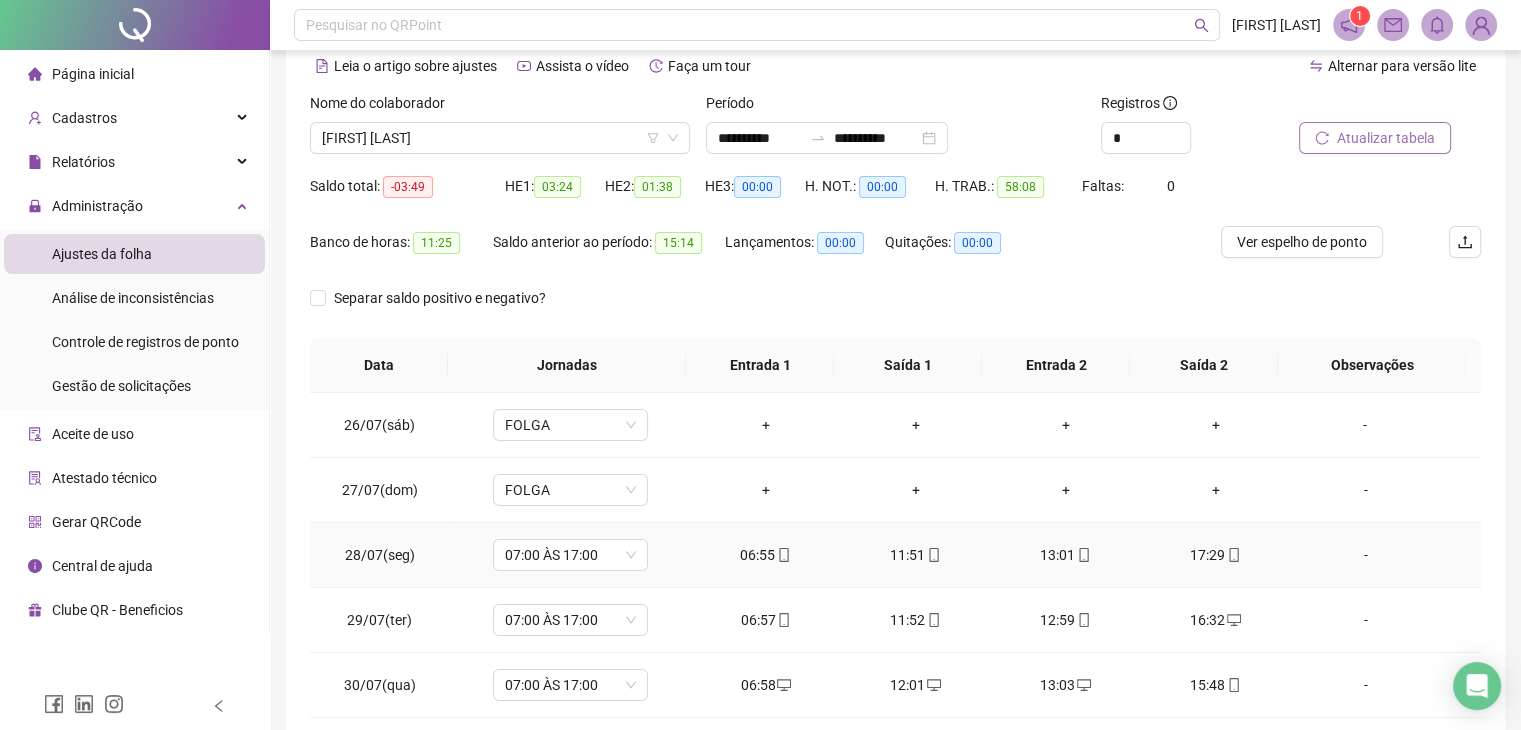 scroll, scrollTop: 285, scrollLeft: 0, axis: vertical 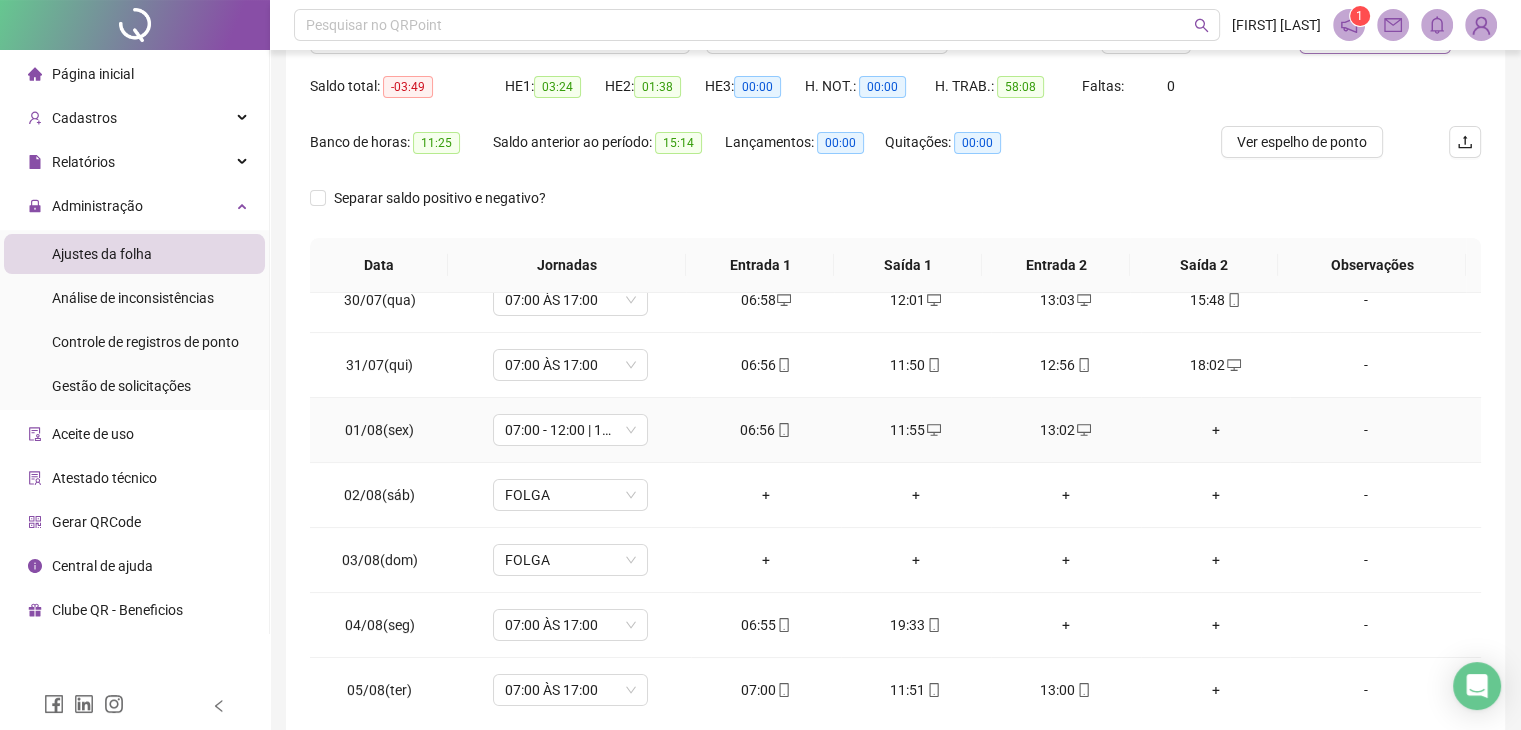 drag, startPoint x: 1198, startPoint y: 433, endPoint x: 1209, endPoint y: 424, distance: 14.21267 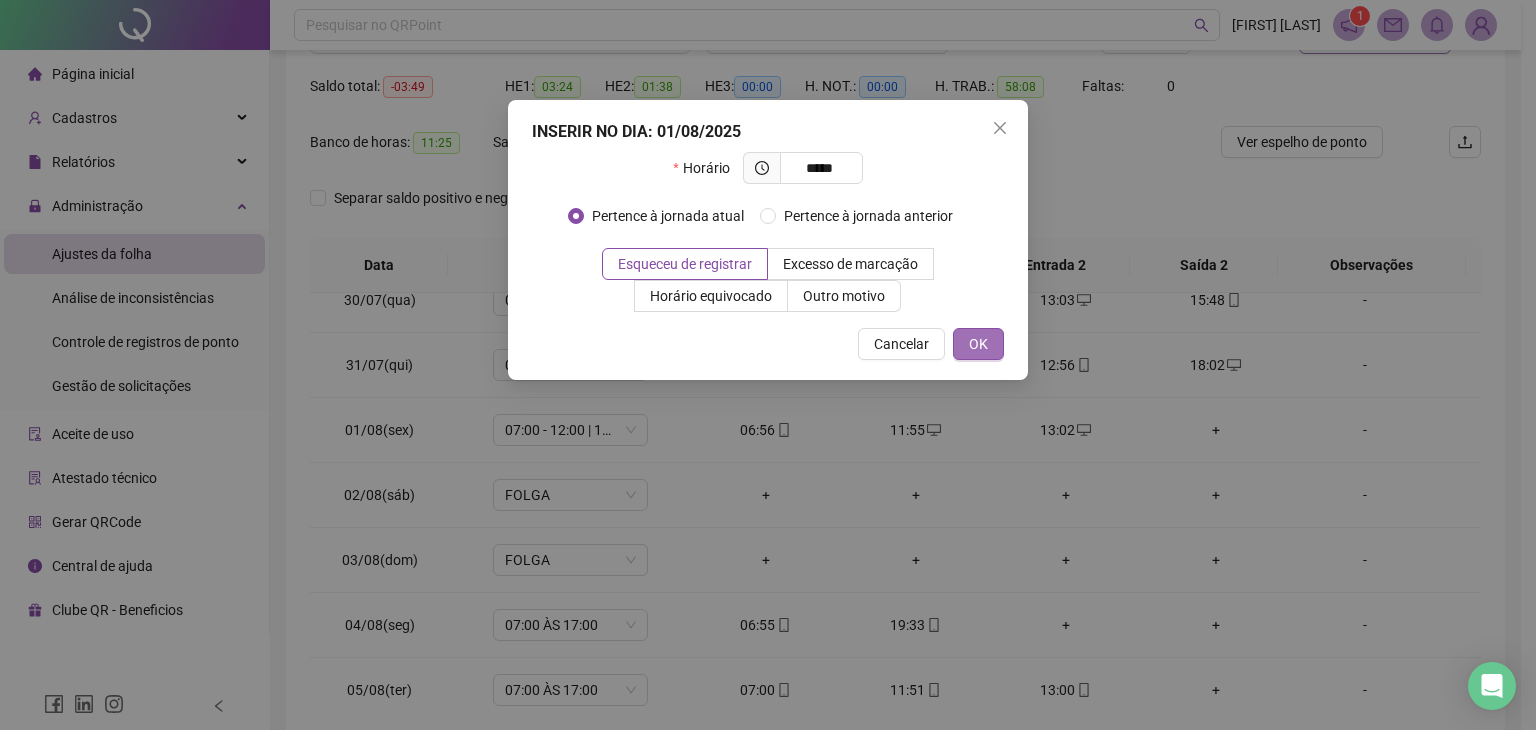 type on "*****" 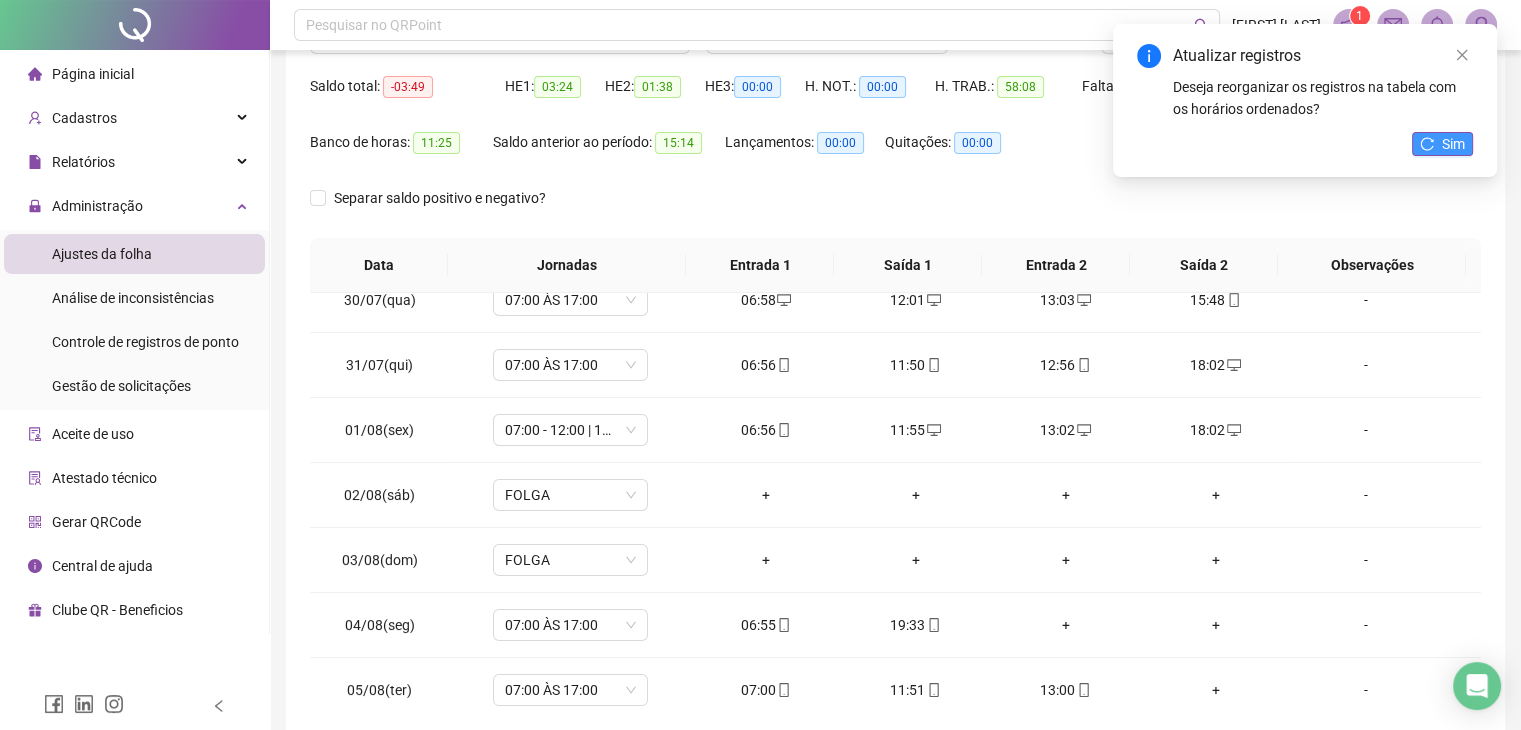 click on "Sim" at bounding box center [1442, 144] 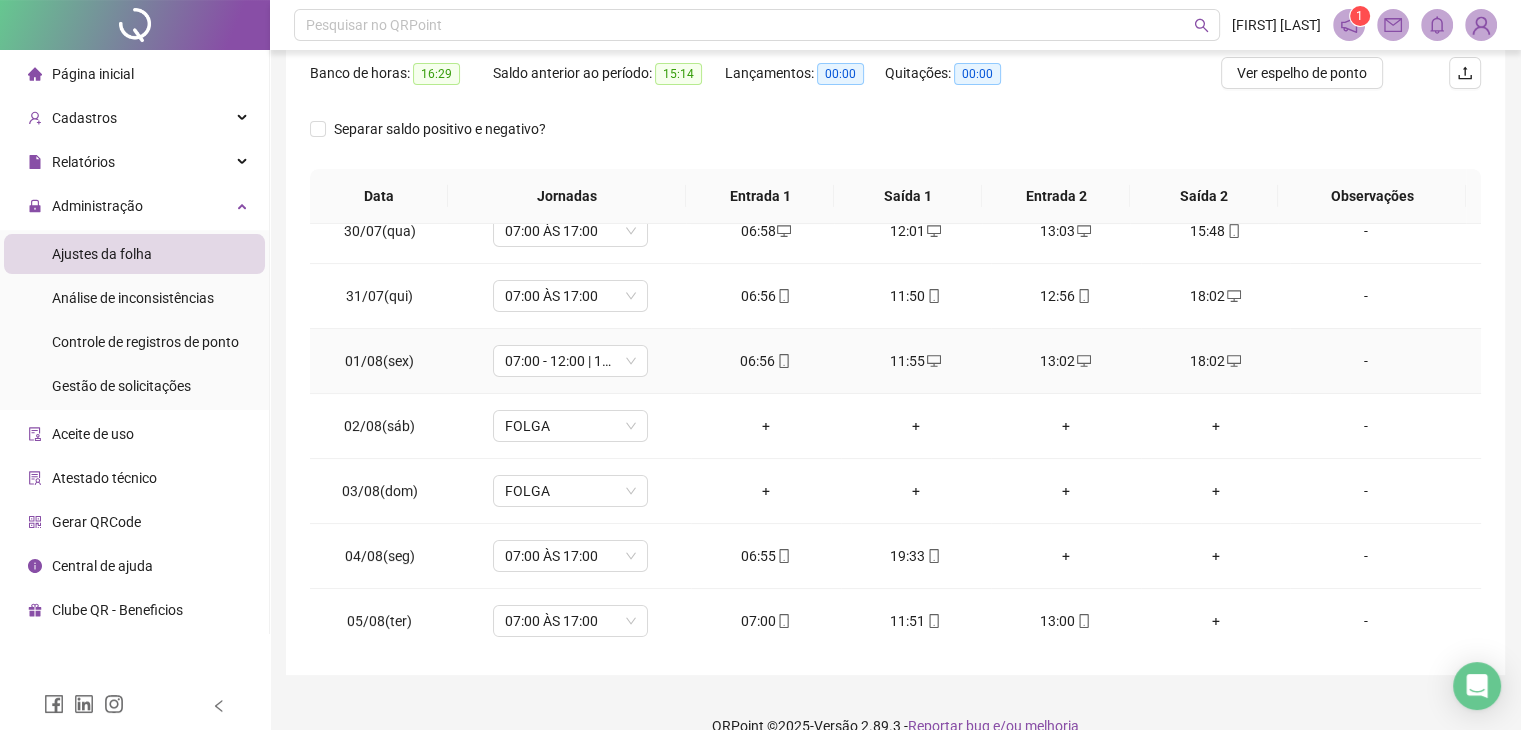 scroll, scrollTop: 292, scrollLeft: 0, axis: vertical 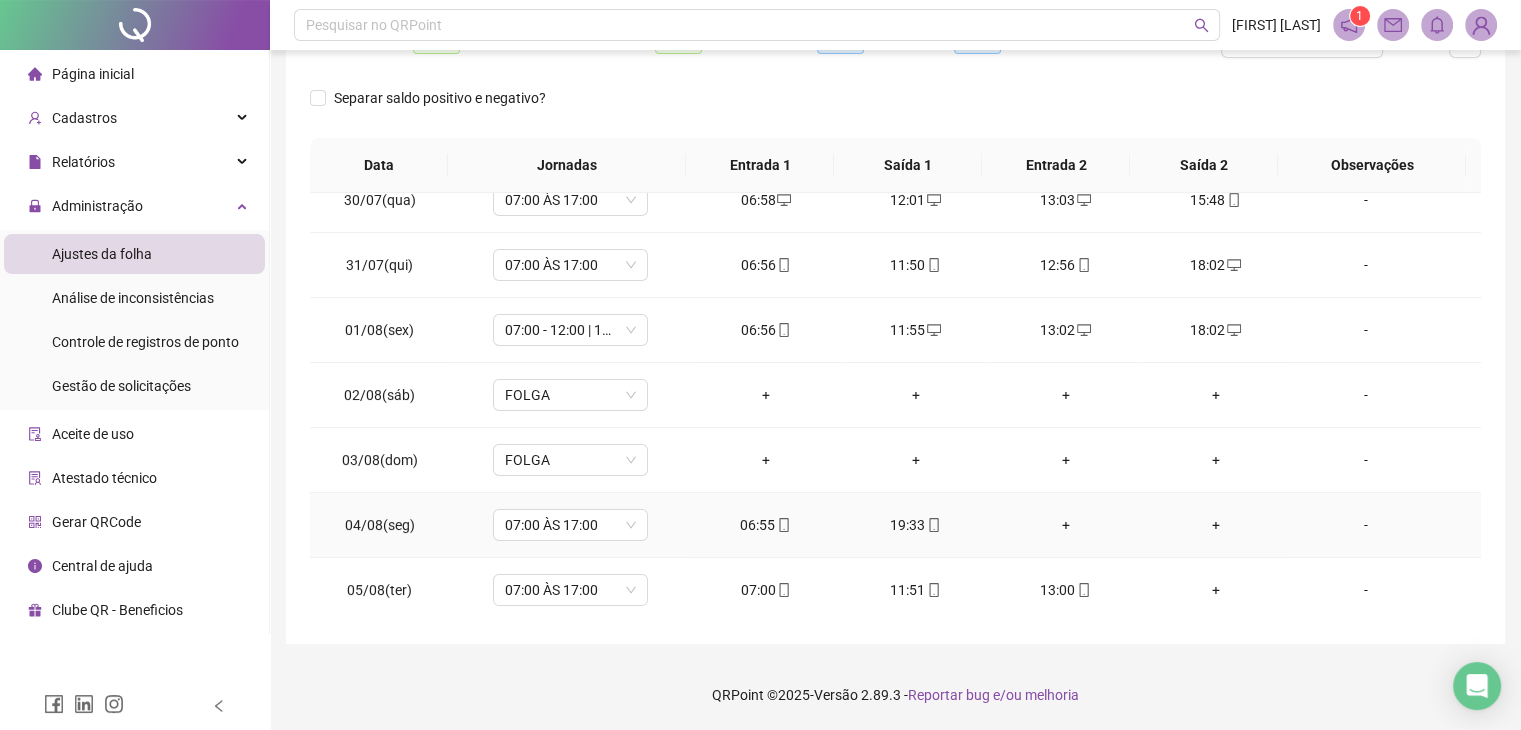 click on "+" at bounding box center [1066, 525] 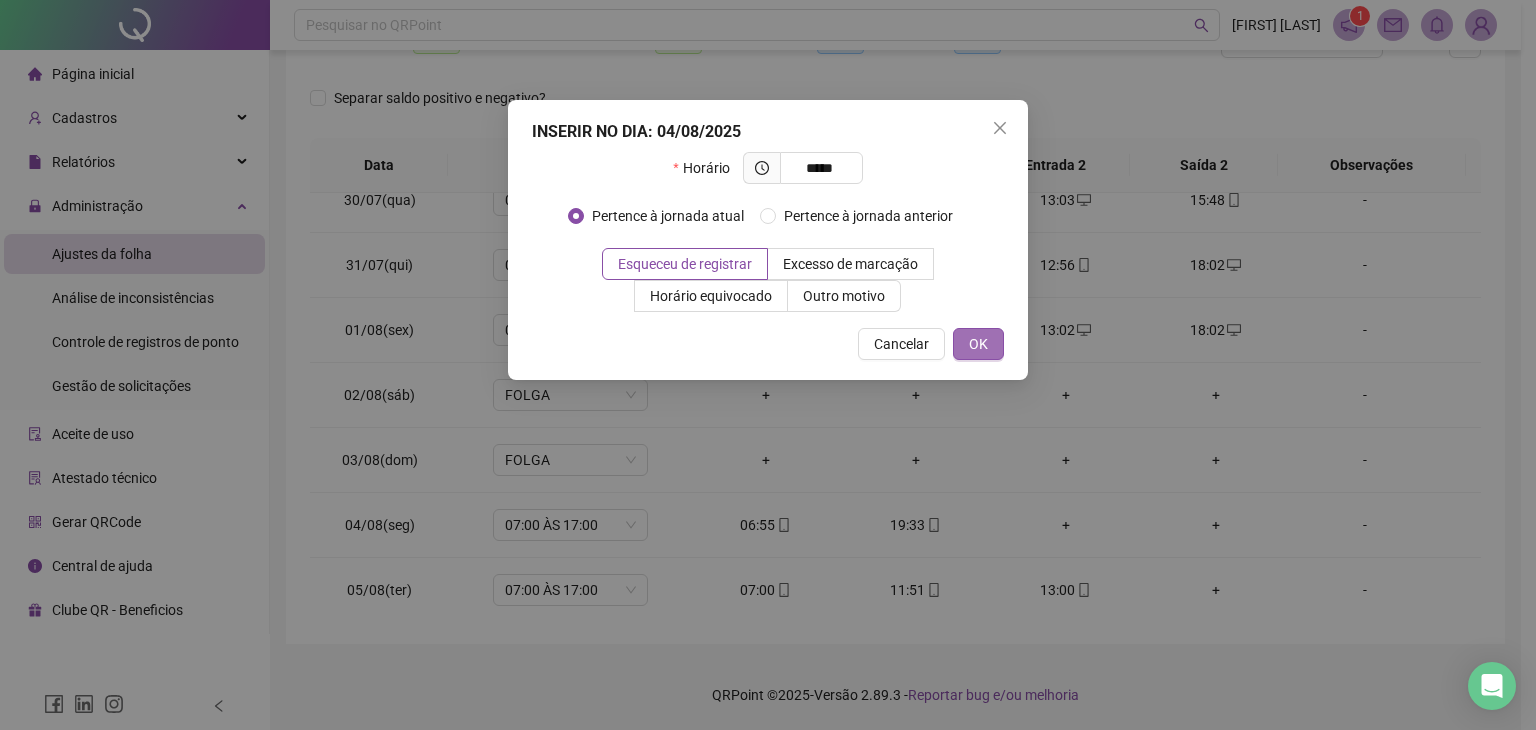 type on "*****" 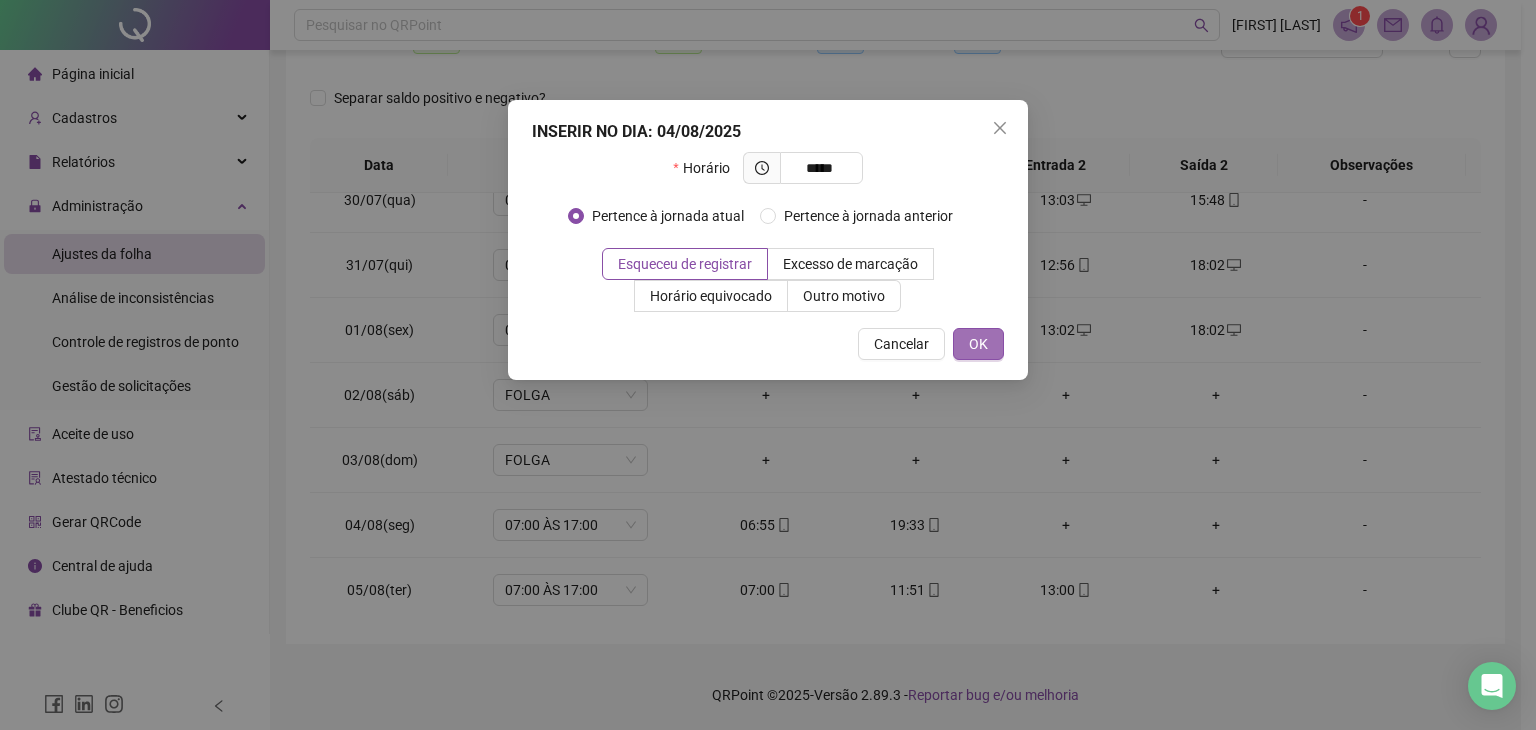 click on "OK" at bounding box center [978, 344] 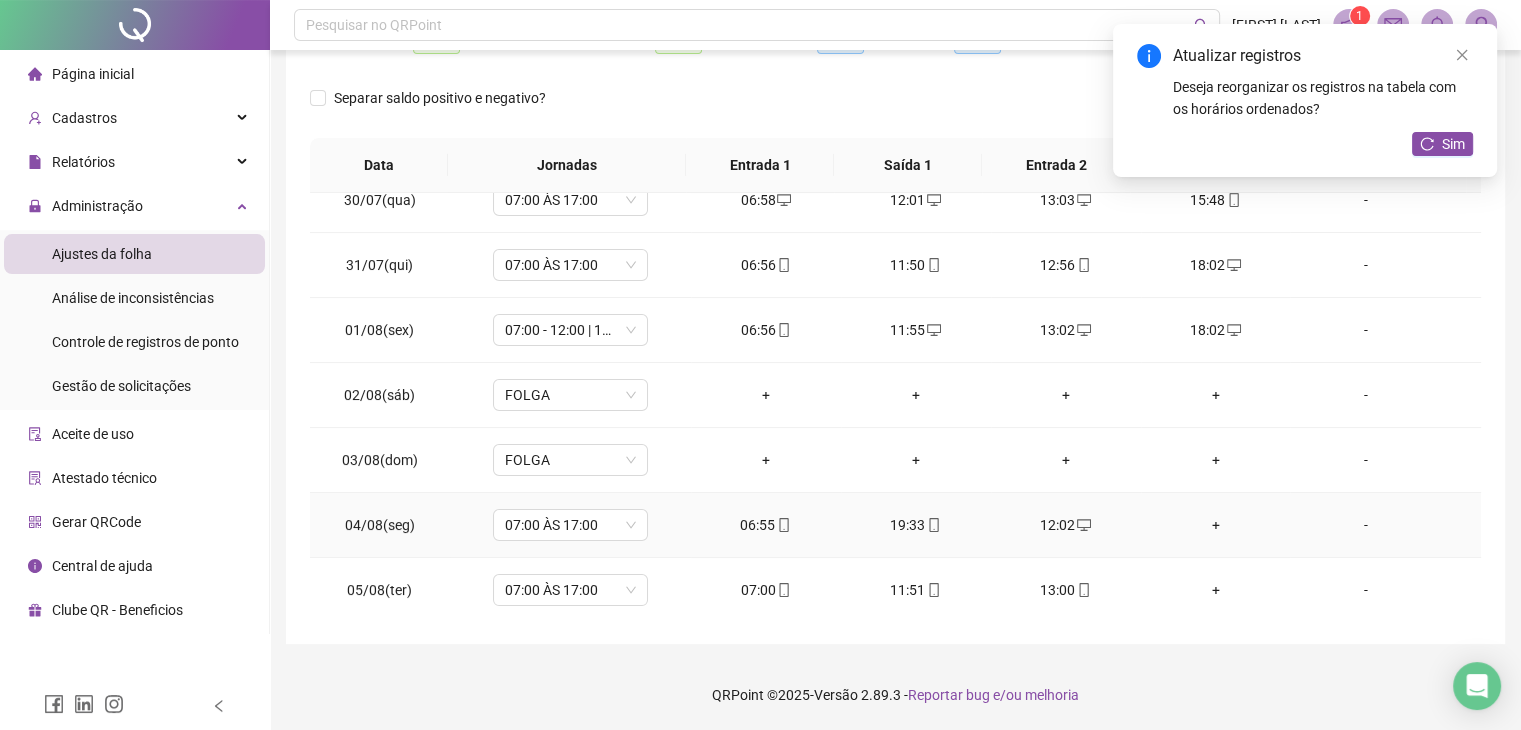 click on "+" at bounding box center (1216, 525) 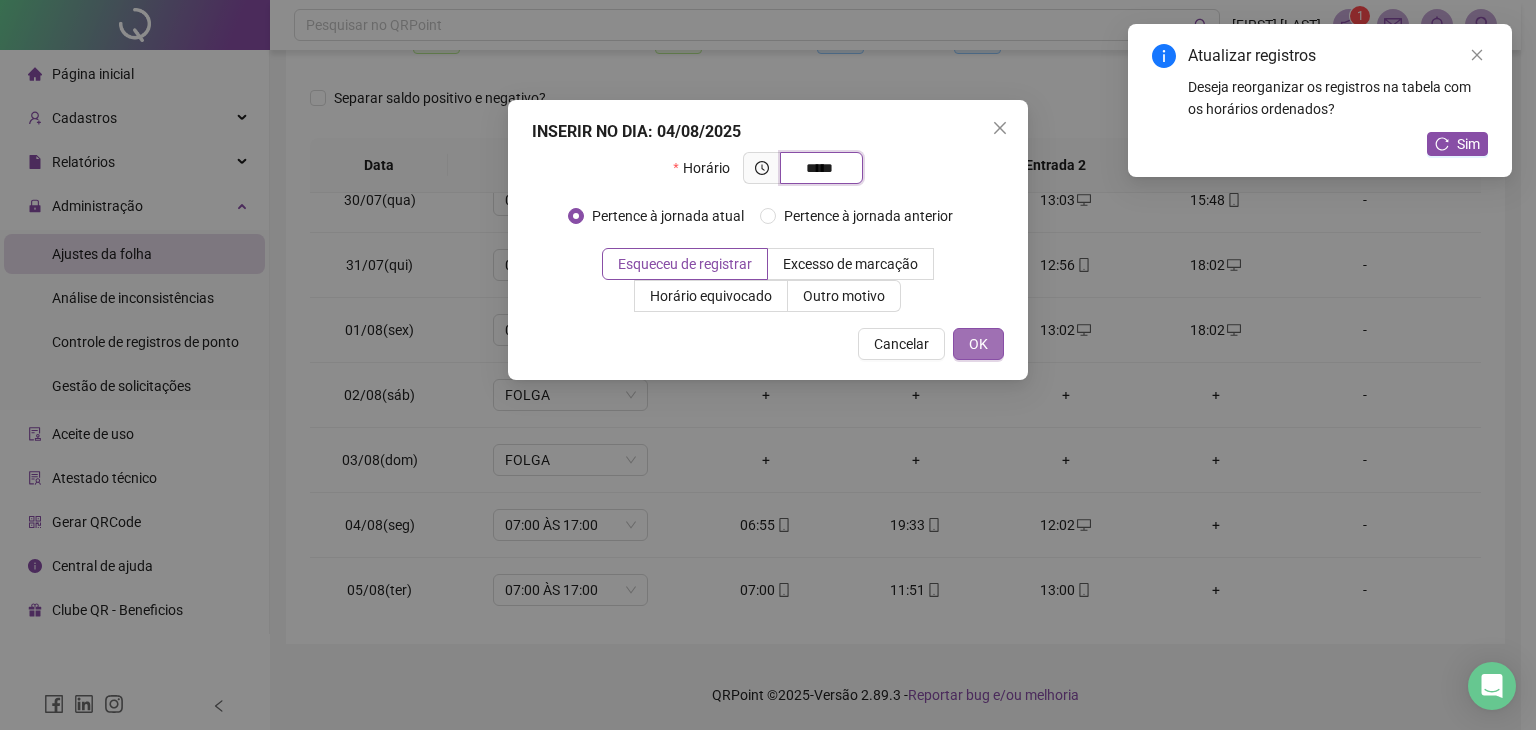 type on "*****" 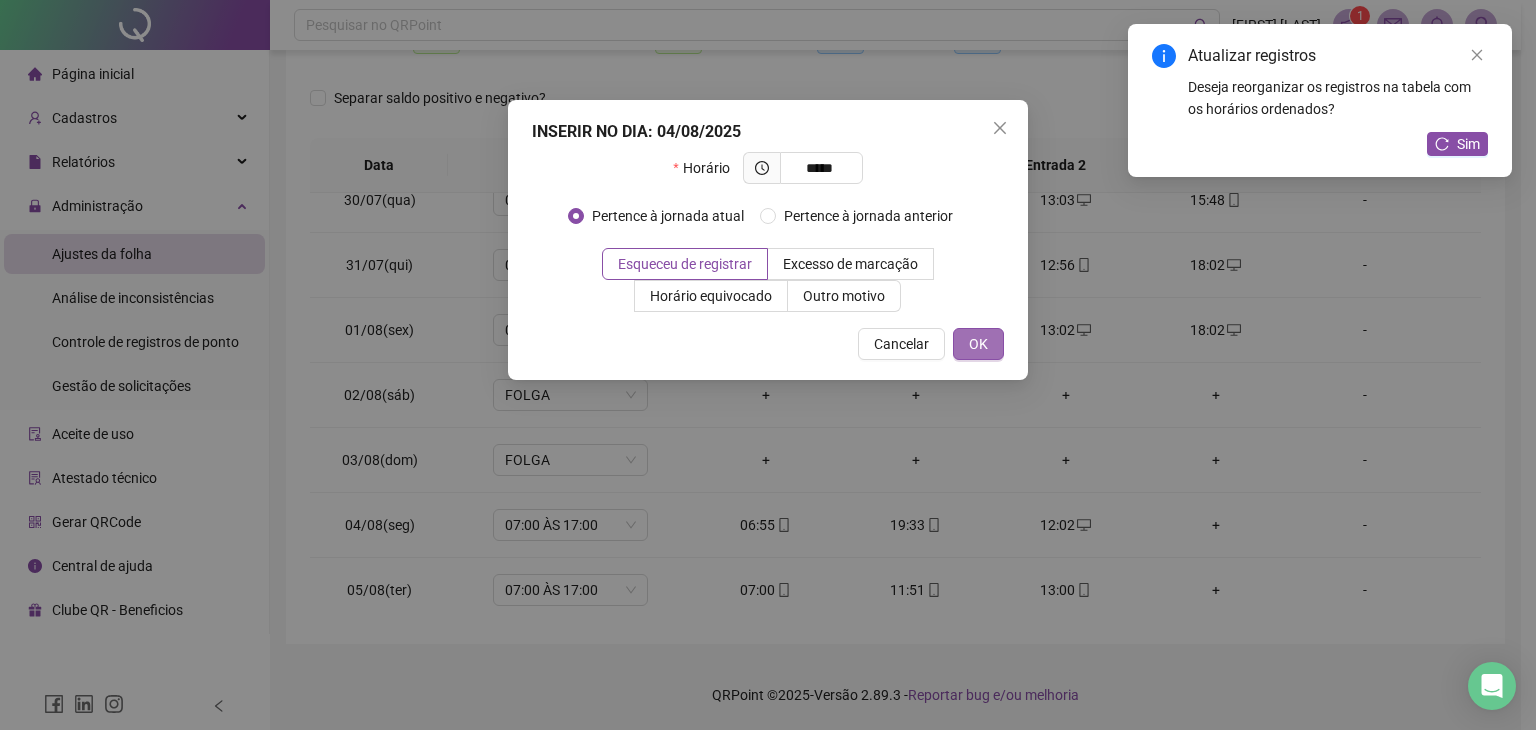 click on "OK" at bounding box center [978, 344] 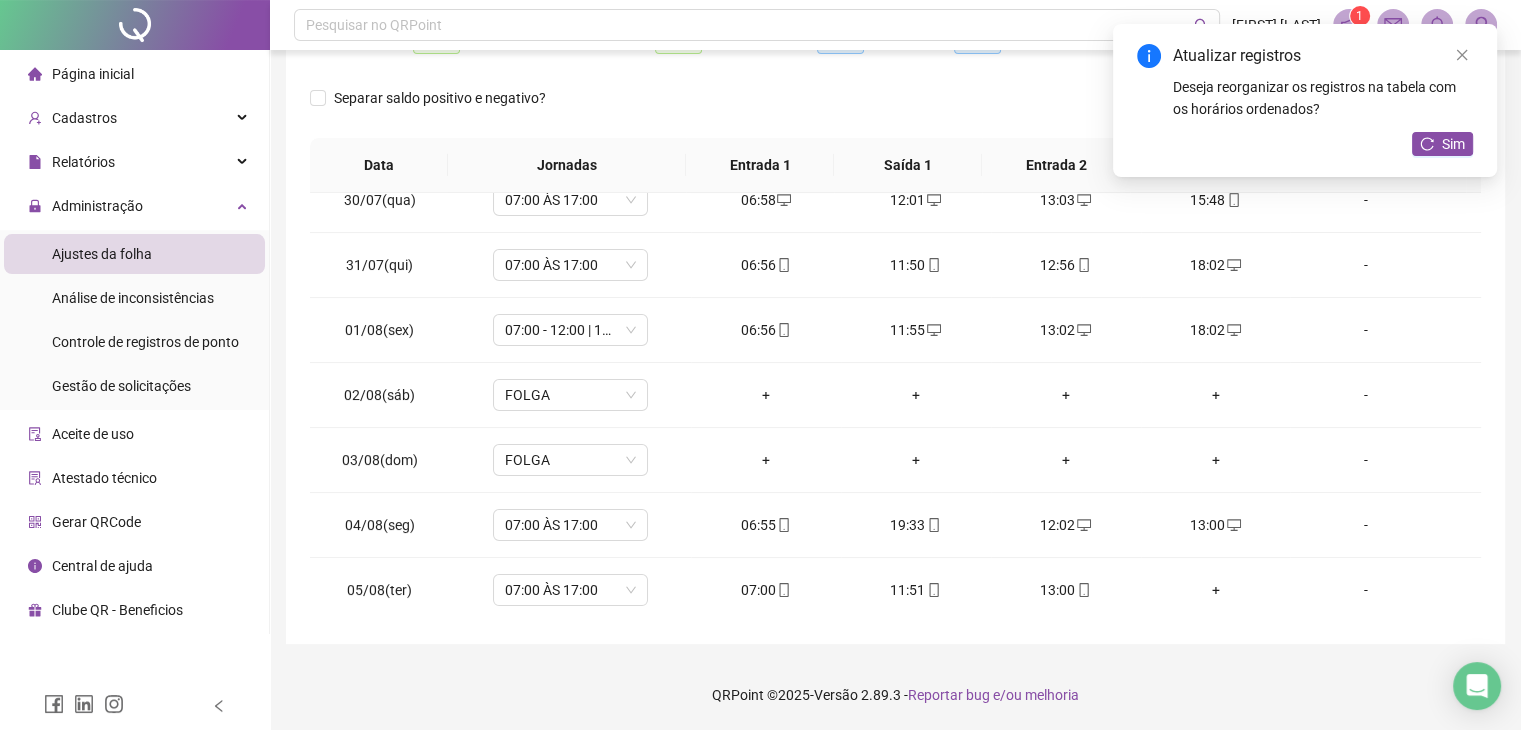 click on "Atualizar registros Deseja reorganizar os registros na tabela com os horários ordenados? Sim" at bounding box center [1305, 100] 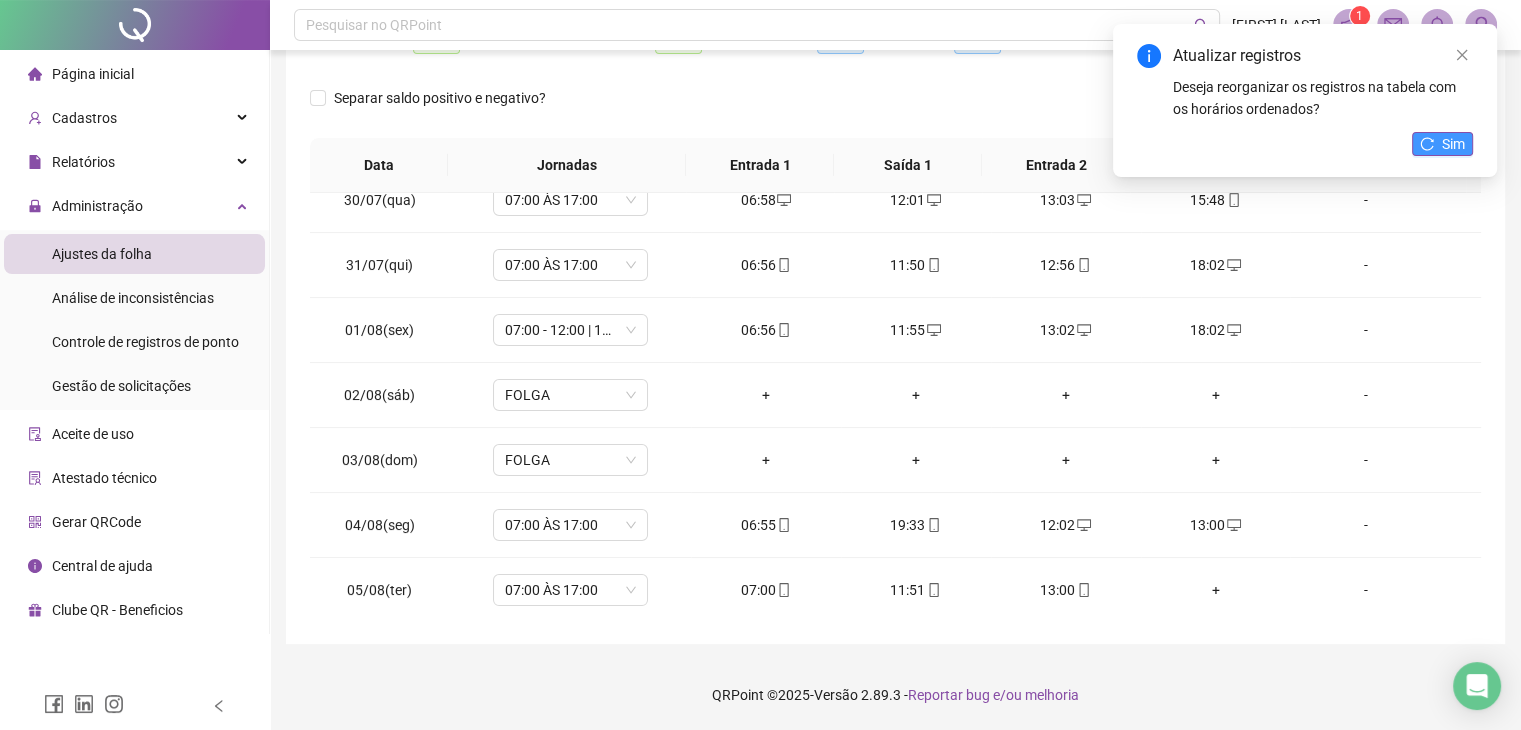 click on "Sim" at bounding box center (1442, 144) 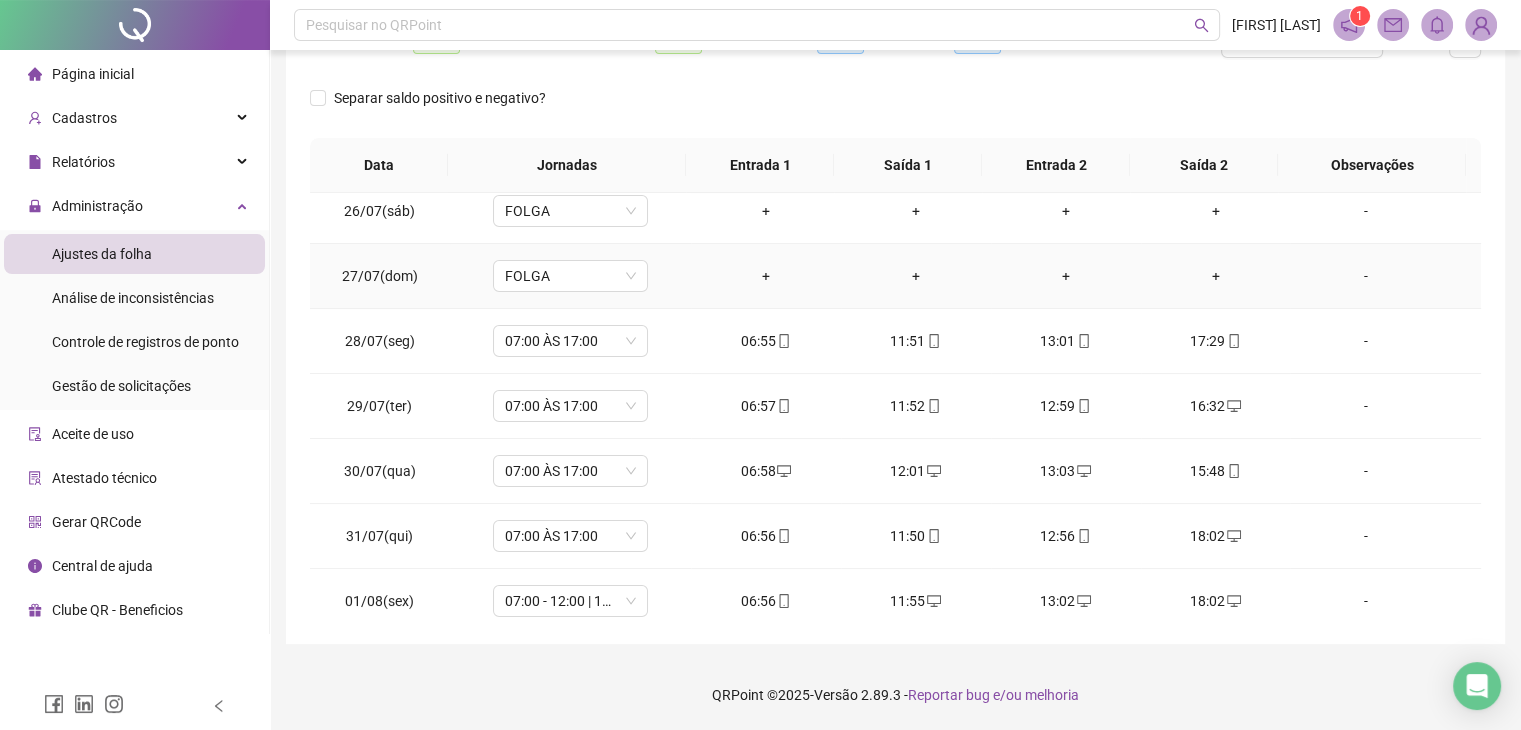 scroll, scrollTop: 0, scrollLeft: 0, axis: both 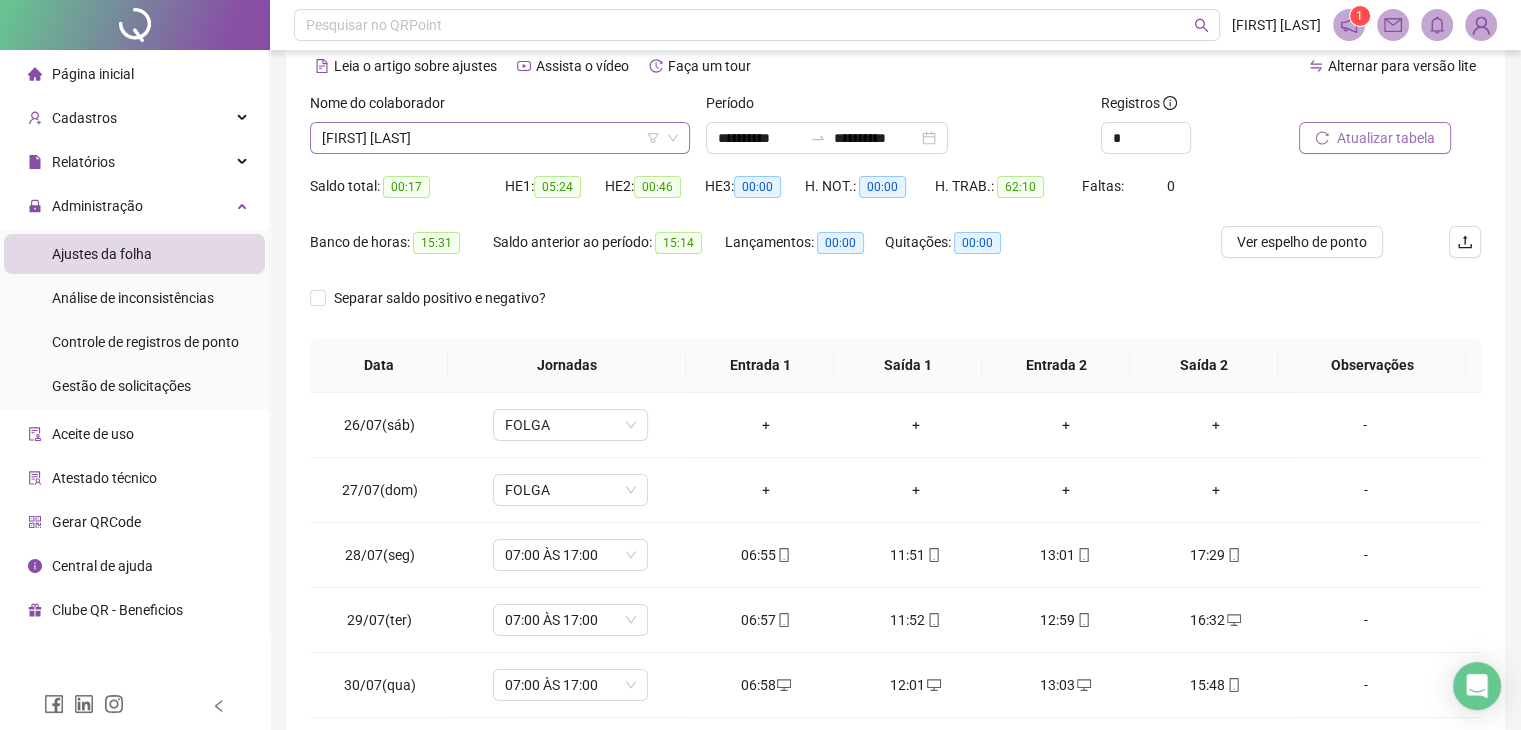 click on "[FIRST] [LAST]" at bounding box center [500, 138] 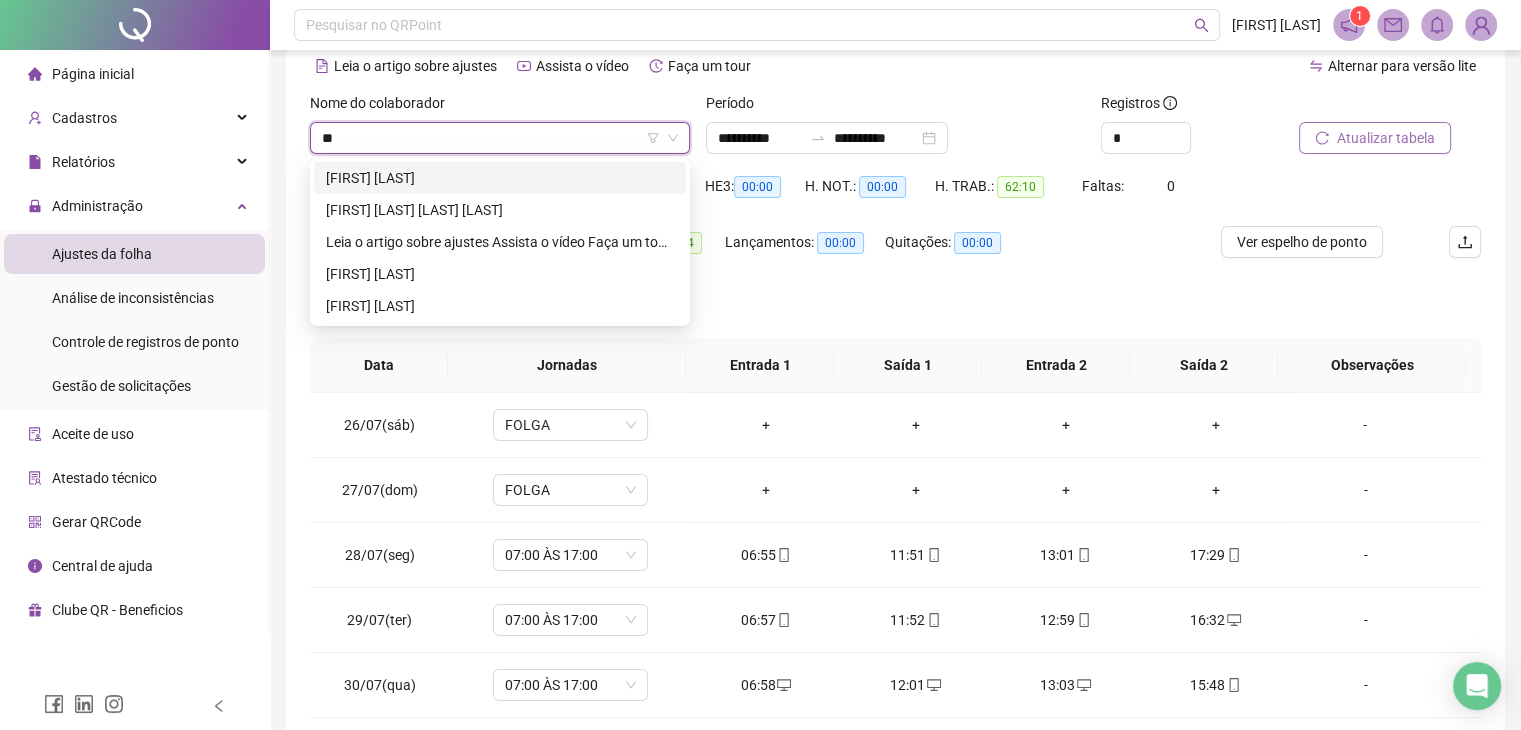 scroll, scrollTop: 0, scrollLeft: 0, axis: both 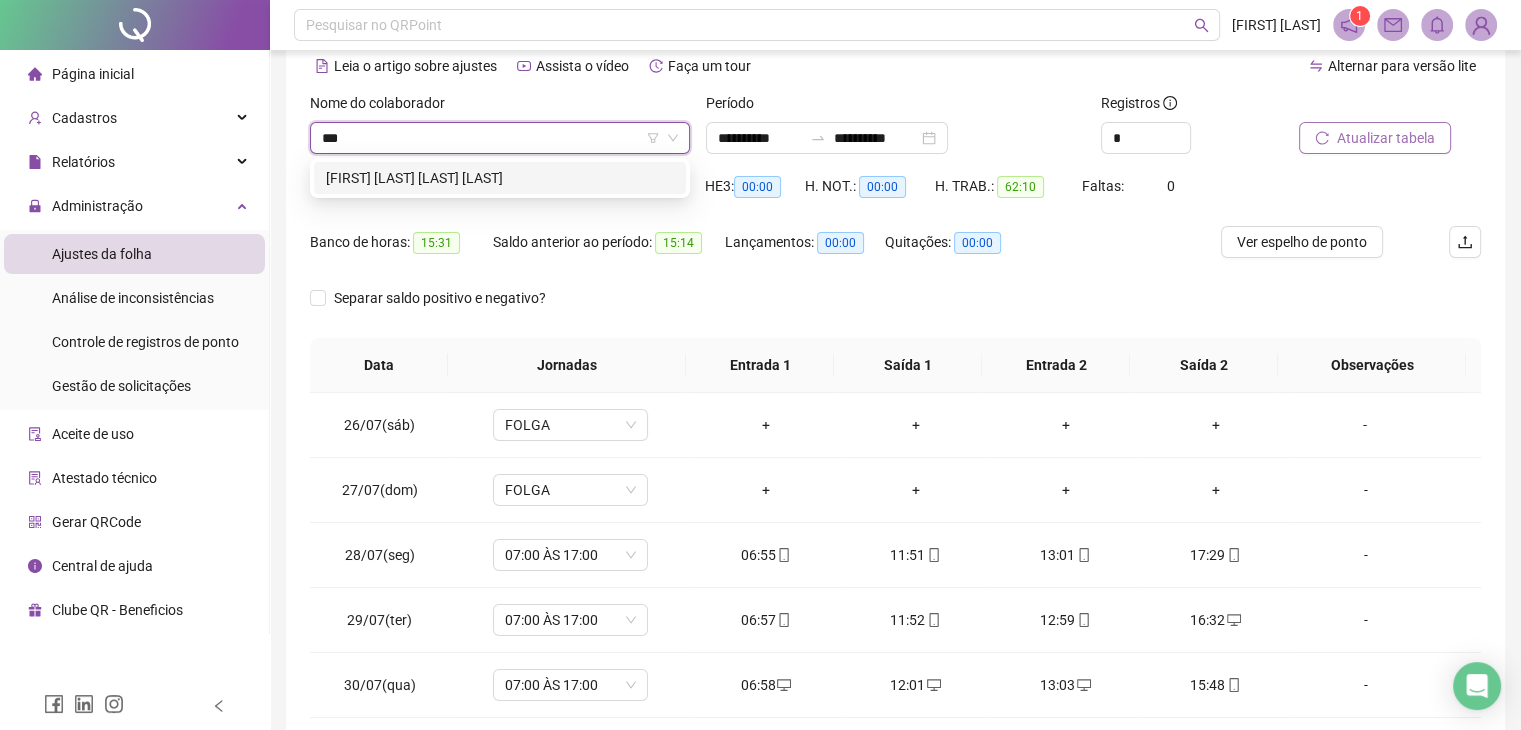 drag, startPoint x: 482, startPoint y: 173, endPoint x: 944, endPoint y: 181, distance: 462.06924 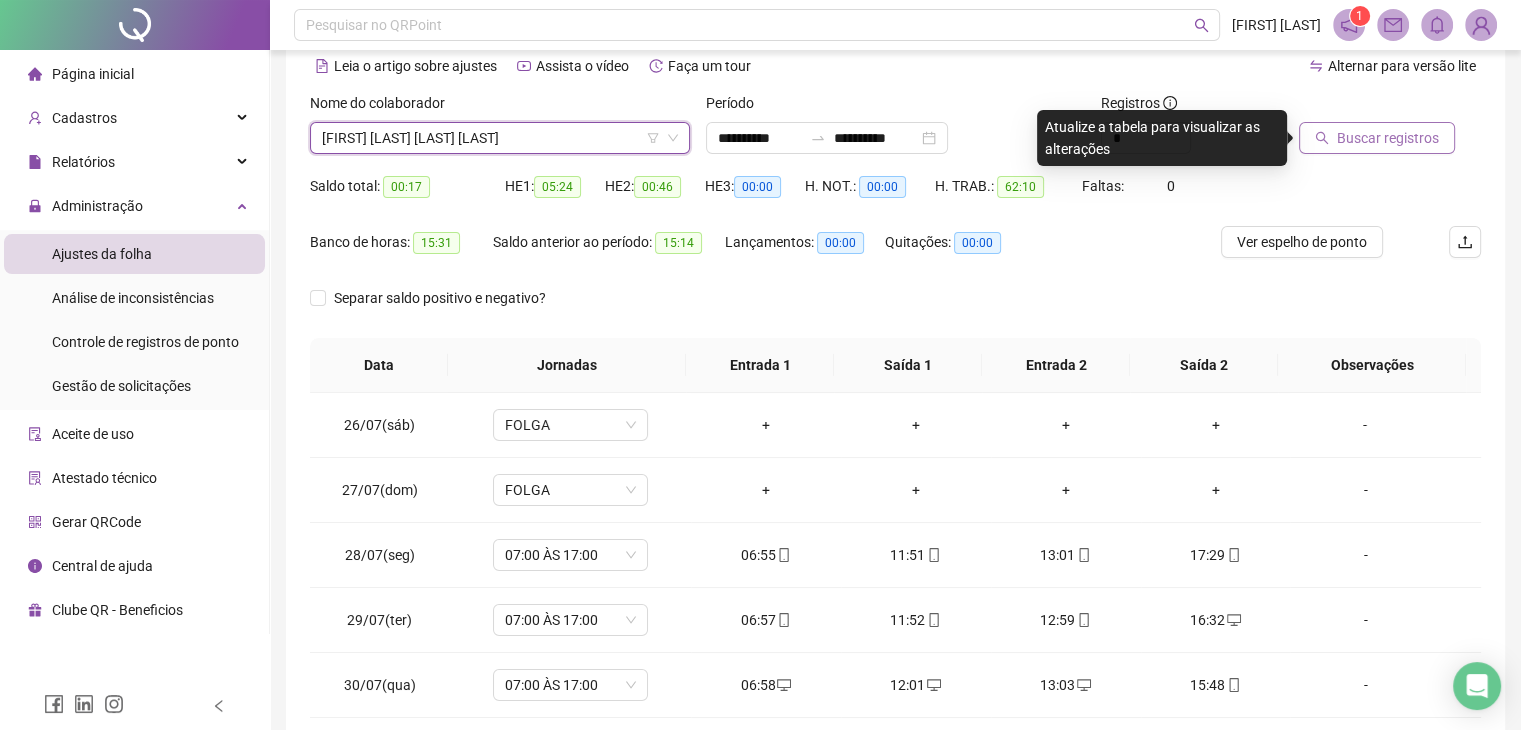 click on "Buscar registros" at bounding box center (1388, 138) 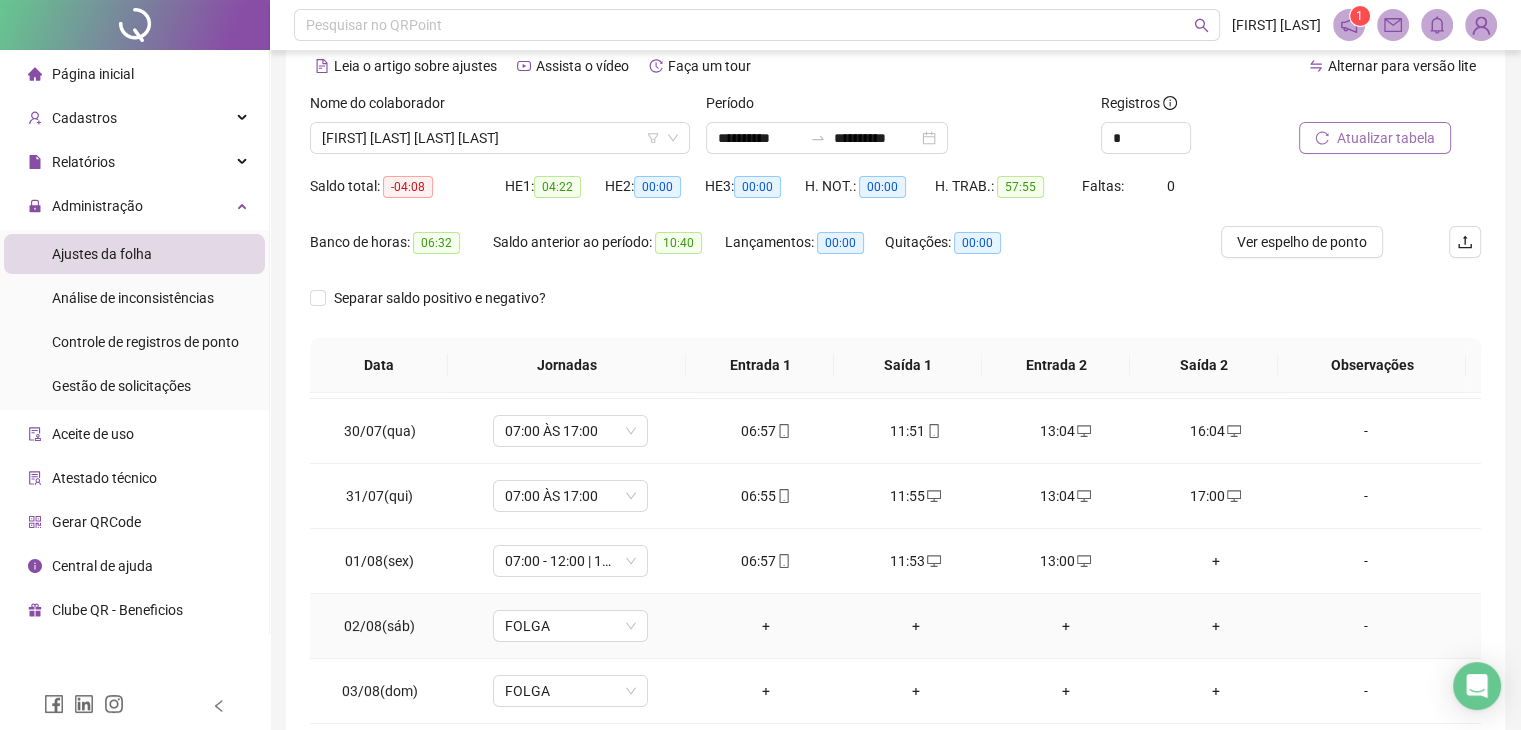 scroll, scrollTop: 285, scrollLeft: 0, axis: vertical 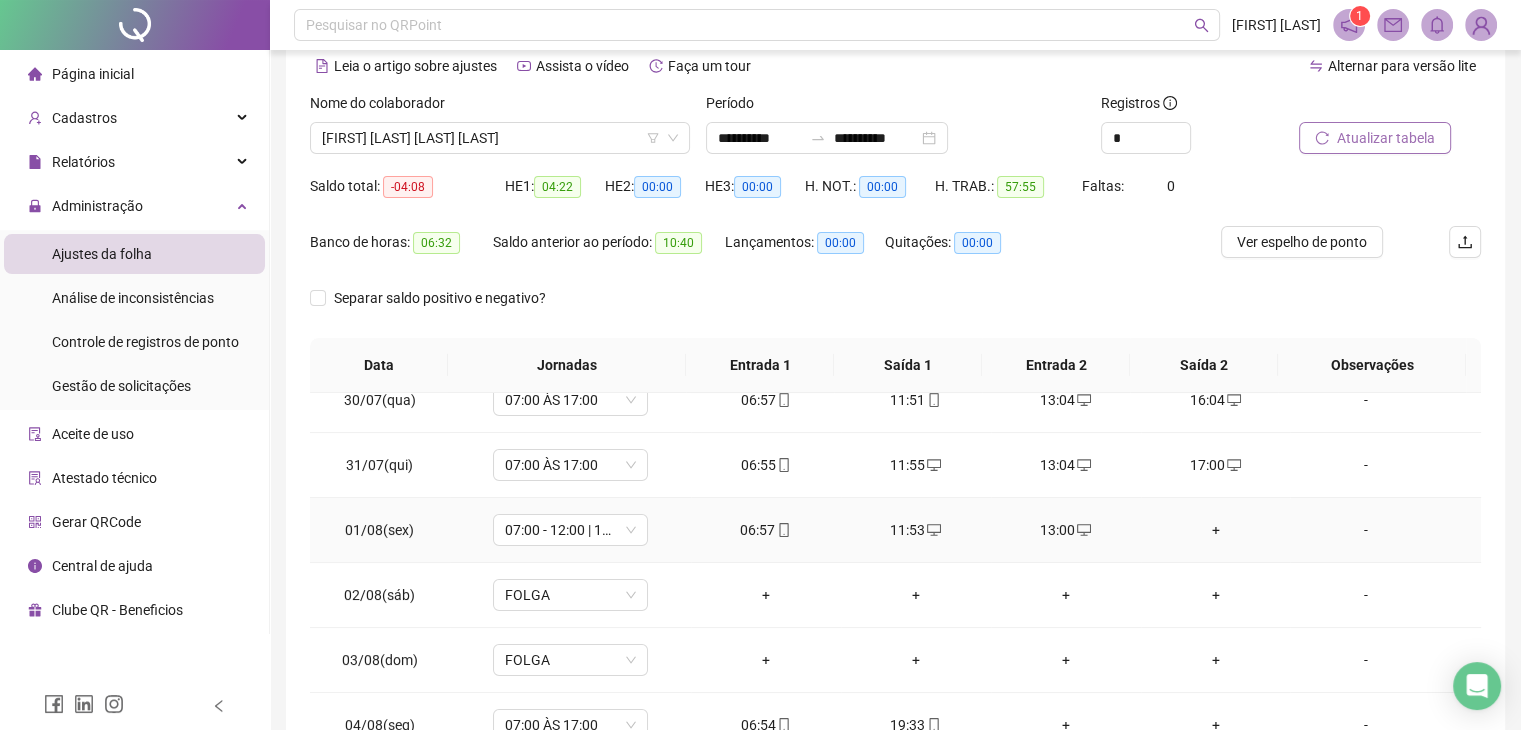 click on "+" at bounding box center [1216, 530] 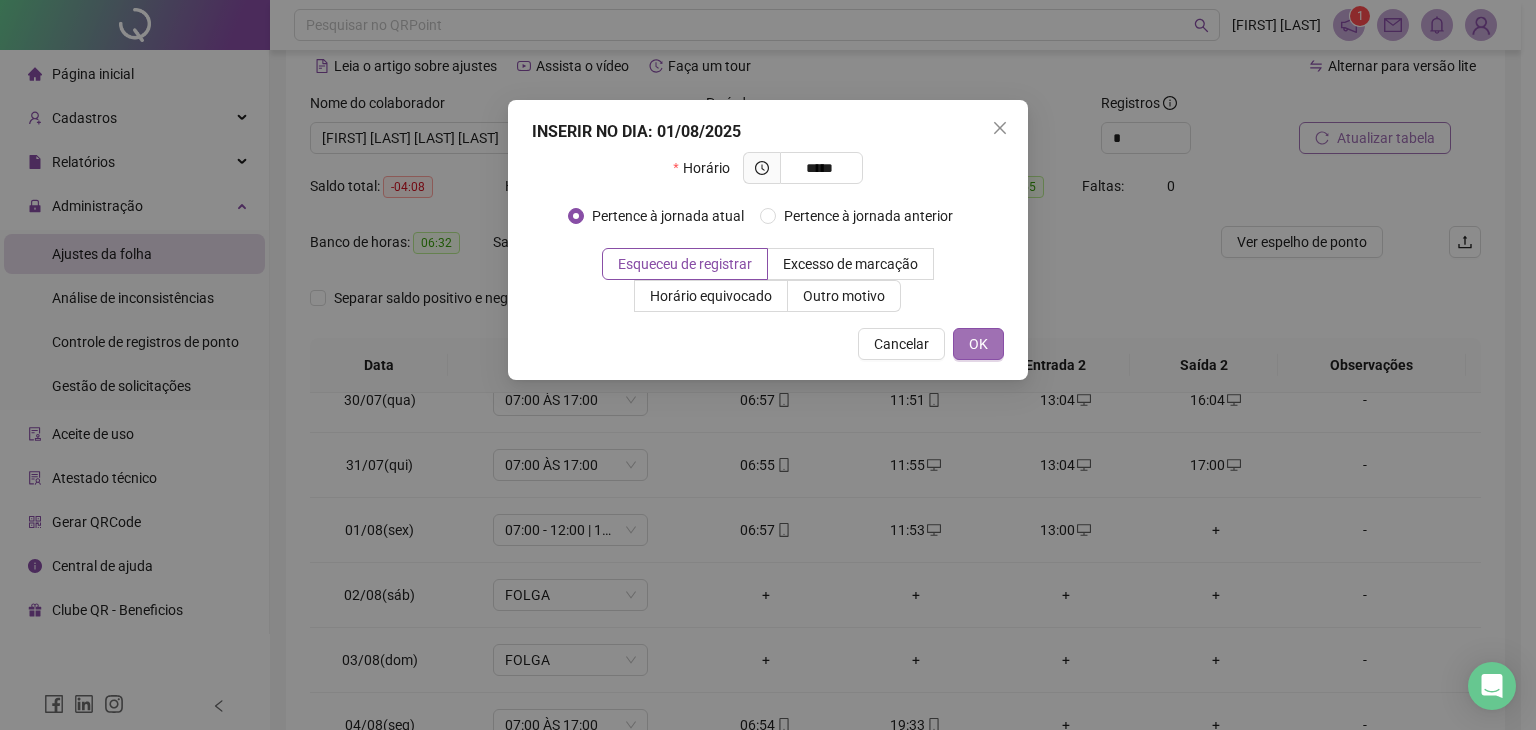 type on "*****" 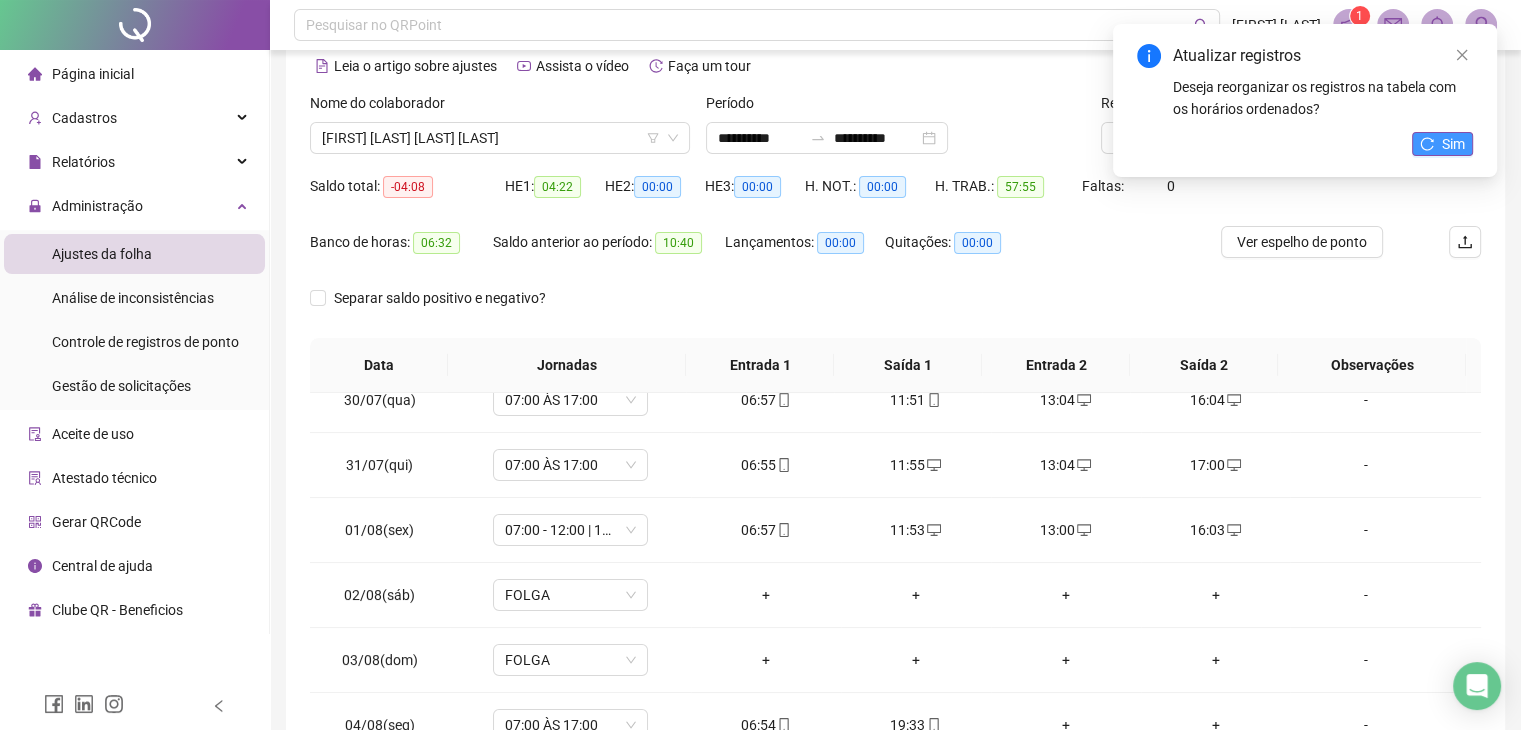 click on "Sim" at bounding box center [1442, 144] 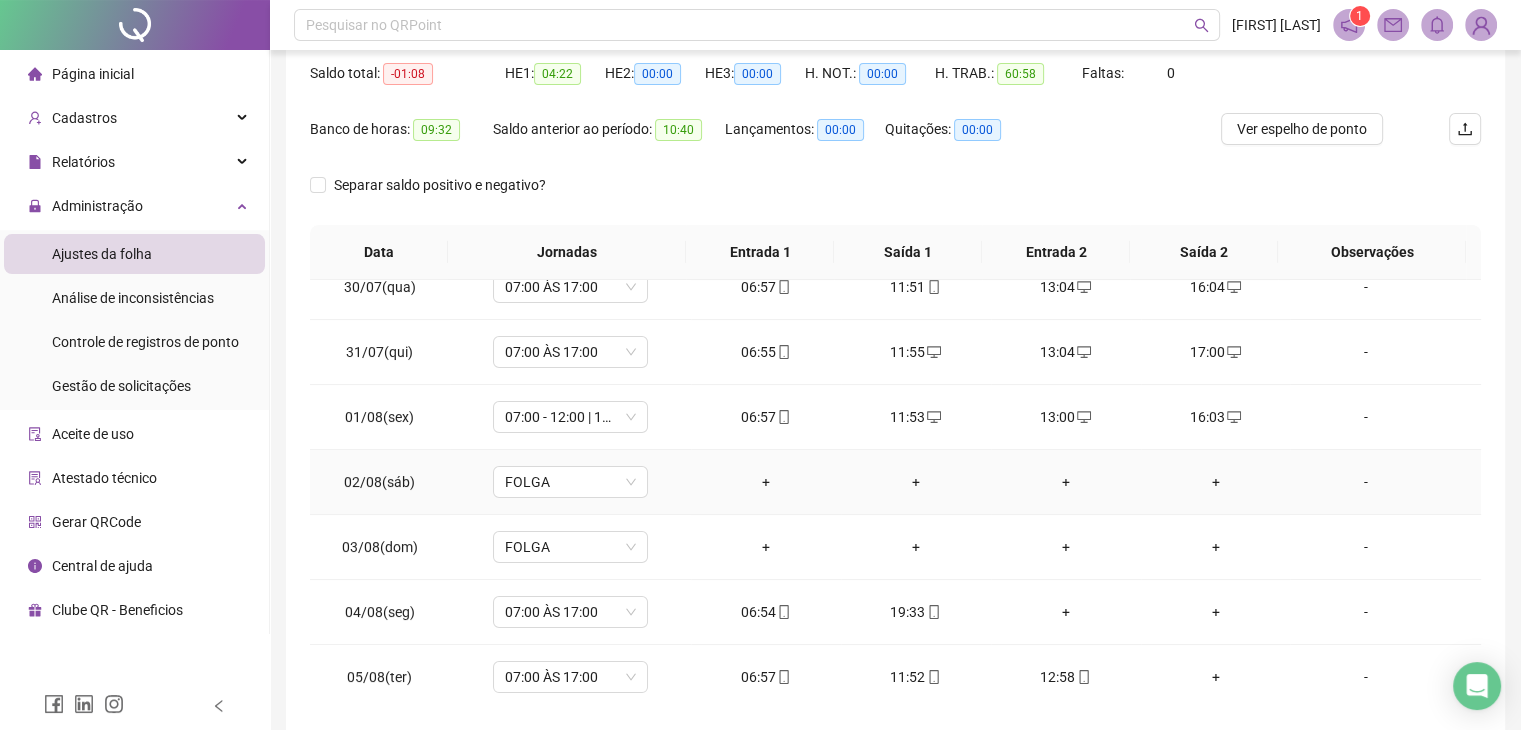 scroll, scrollTop: 292, scrollLeft: 0, axis: vertical 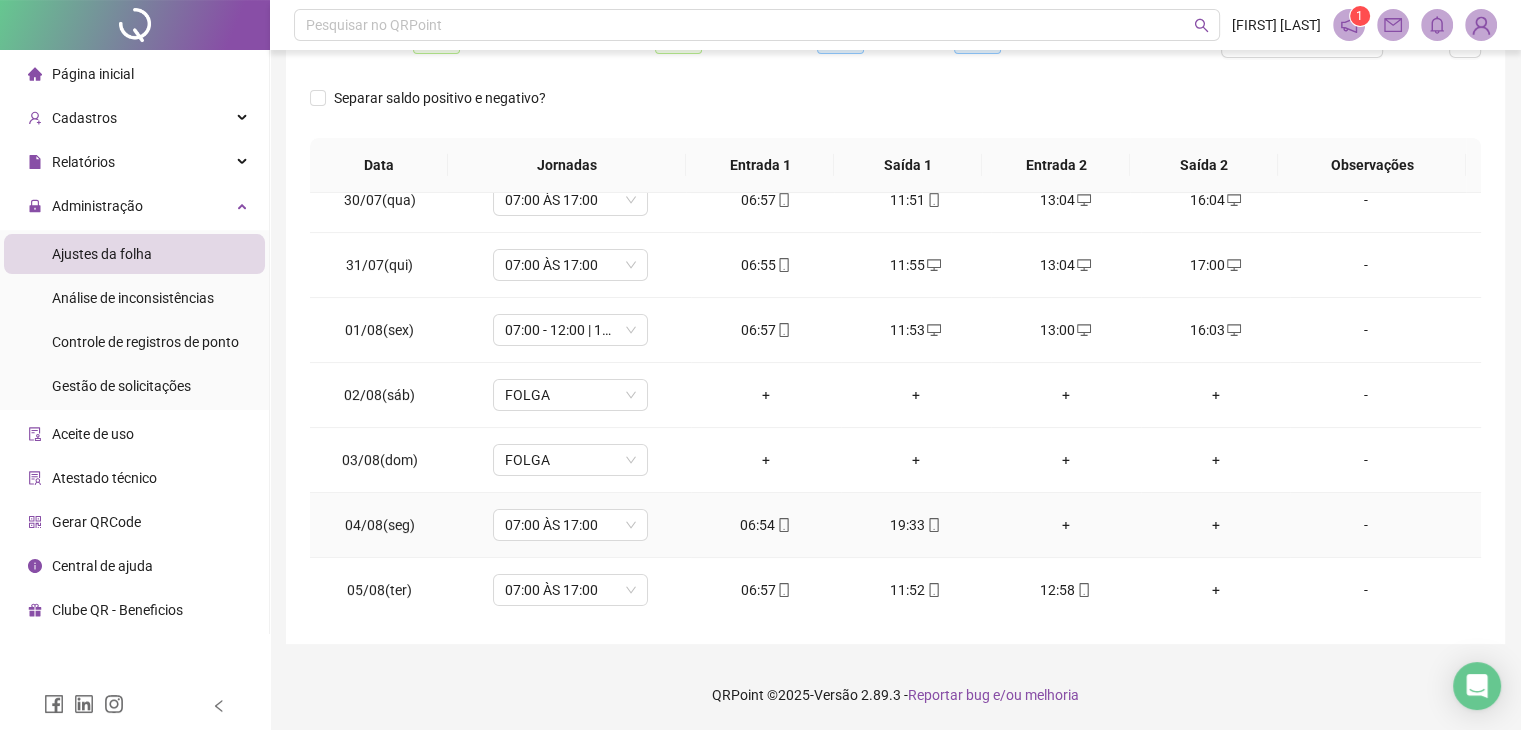 click on "+" at bounding box center (1066, 525) 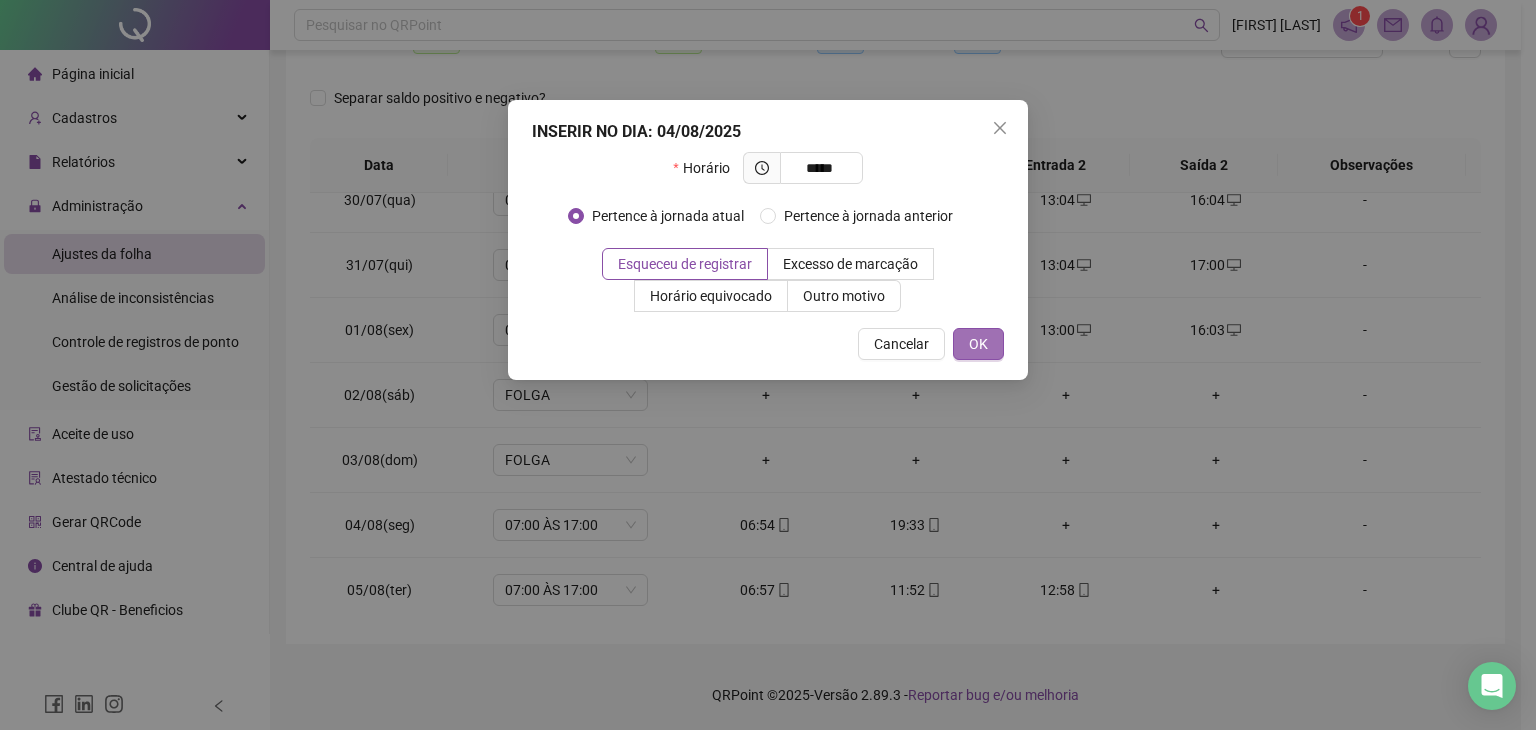 type on "*****" 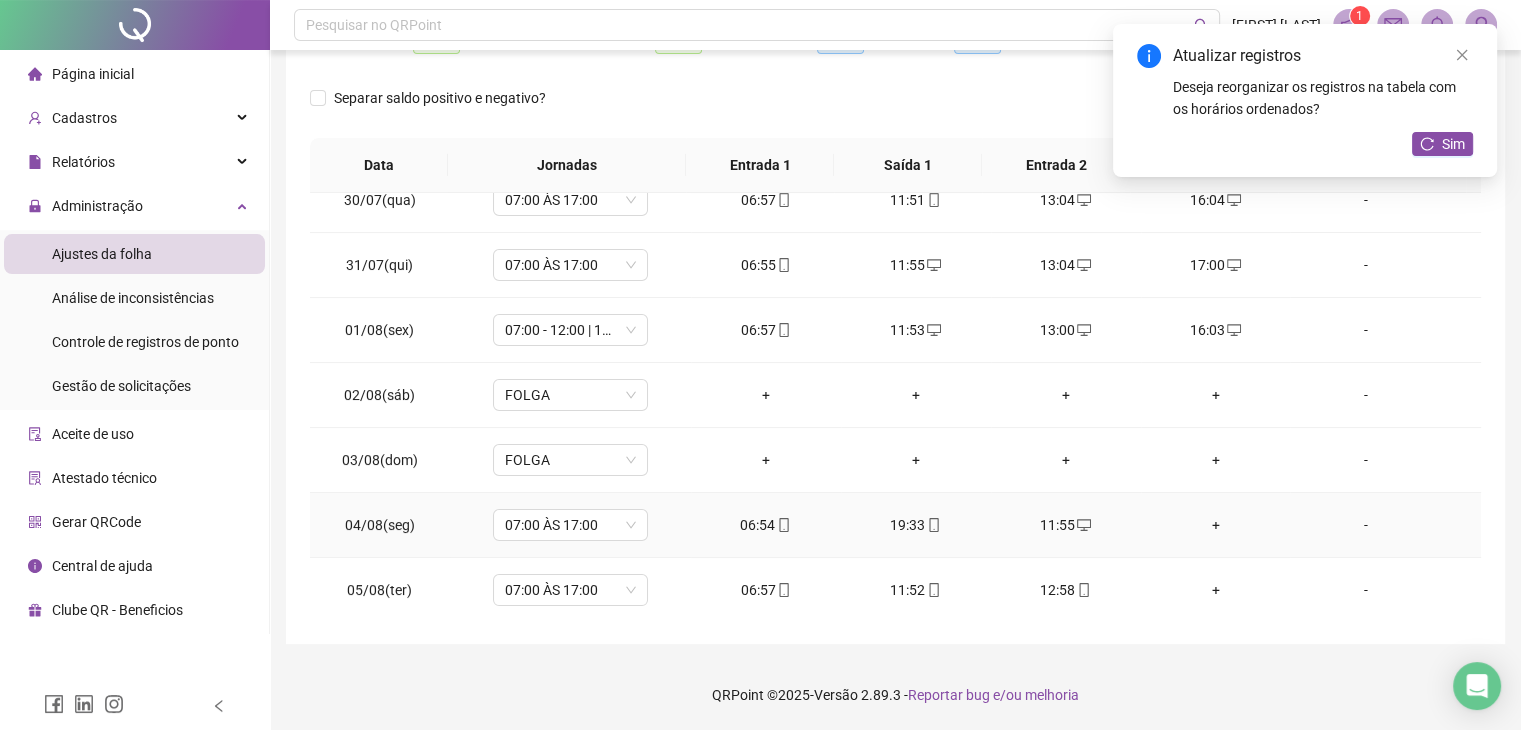 click on "+" at bounding box center [1216, 525] 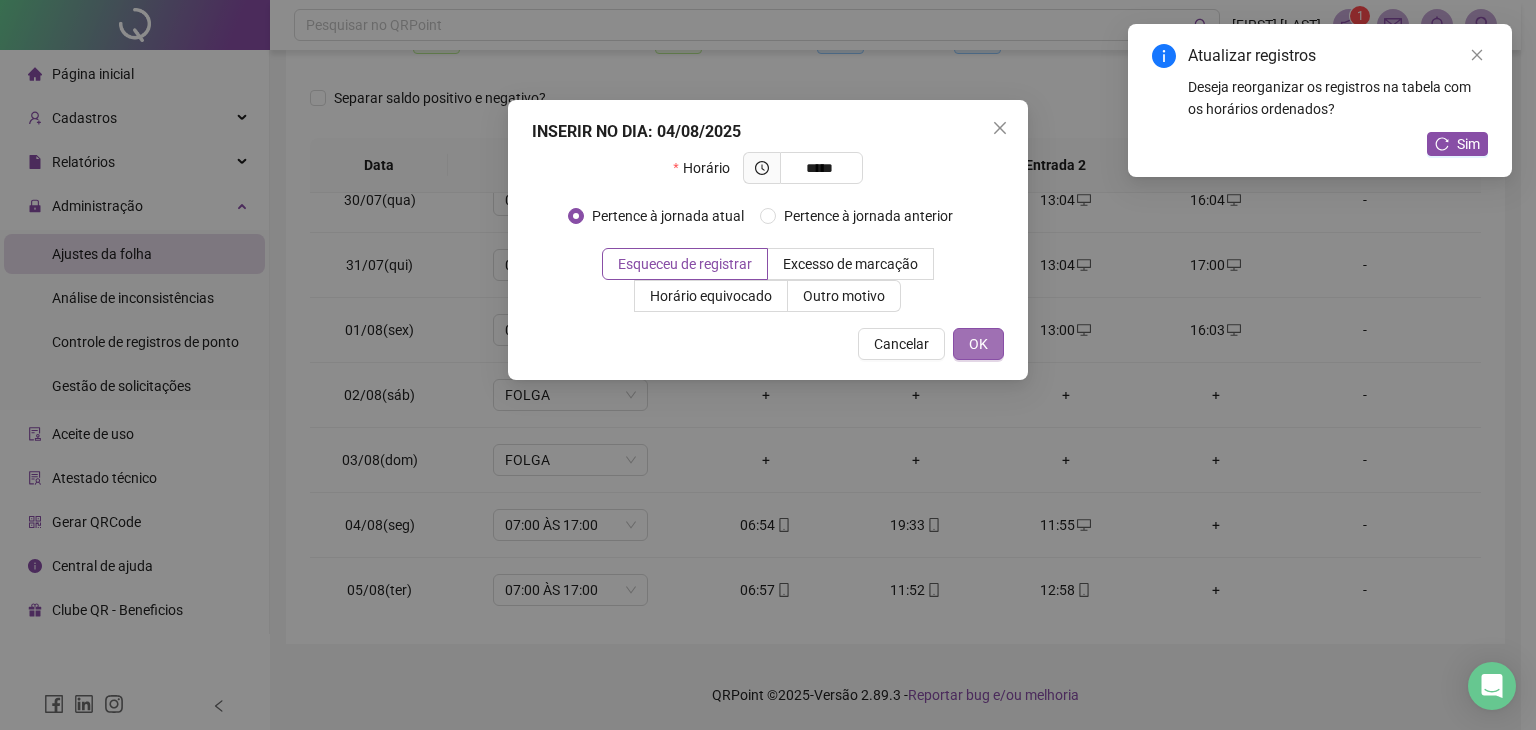 type on "*****" 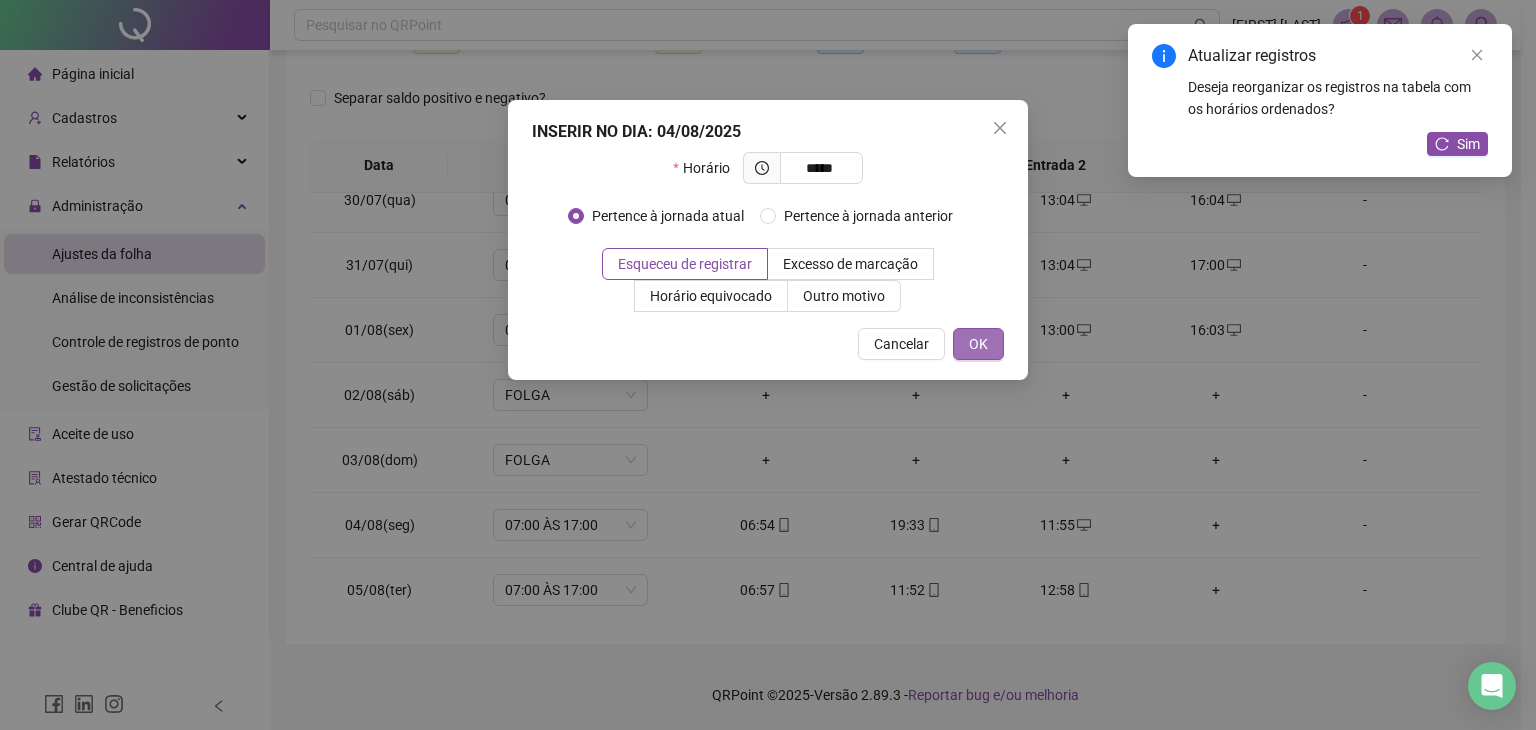click on "OK" at bounding box center (978, 344) 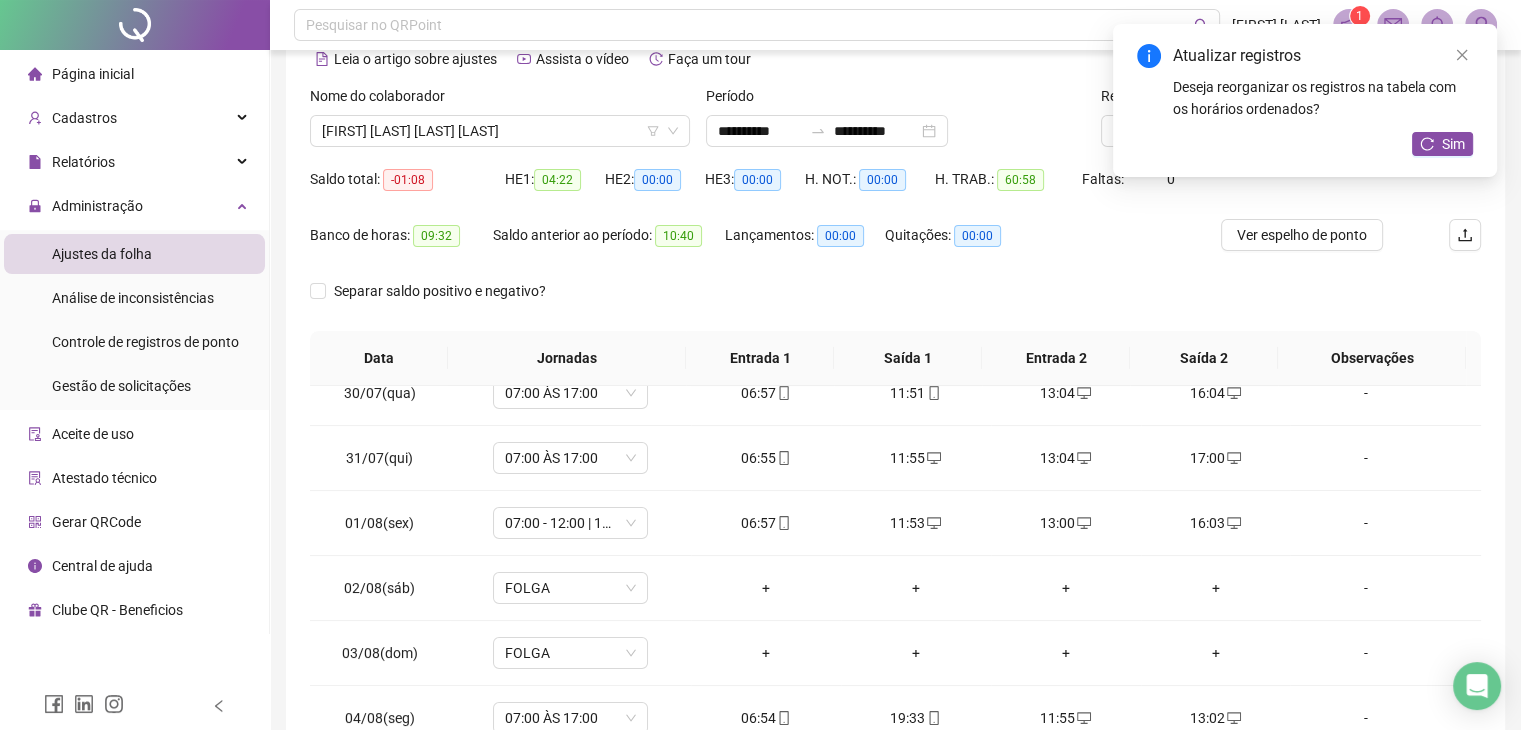 scroll, scrollTop: 92, scrollLeft: 0, axis: vertical 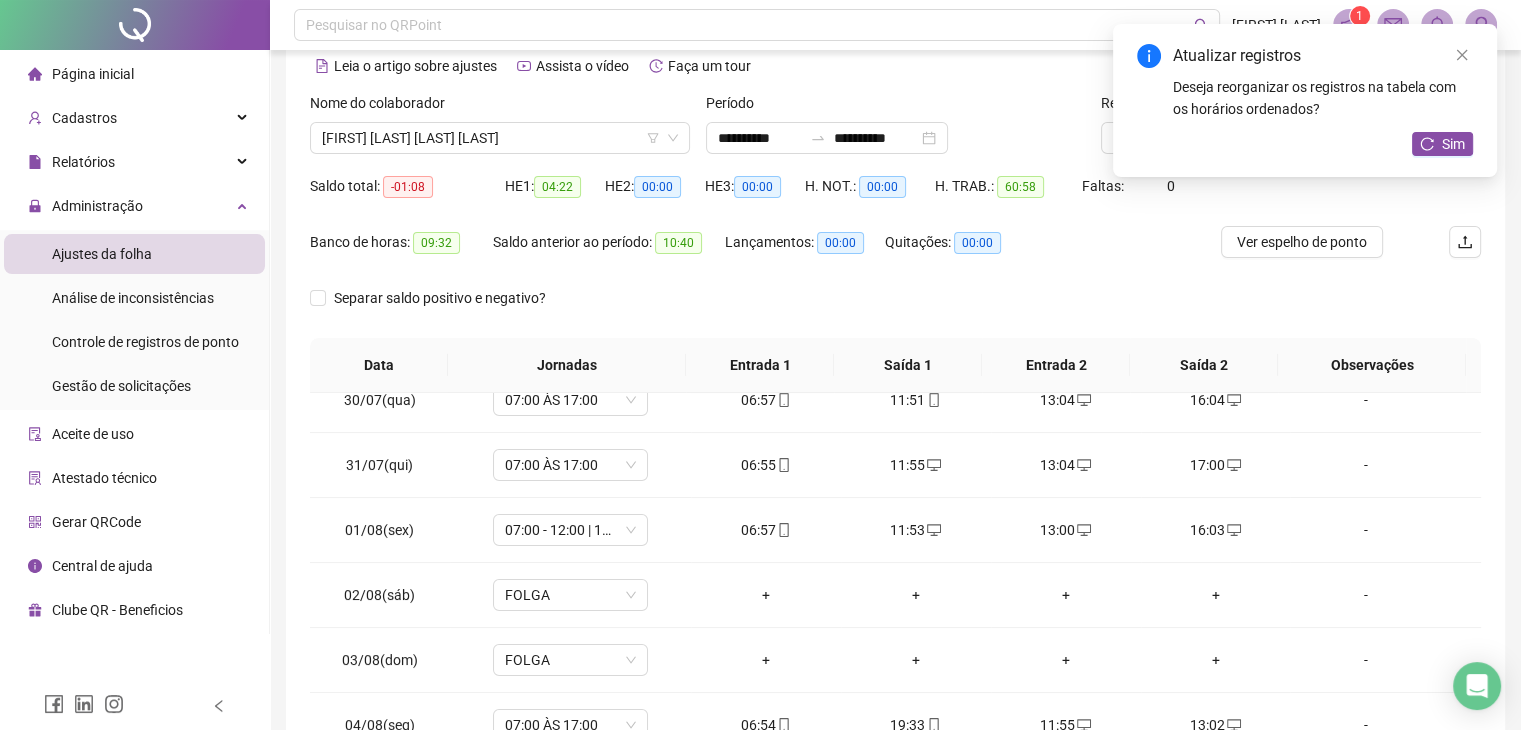 click on "Atualizar registros Deseja reorganizar os registros na tabela com os horários ordenados? Sim" at bounding box center (1305, 100) 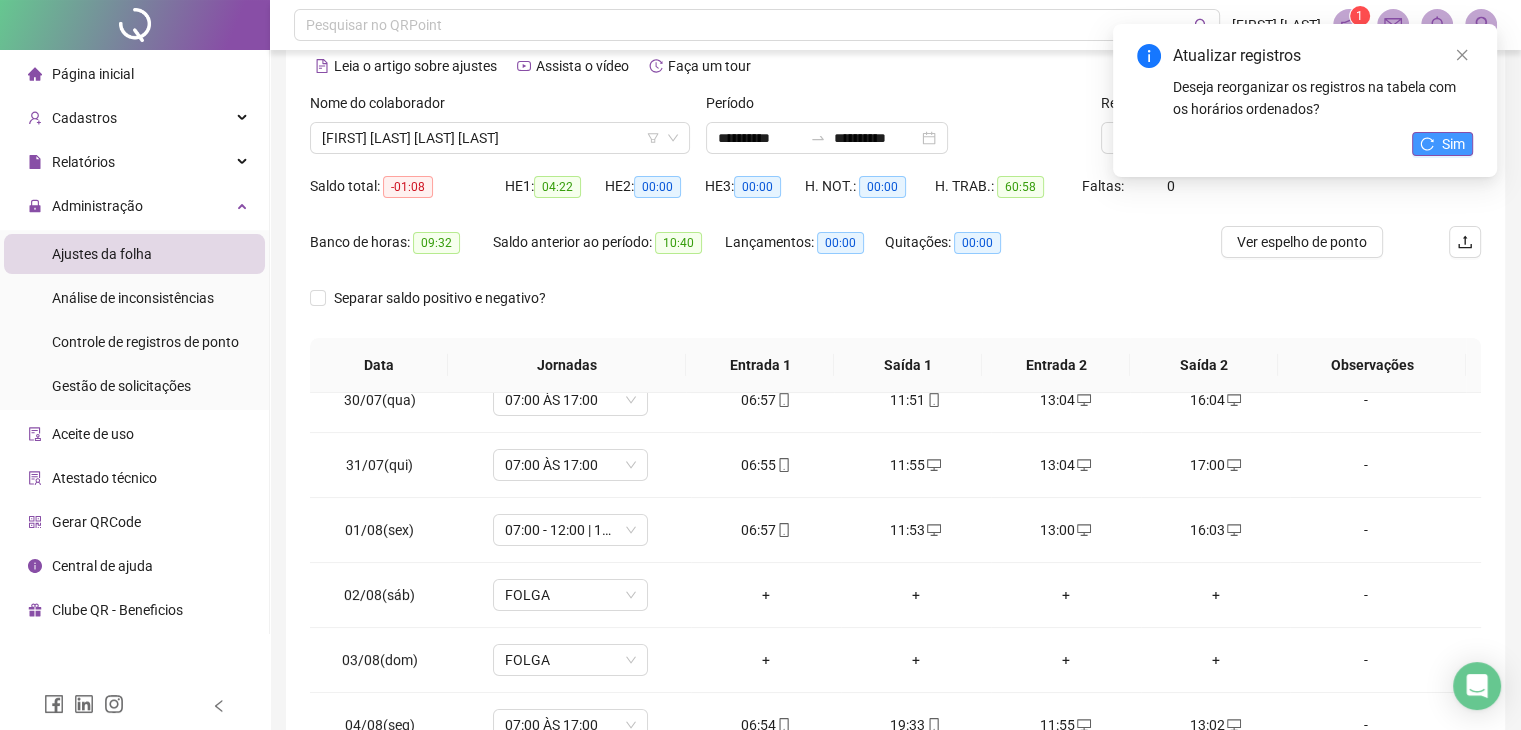 click on "Sim" at bounding box center (1442, 144) 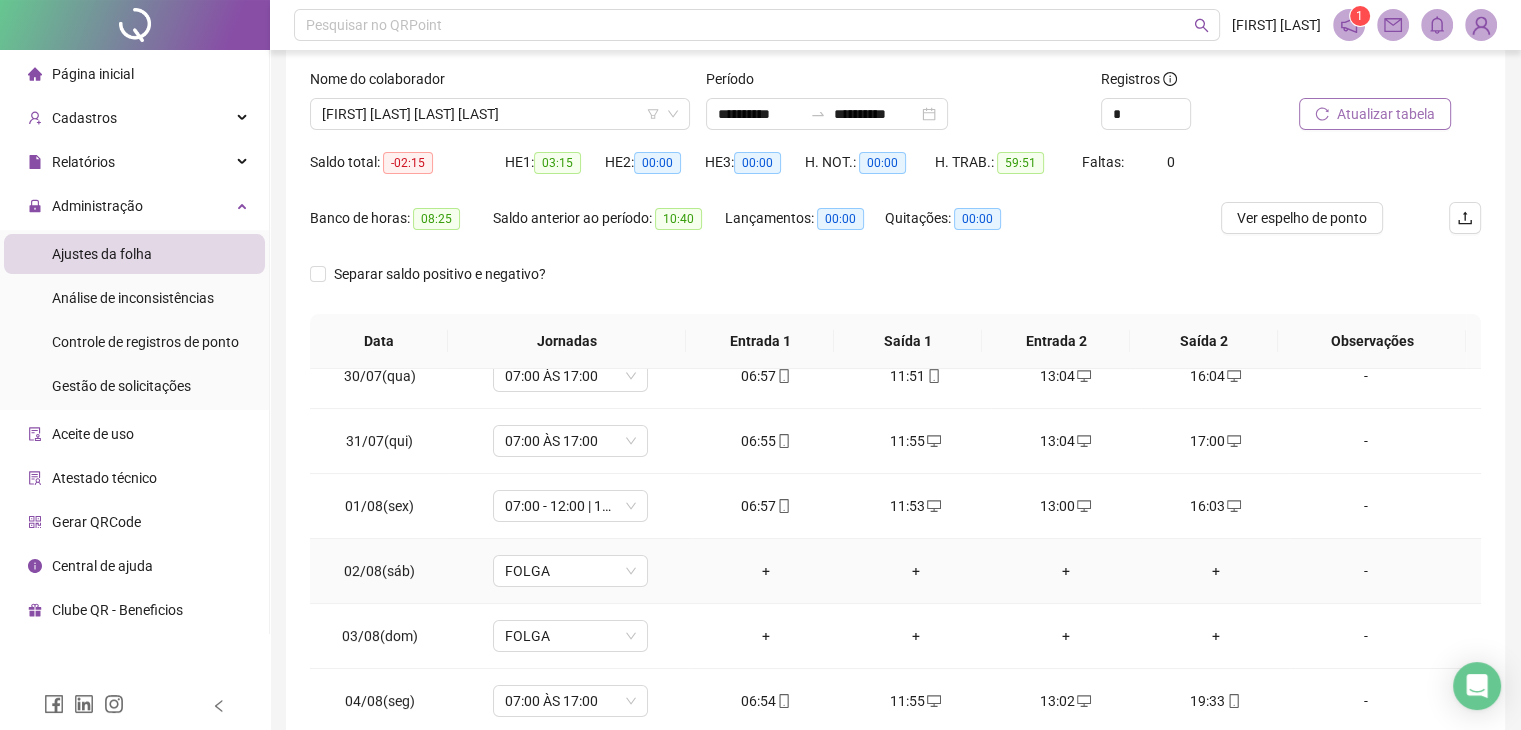 scroll, scrollTop: 292, scrollLeft: 0, axis: vertical 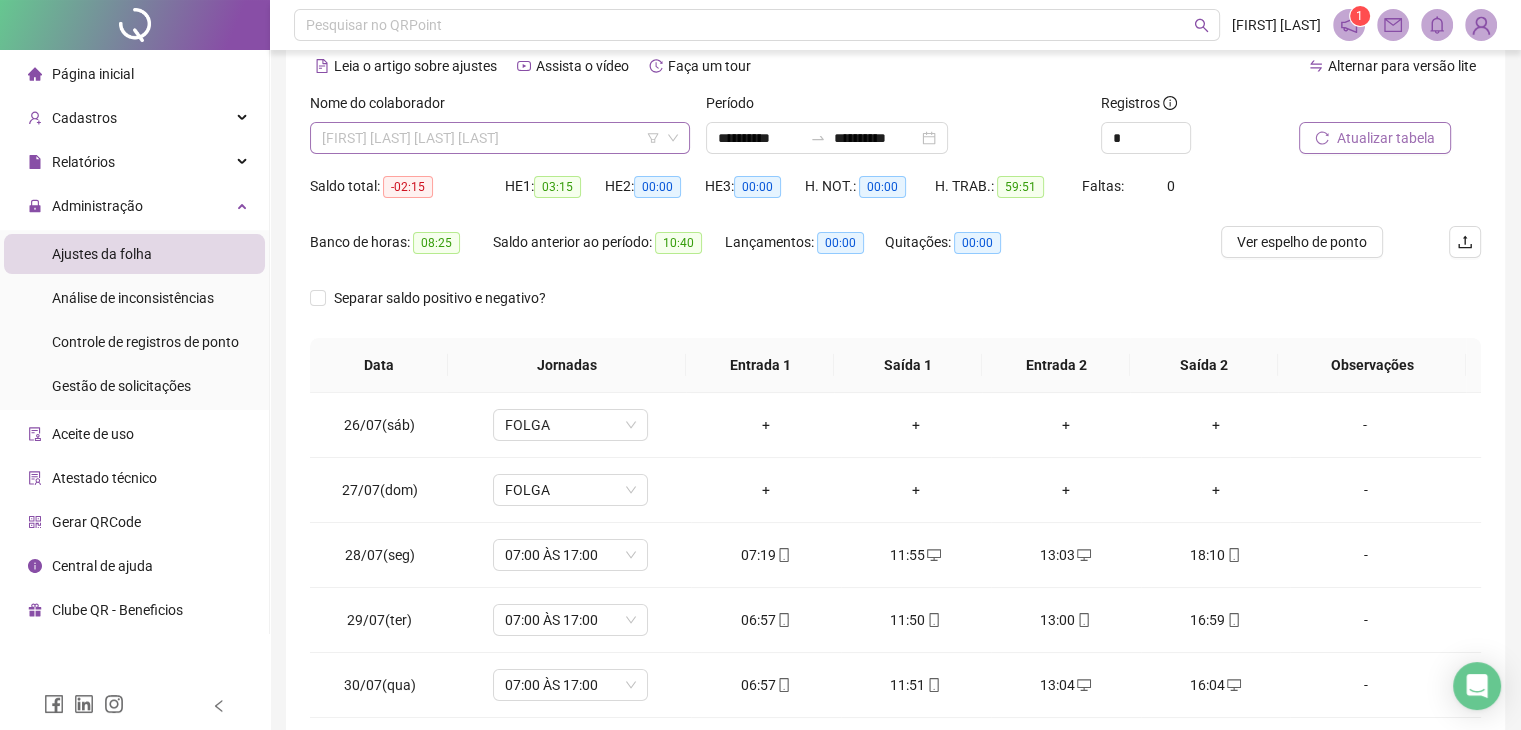 drag, startPoint x: 440, startPoint y: 125, endPoint x: 440, endPoint y: 141, distance: 16 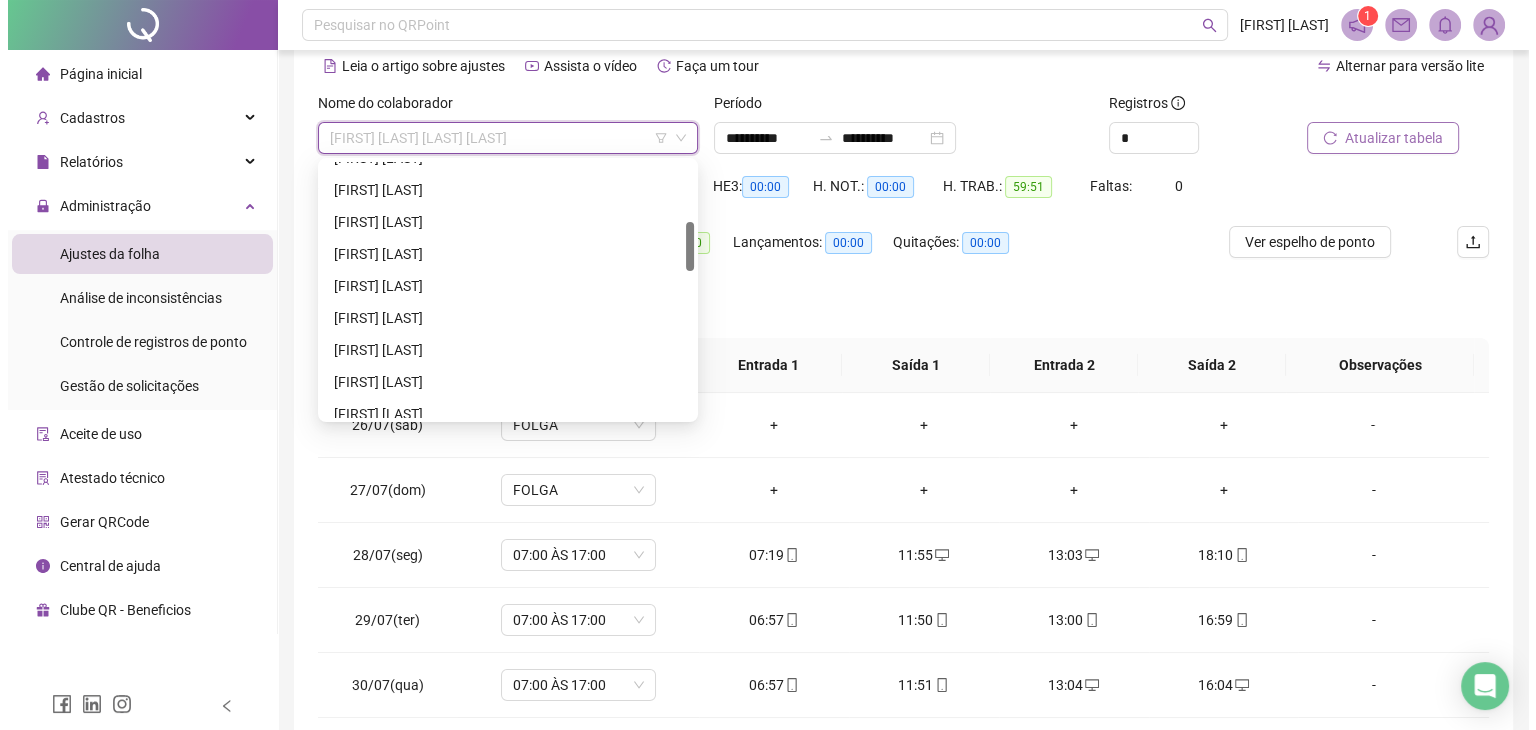 scroll, scrollTop: 208, scrollLeft: 0, axis: vertical 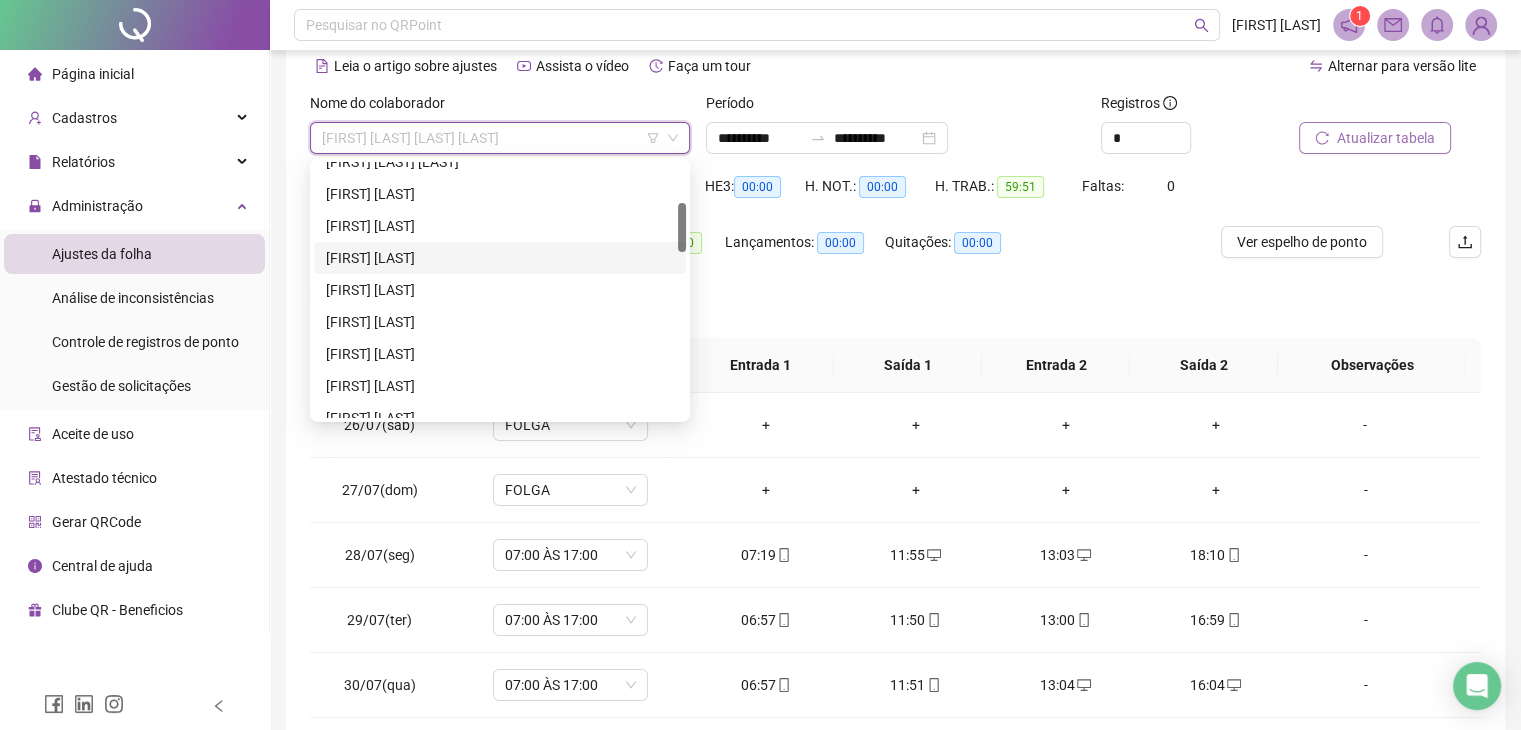 click on "[FIRST] [LAST]" at bounding box center [500, 258] 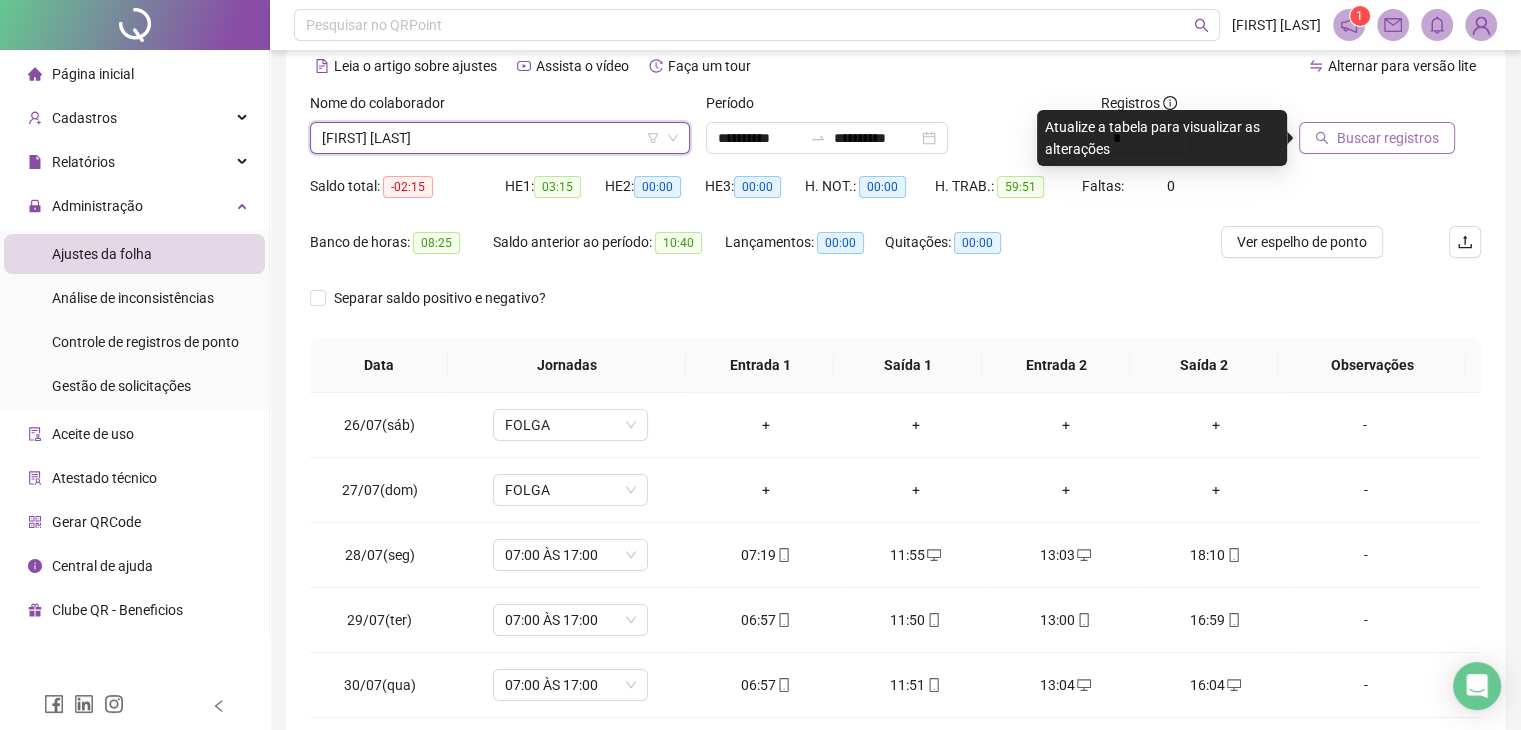 click on "Buscar registros" at bounding box center (1377, 138) 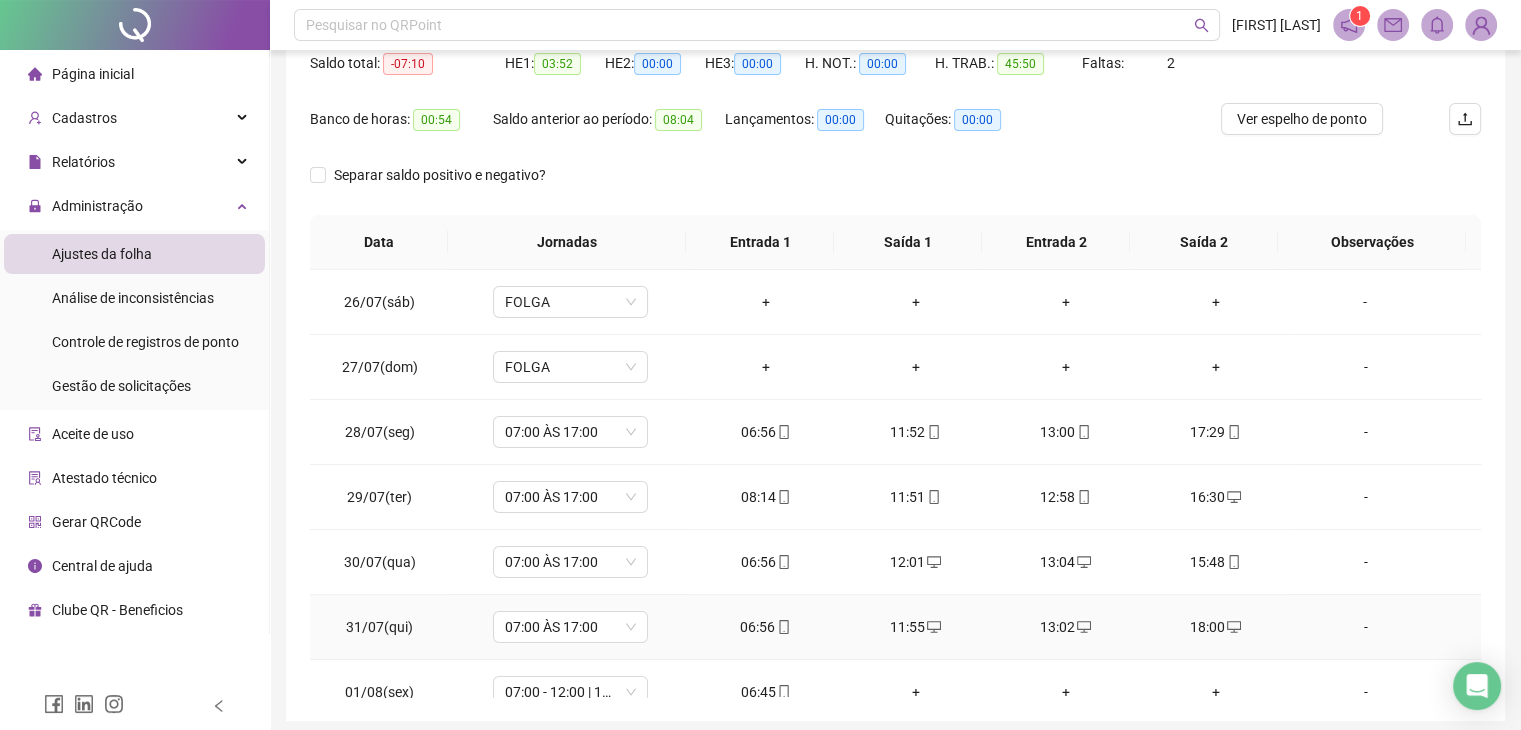 scroll, scrollTop: 292, scrollLeft: 0, axis: vertical 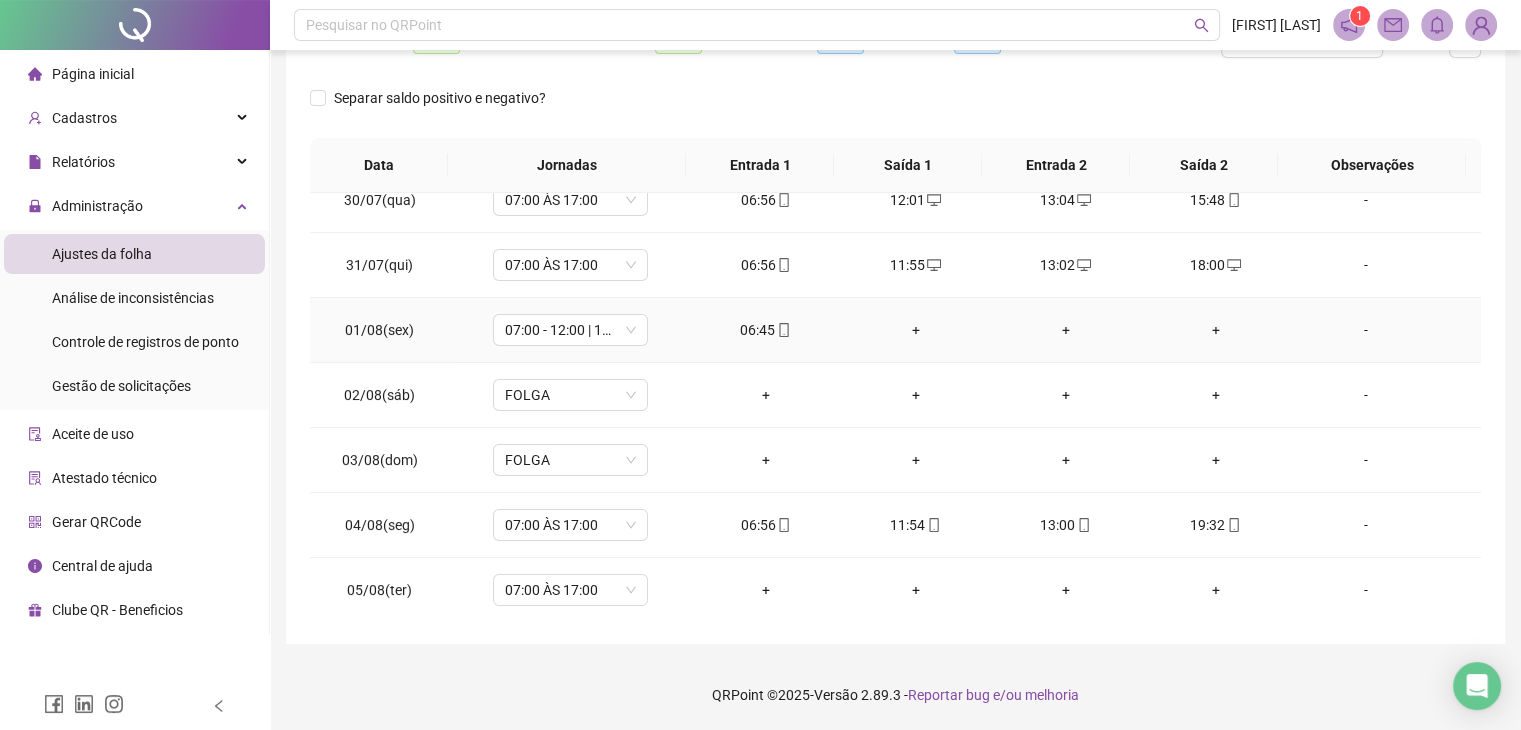 click on "+" at bounding box center [916, 330] 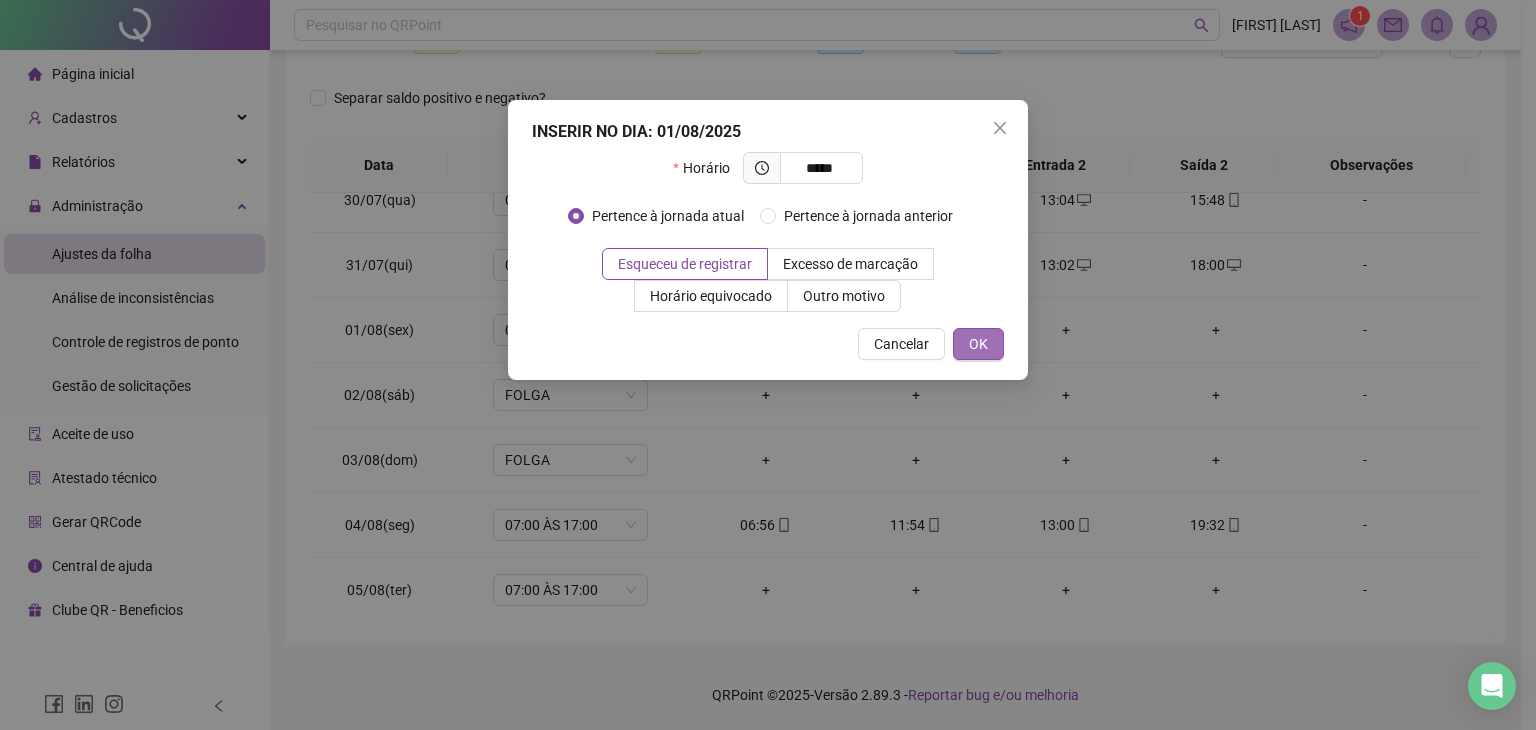 type on "*****" 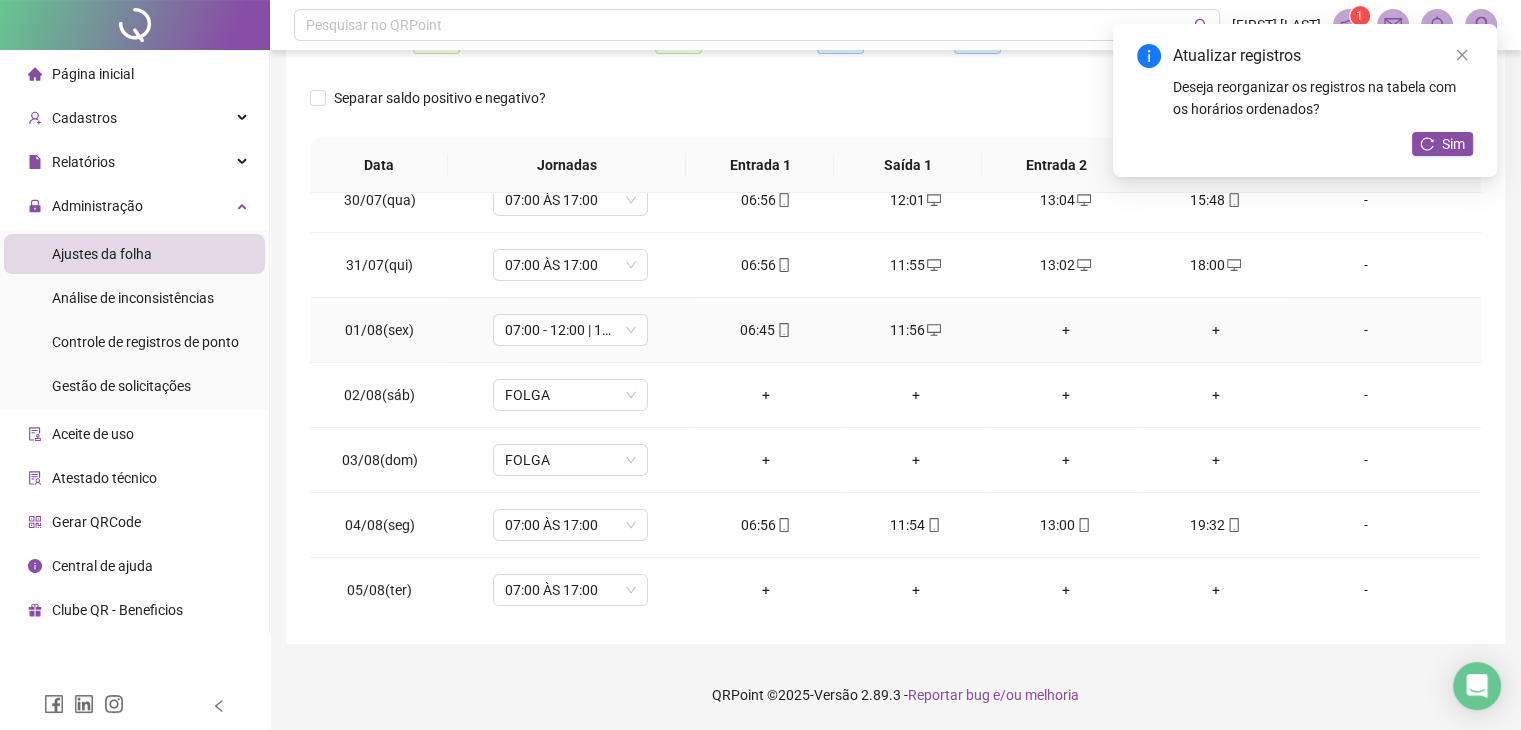click on "+" at bounding box center [1066, 330] 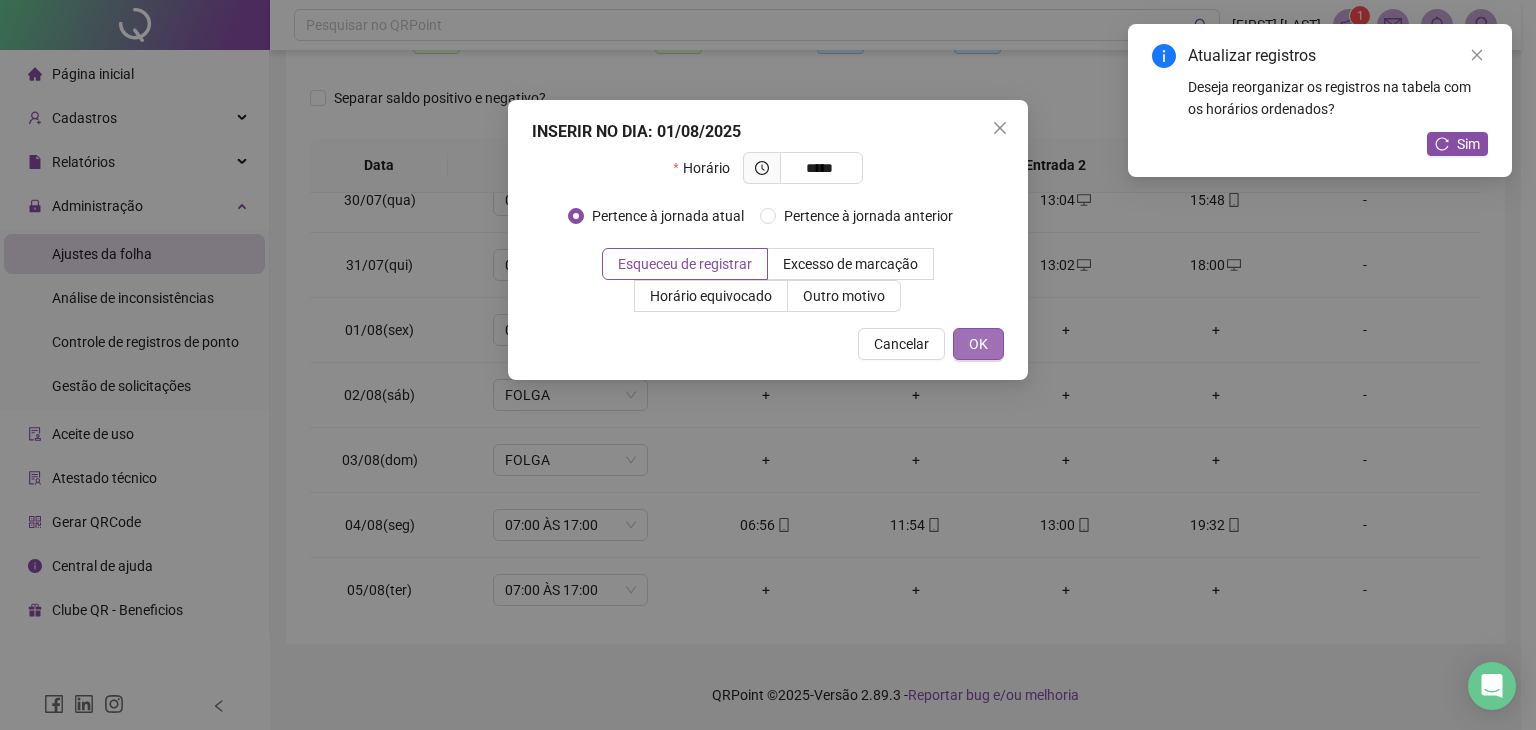 type on "*****" 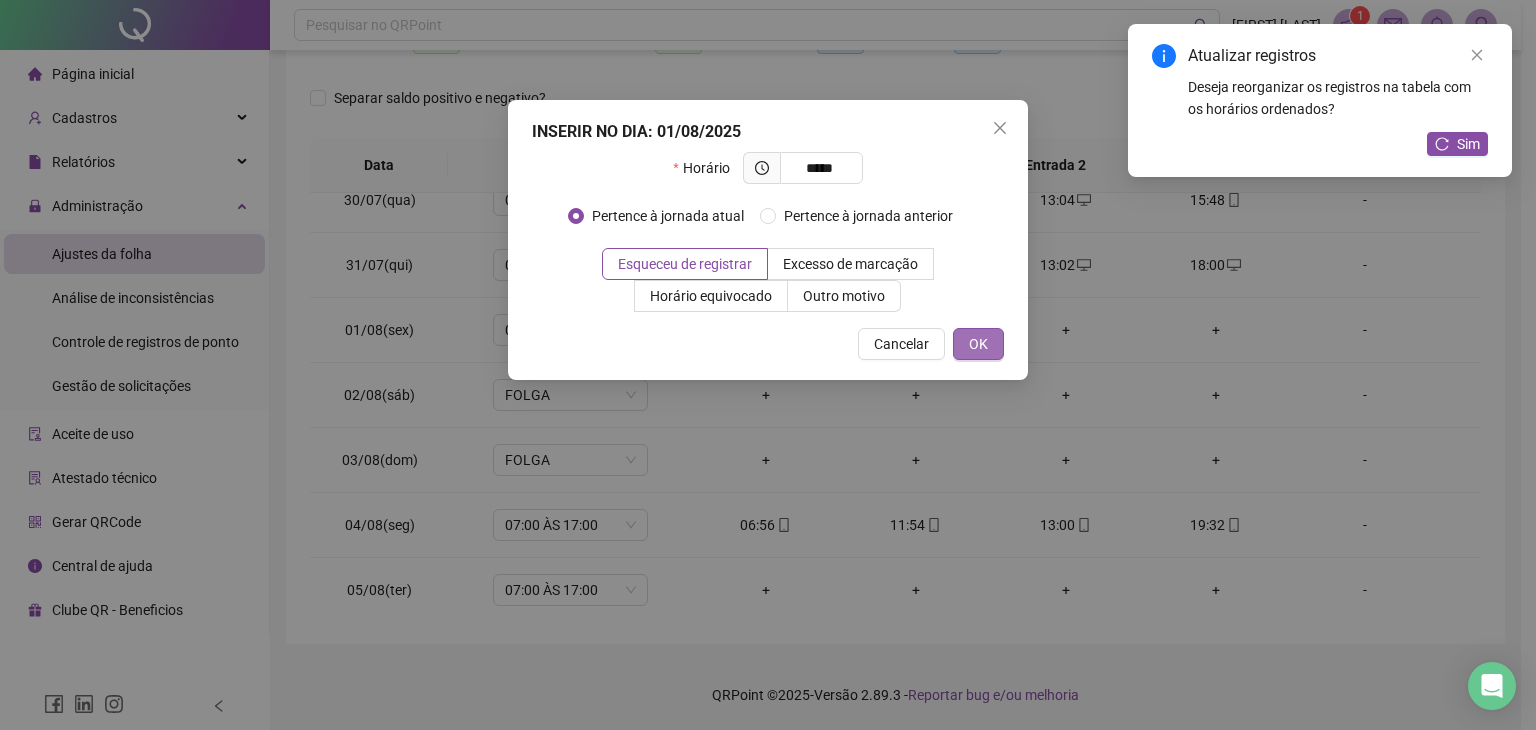 click on "OK" at bounding box center [978, 344] 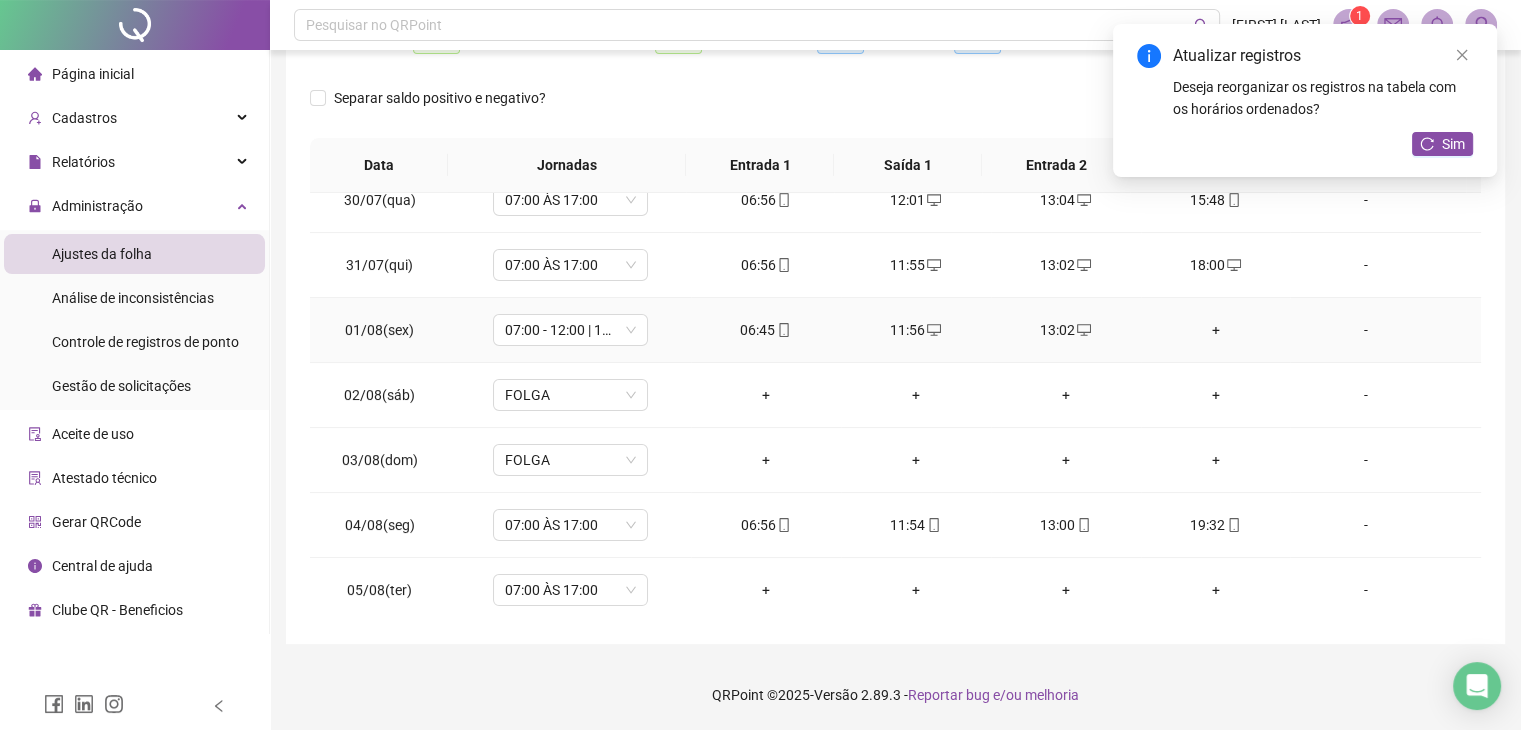 click on "+" at bounding box center [1216, 330] 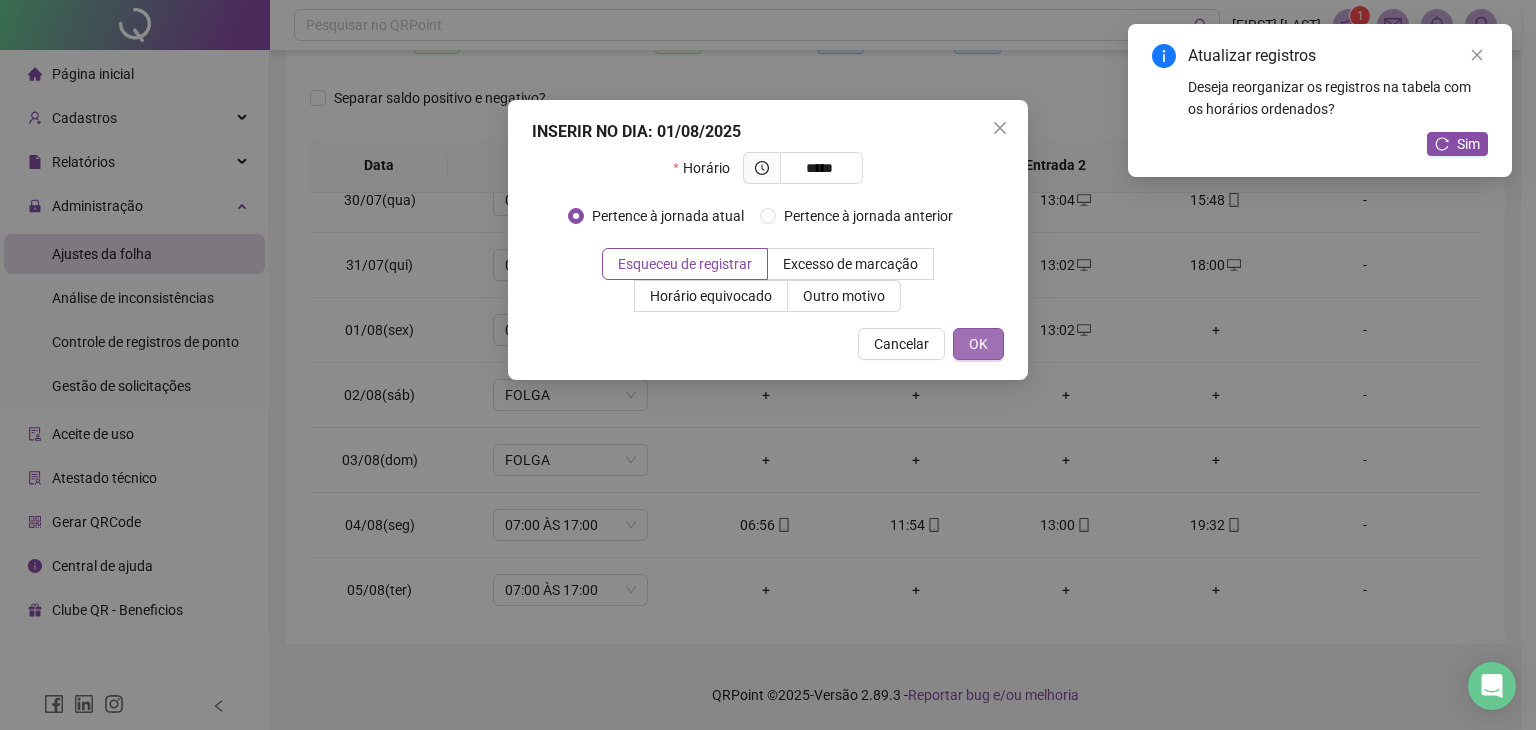 type on "*****" 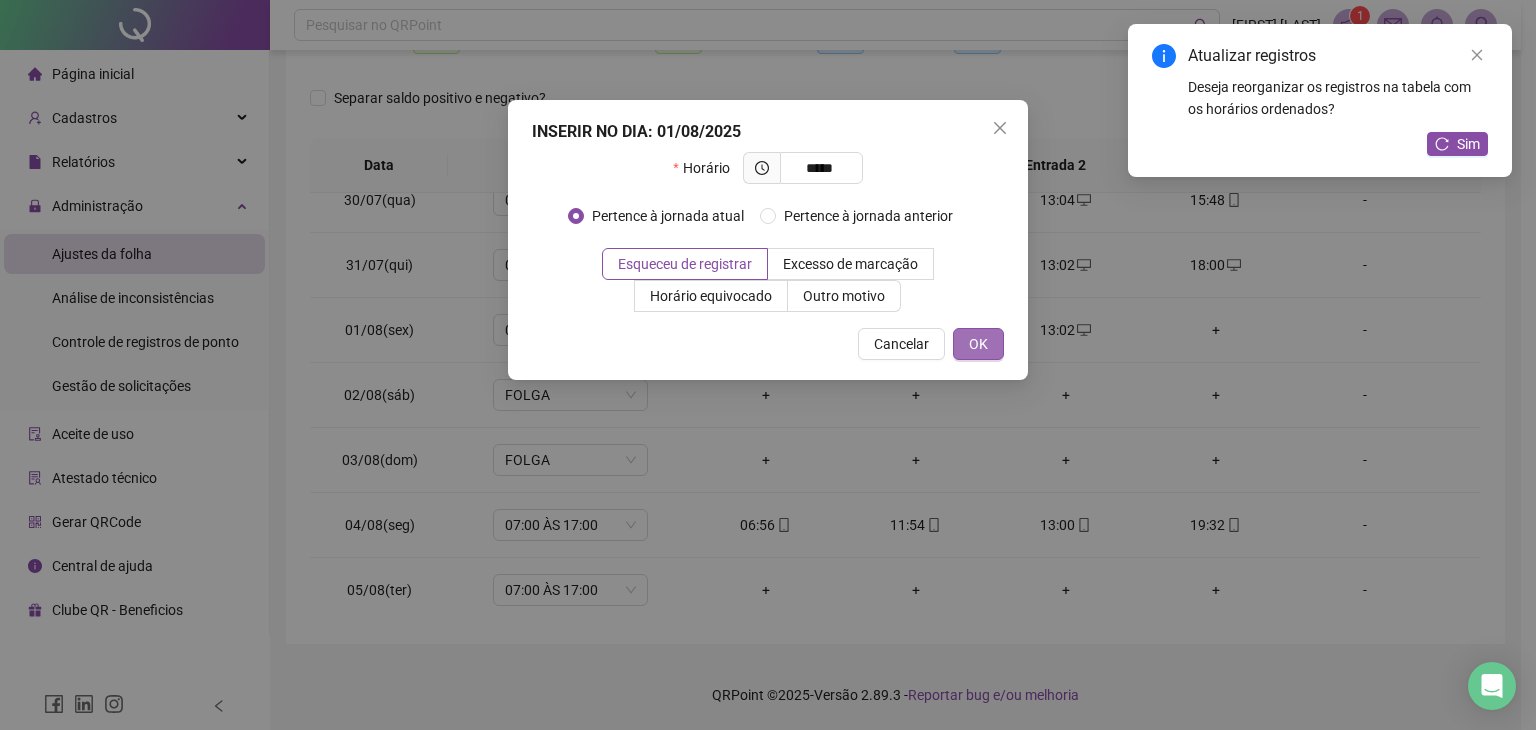 click on "OK" at bounding box center (978, 344) 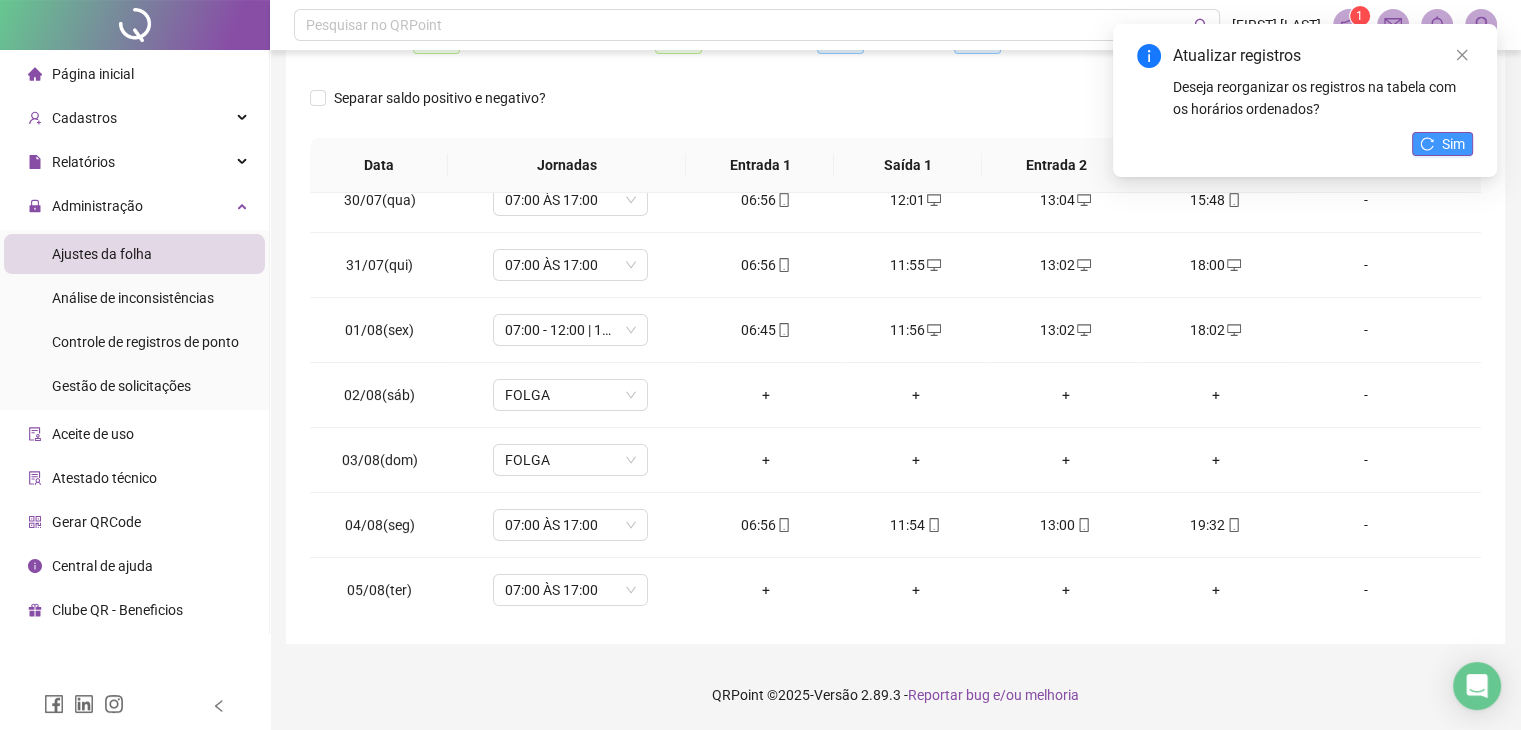 click on "Sim" at bounding box center [1453, 144] 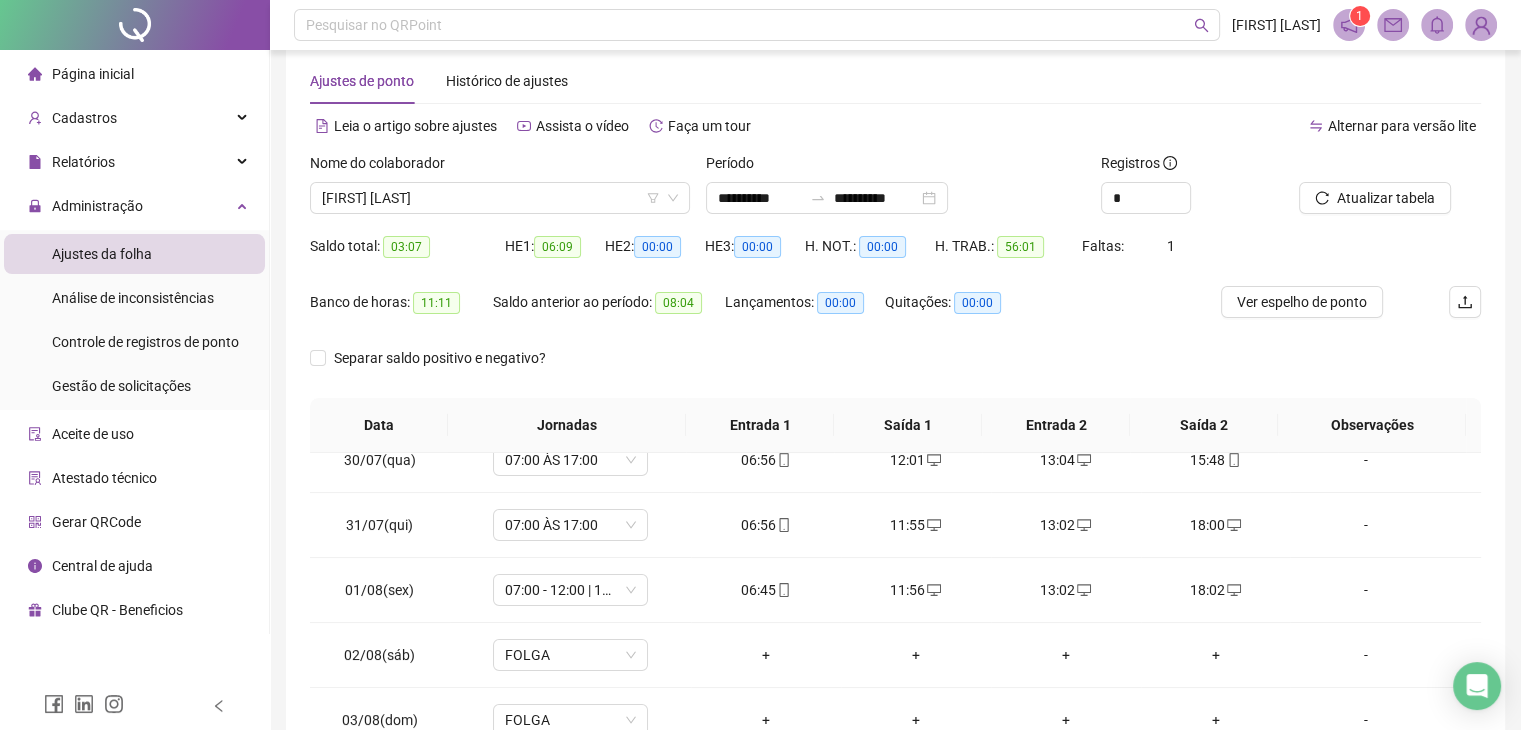 scroll, scrollTop: 0, scrollLeft: 0, axis: both 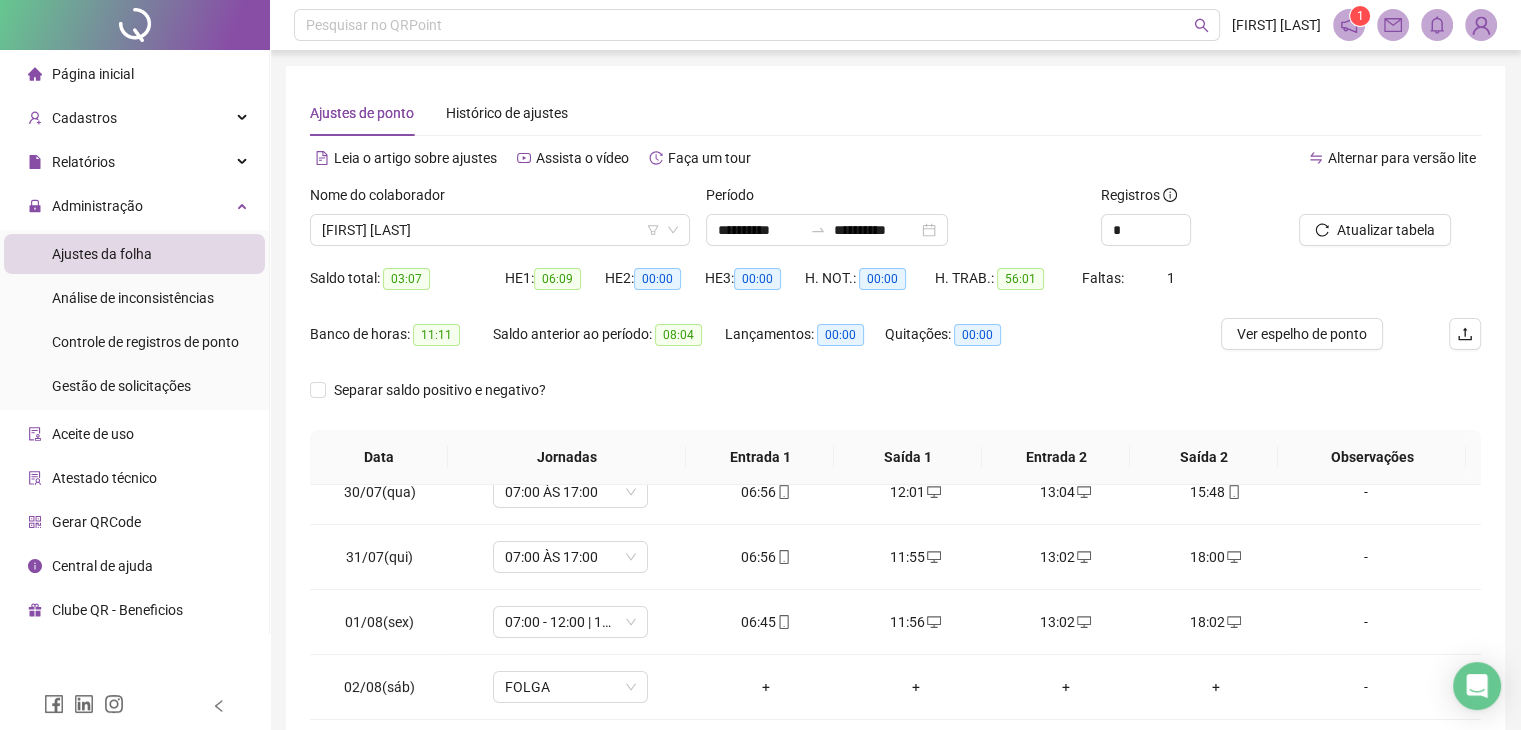 click on "Nome do colaborador" at bounding box center [500, 199] 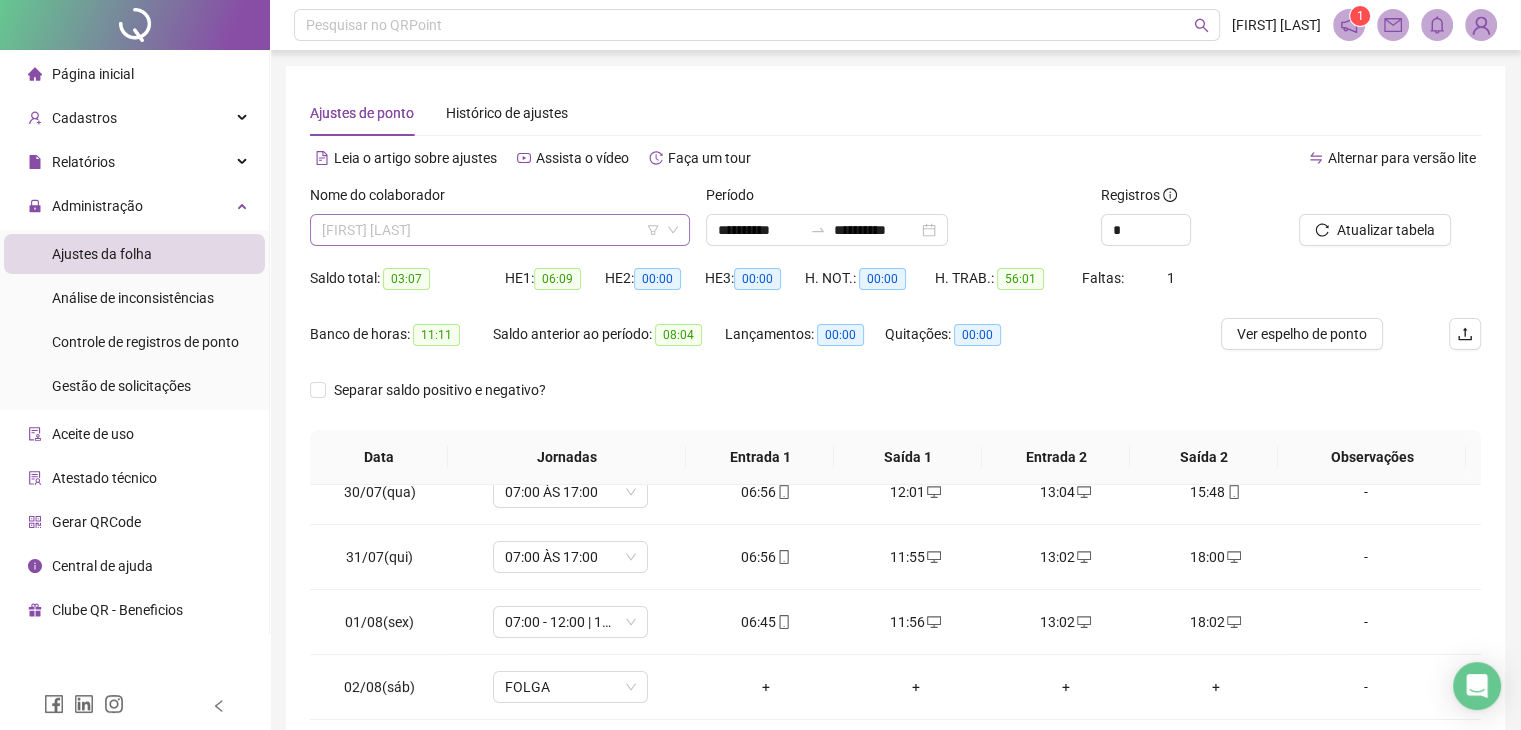 click on "[FIRST] [LAST]" at bounding box center (500, 230) 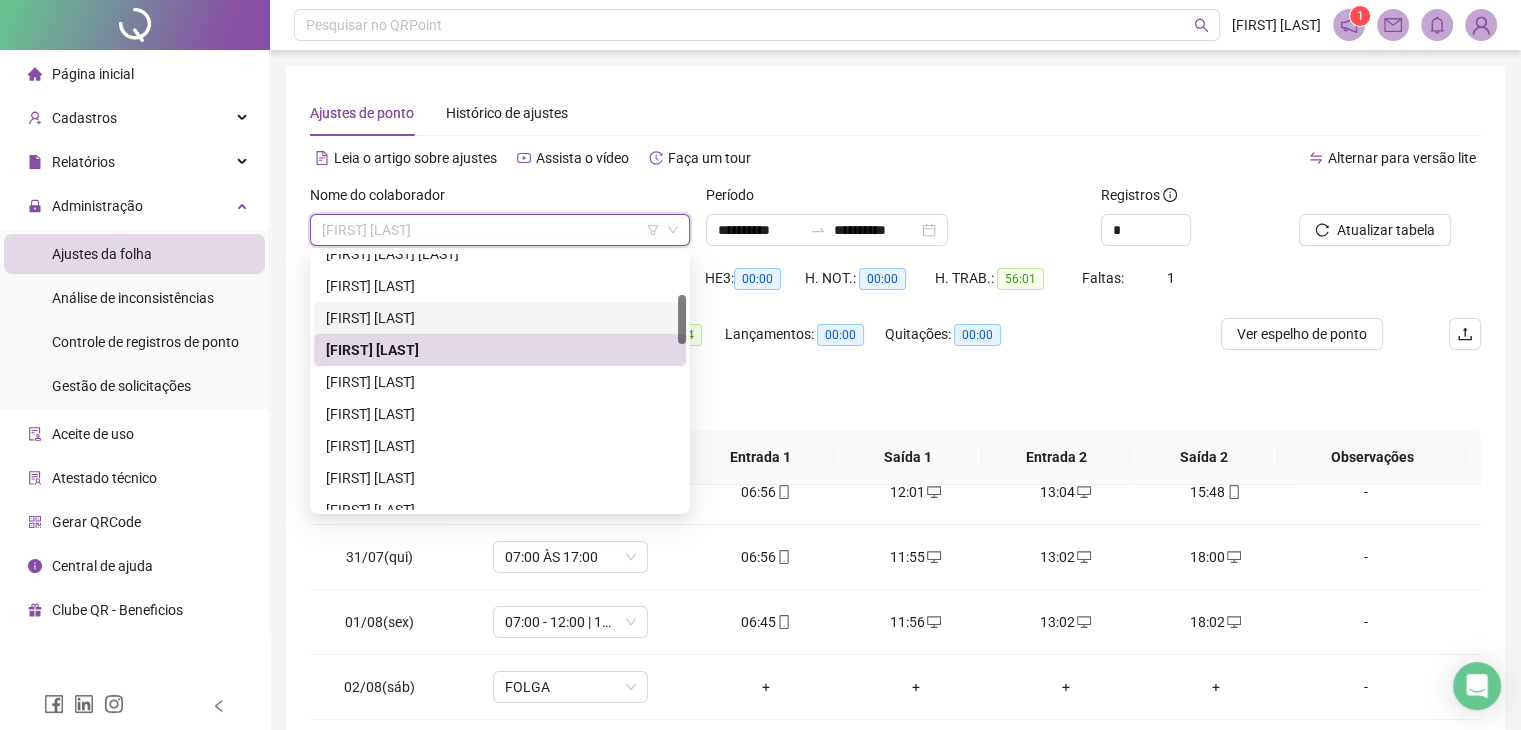 click on "[FIRST] [LAST]" at bounding box center (500, 318) 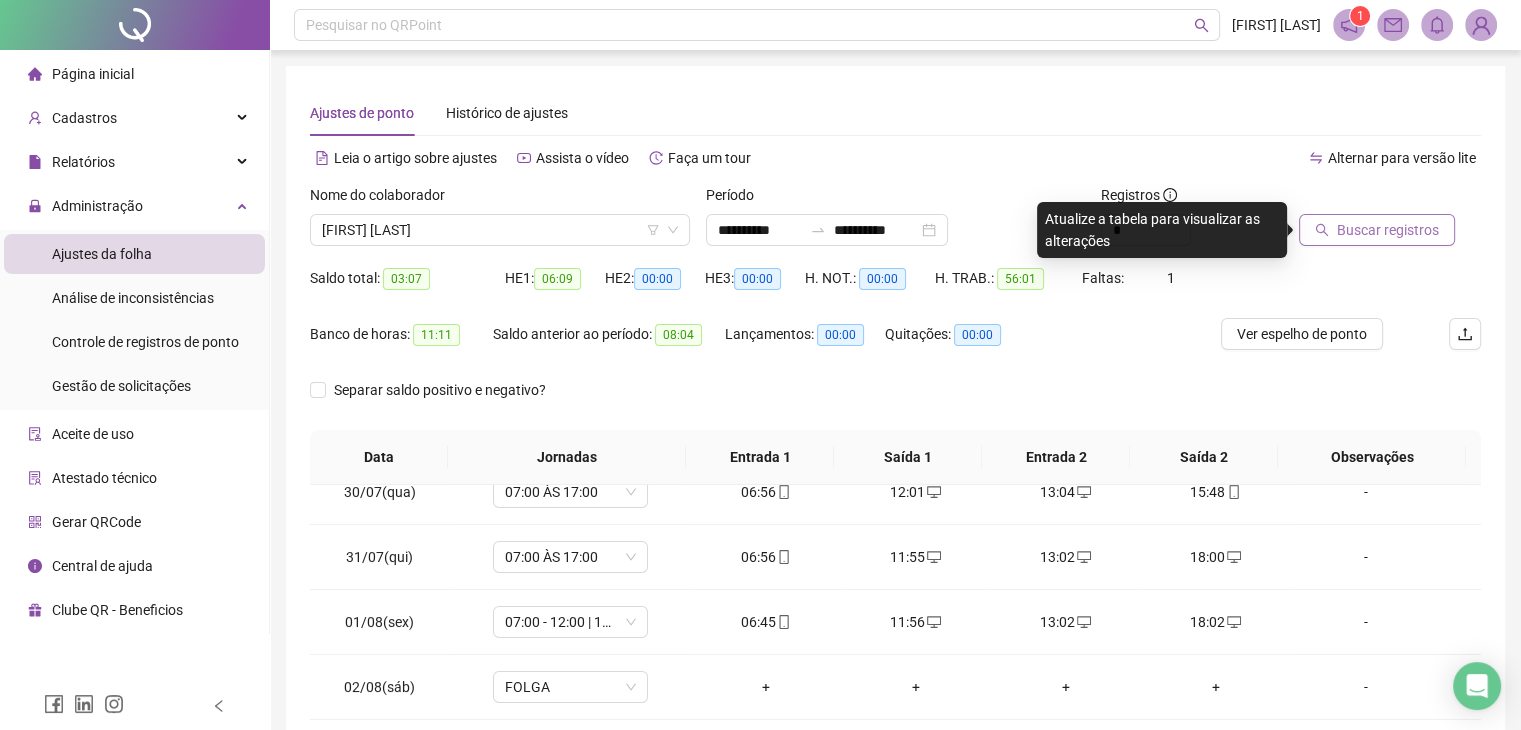 click 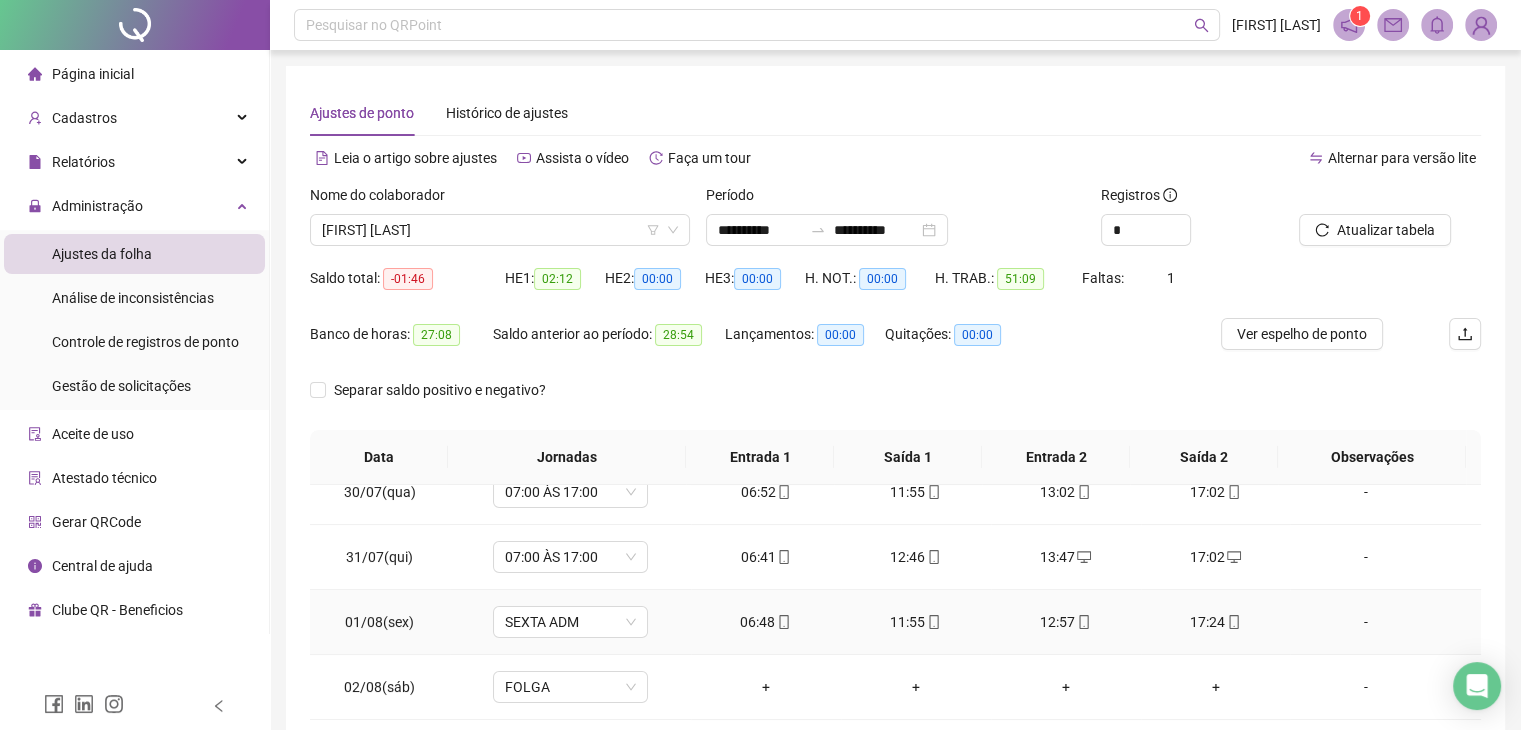 scroll, scrollTop: 292, scrollLeft: 0, axis: vertical 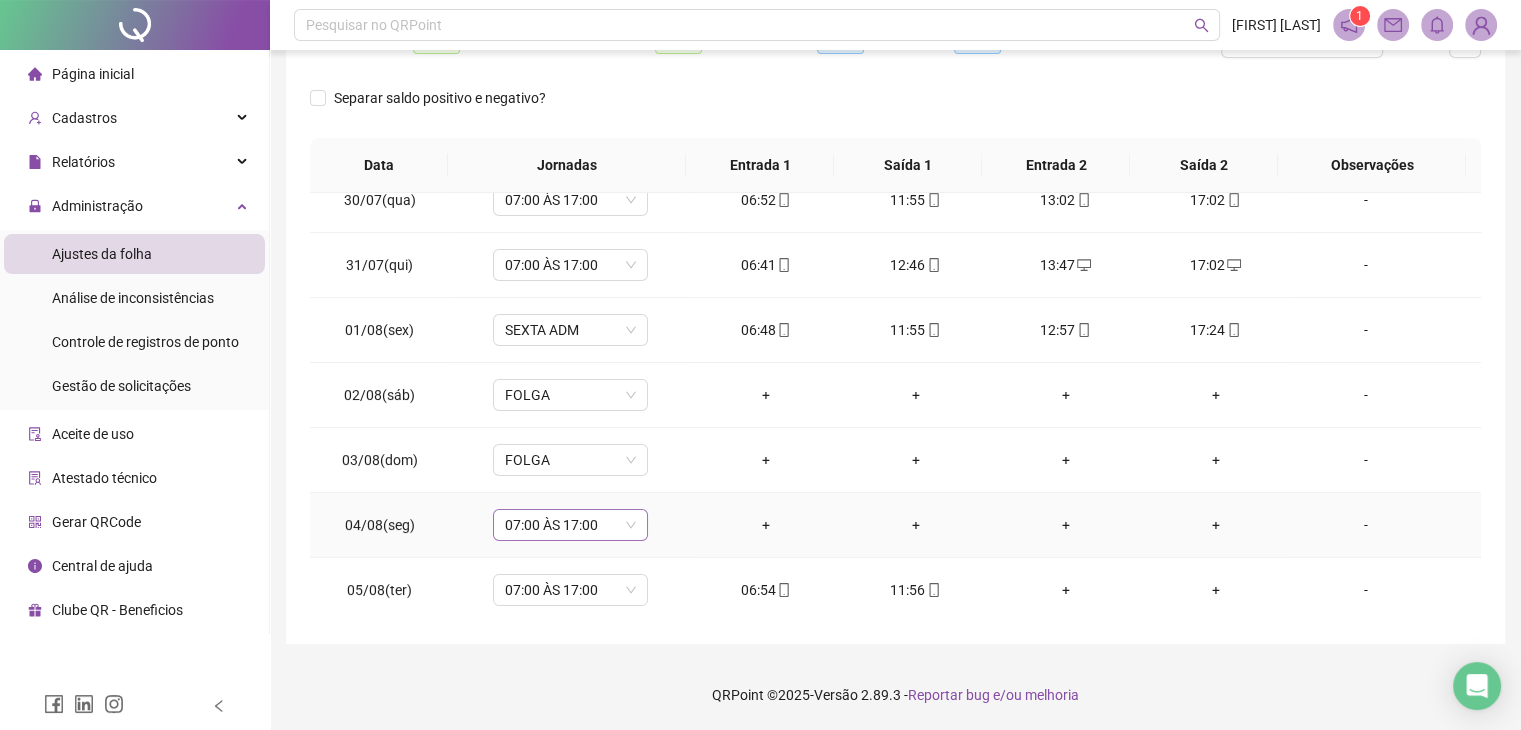 click on "07:00 ÀS 17:00" at bounding box center (570, 525) 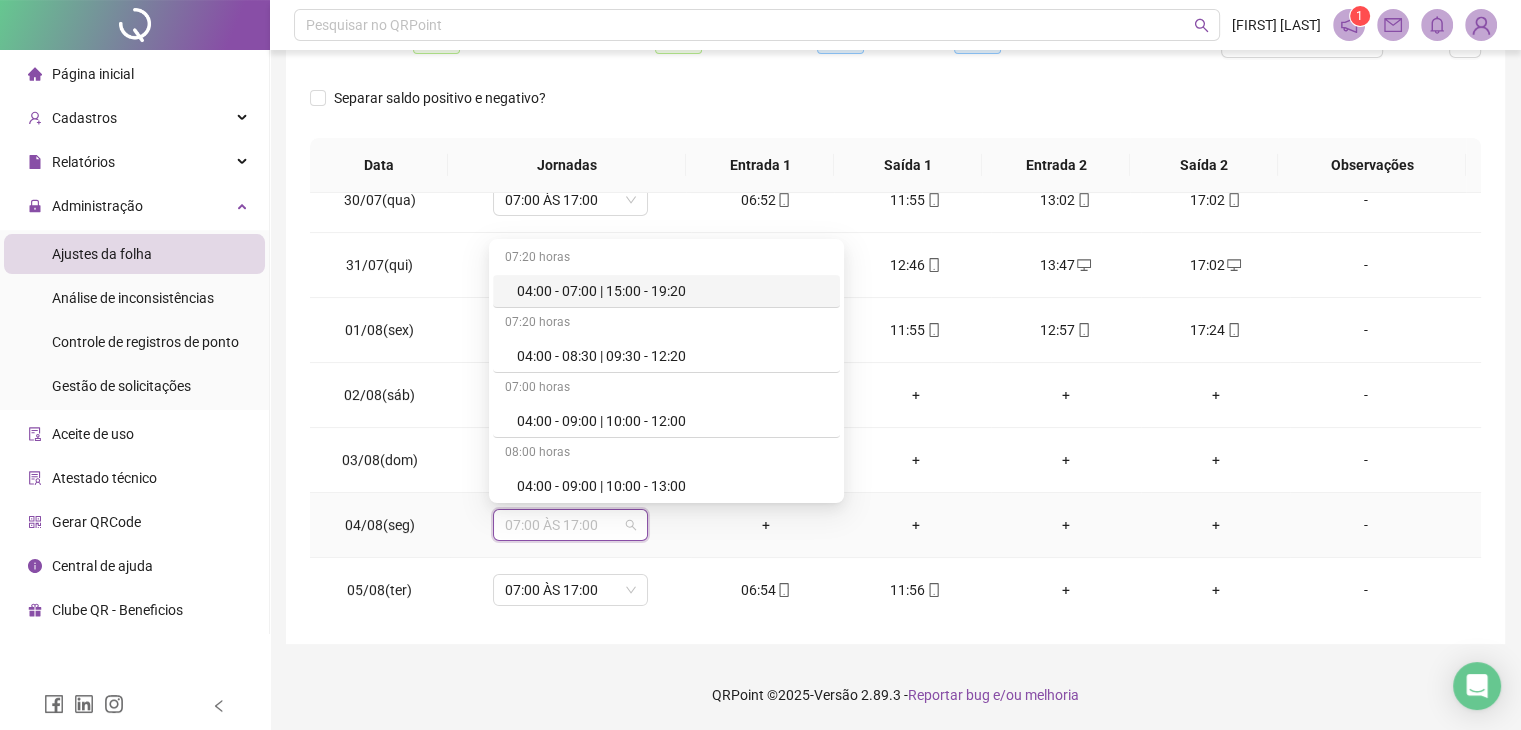 type on "*" 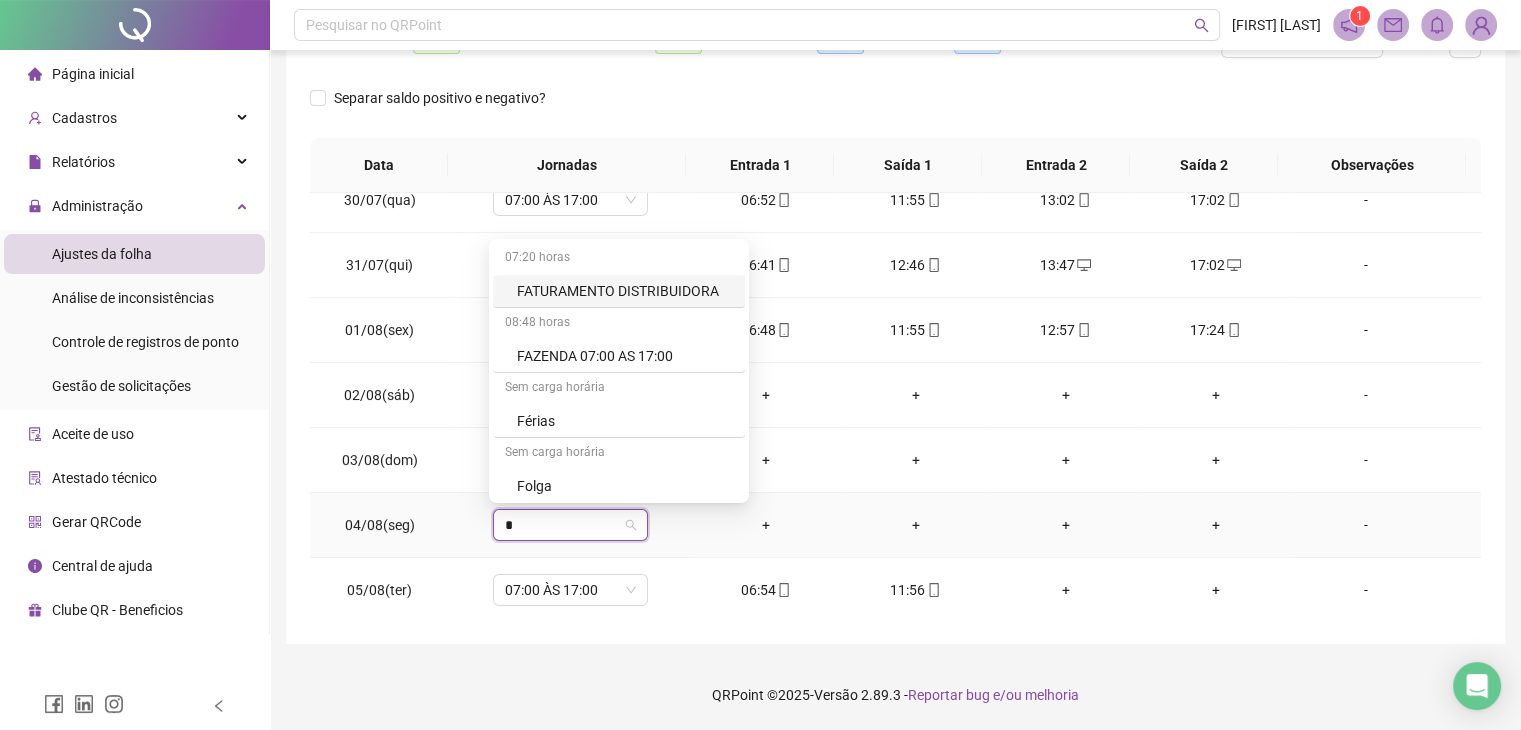 type 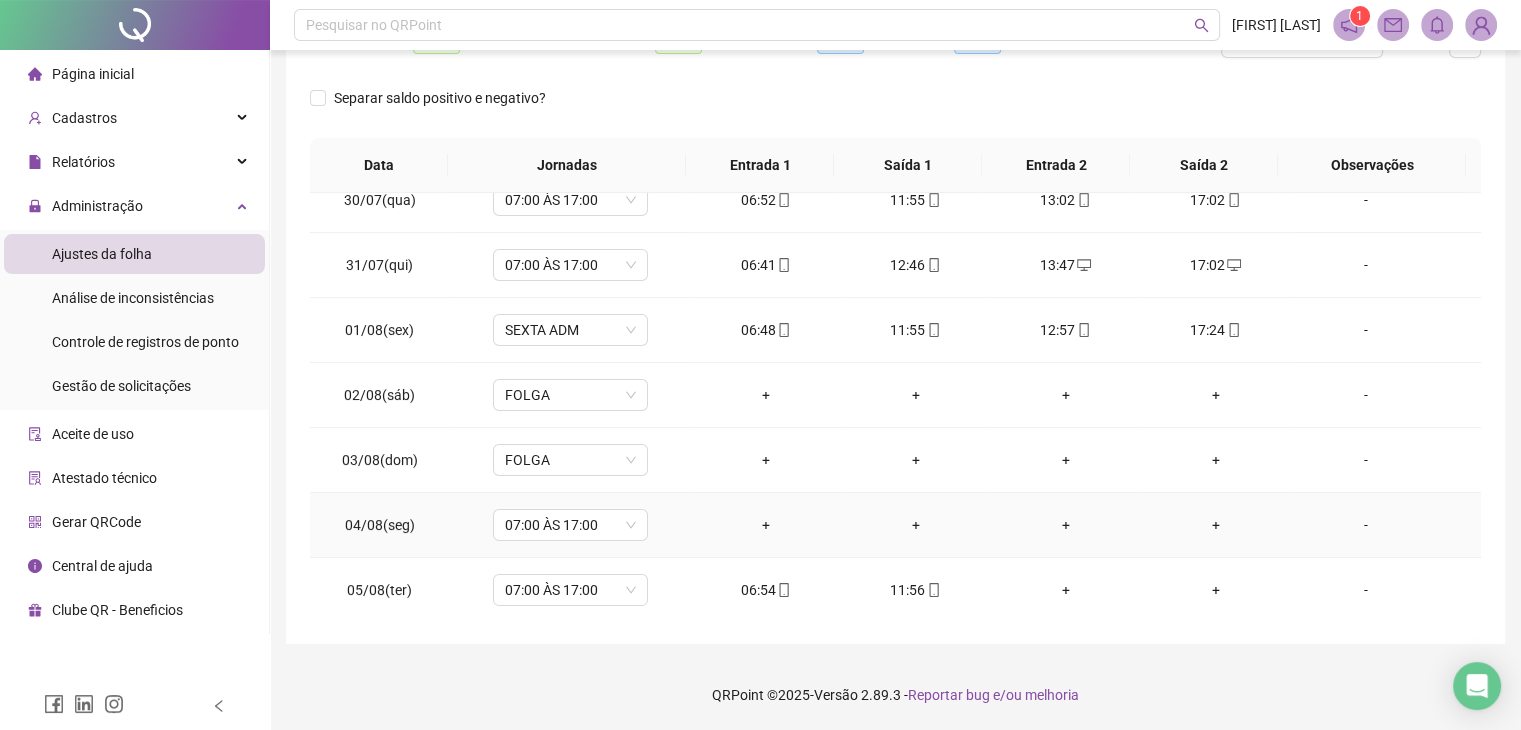 click on "-" at bounding box center (1365, 525) 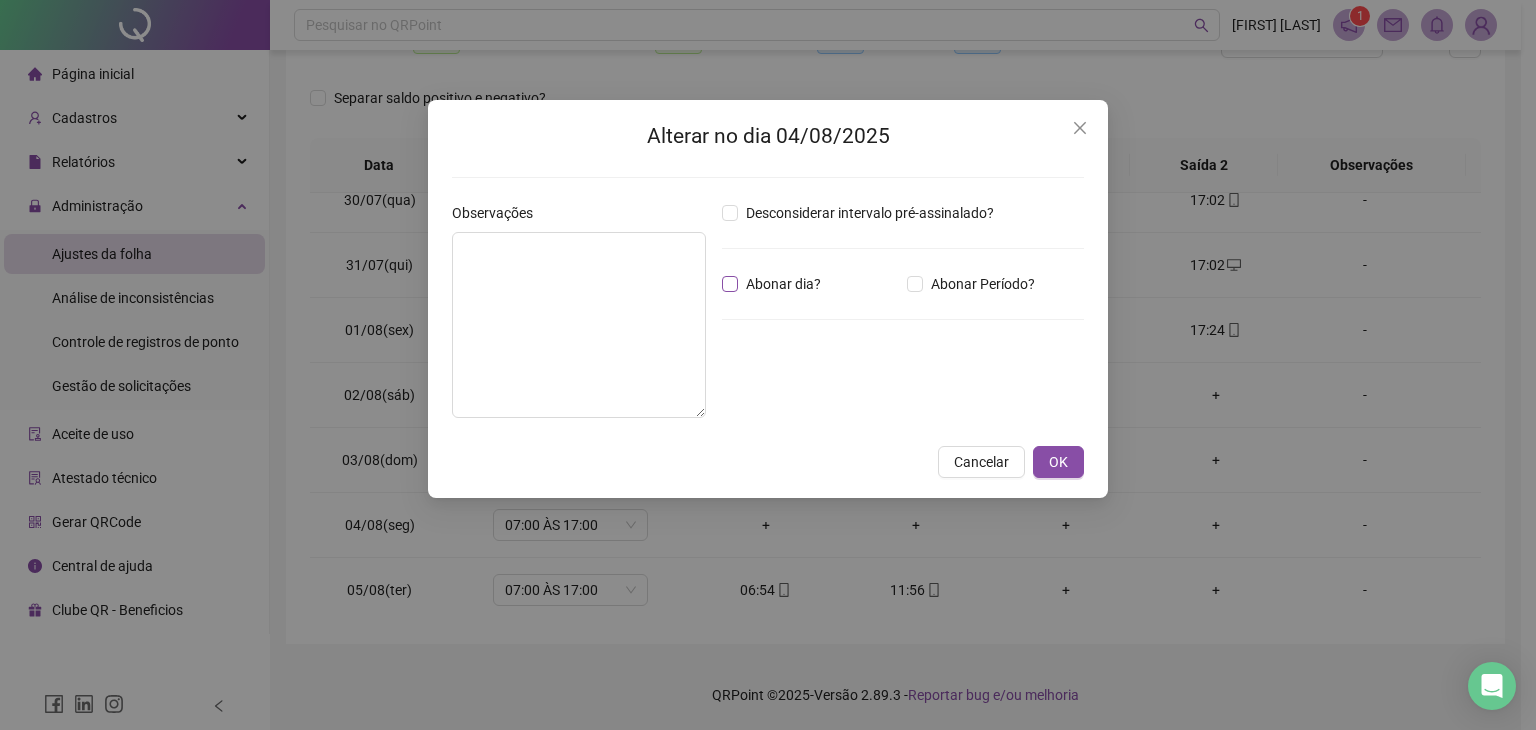 click on "Abonar dia?" at bounding box center [783, 284] 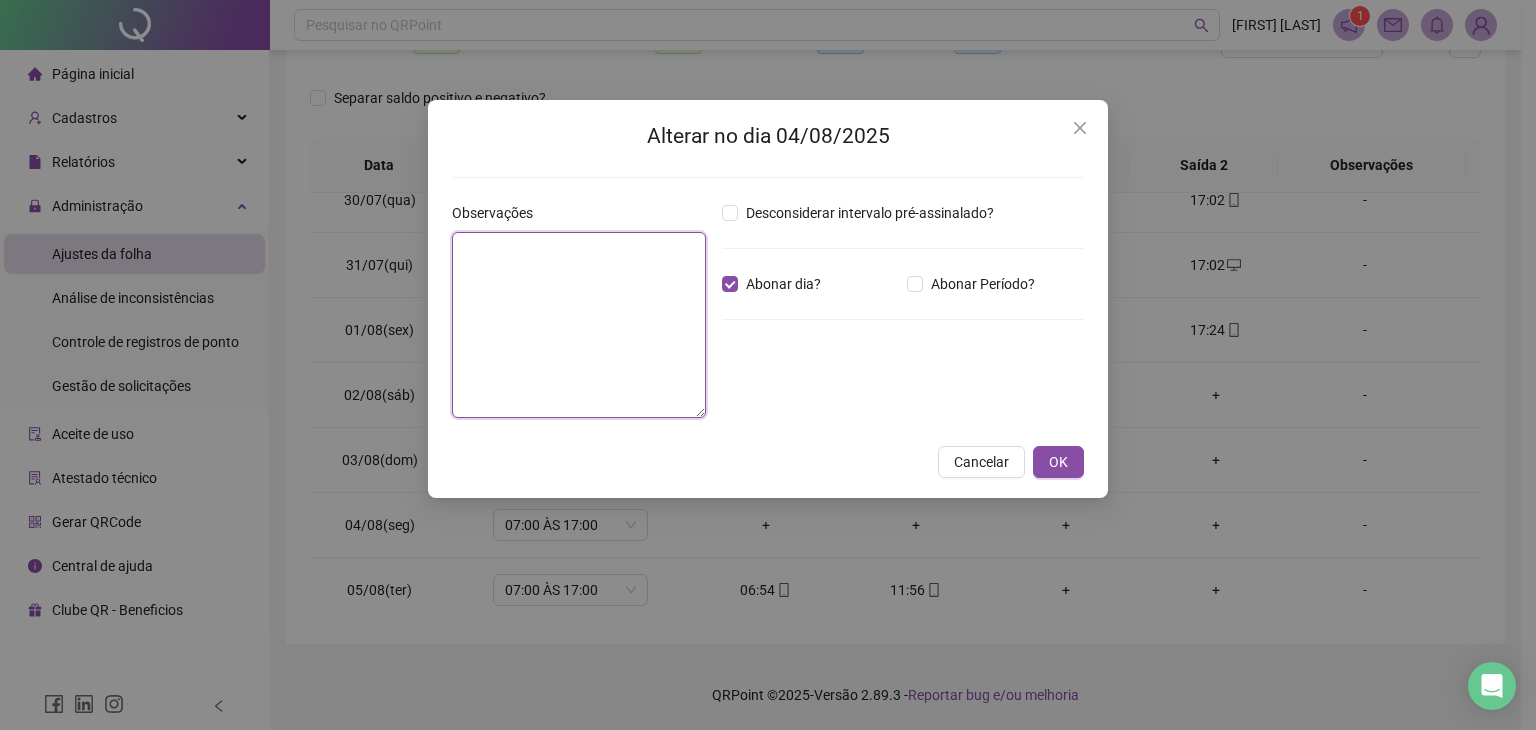click at bounding box center (579, 325) 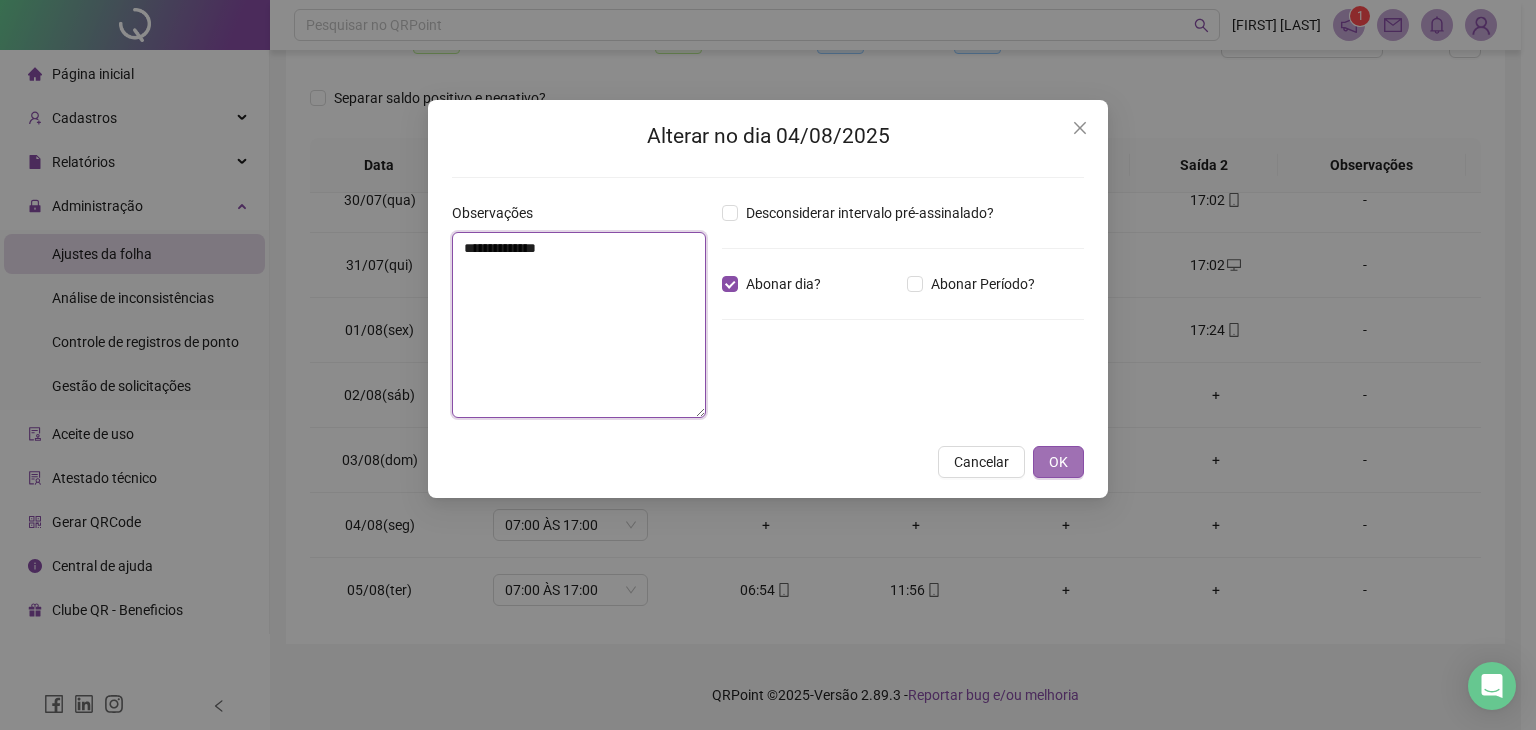 type on "**********" 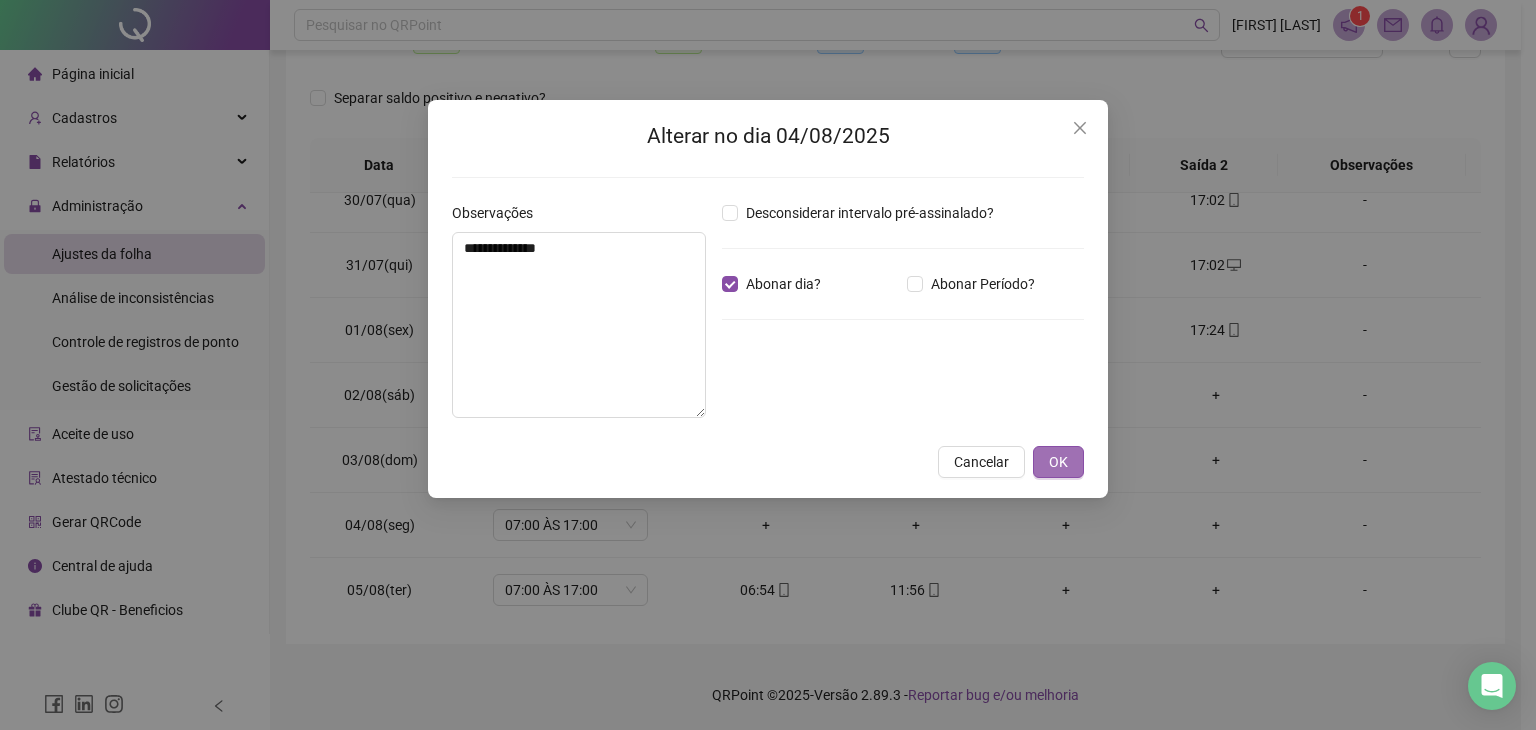 click on "OK" at bounding box center (1058, 462) 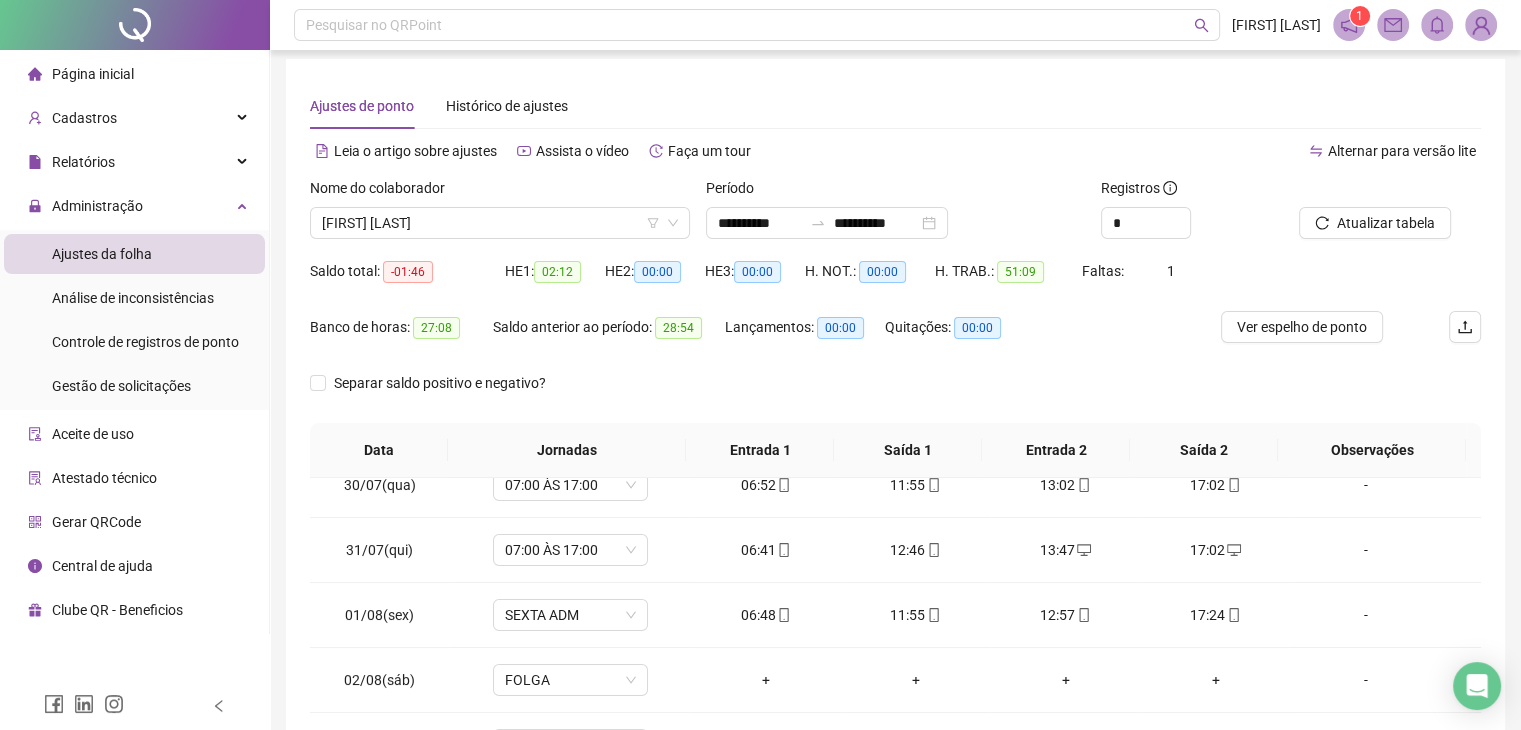 scroll, scrollTop: 0, scrollLeft: 0, axis: both 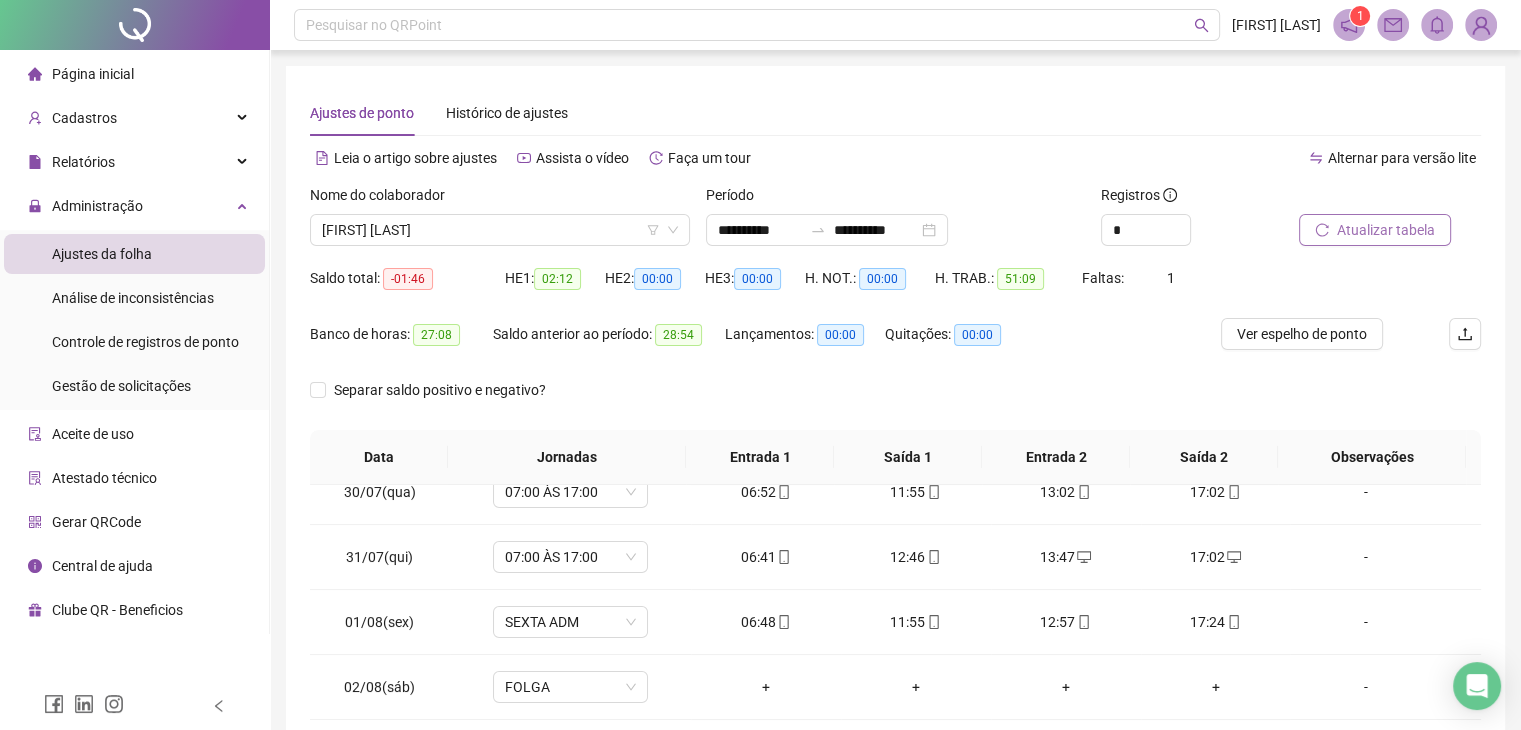 click on "Atualizar tabela" at bounding box center [1386, 230] 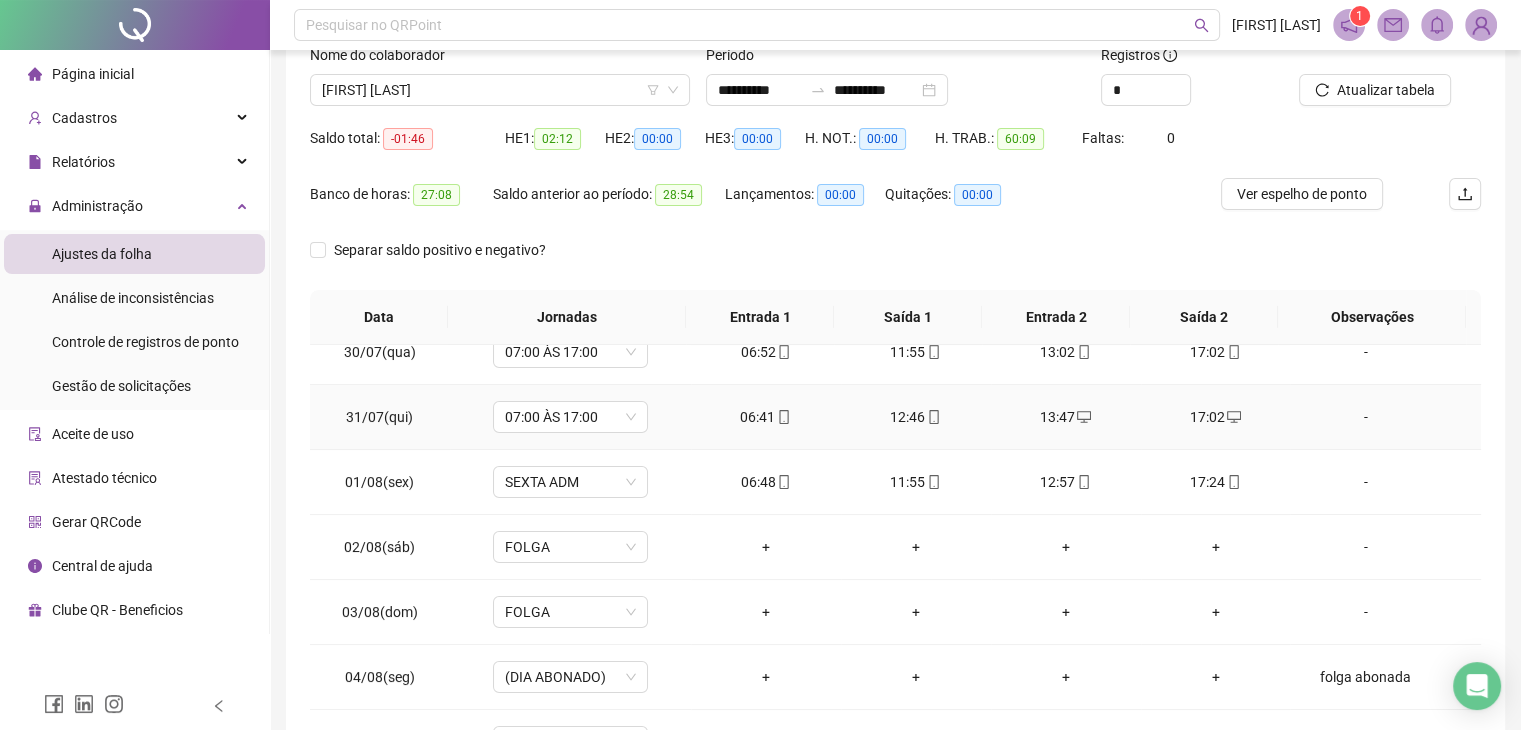 scroll, scrollTop: 292, scrollLeft: 0, axis: vertical 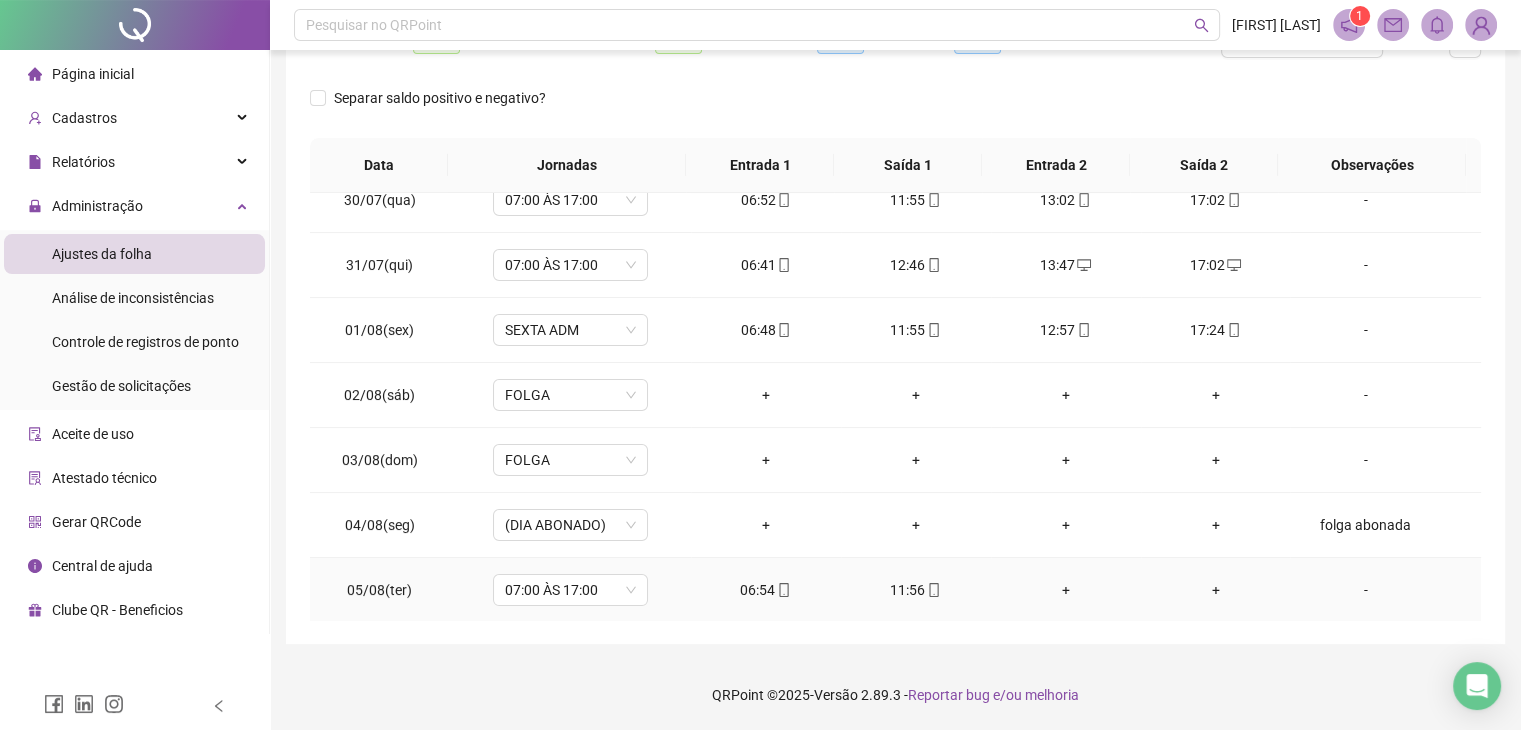 click on "+" at bounding box center [1066, 590] 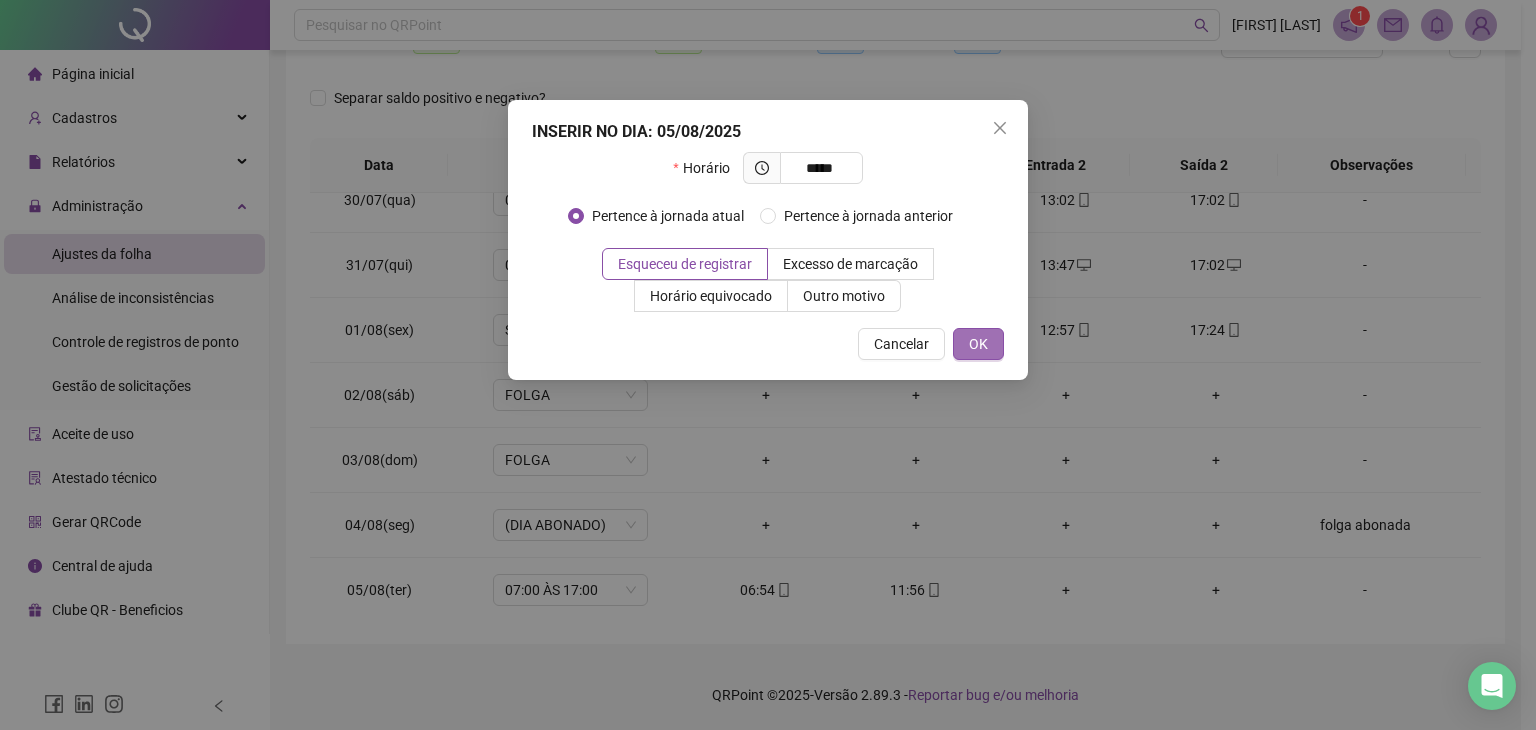 type on "*****" 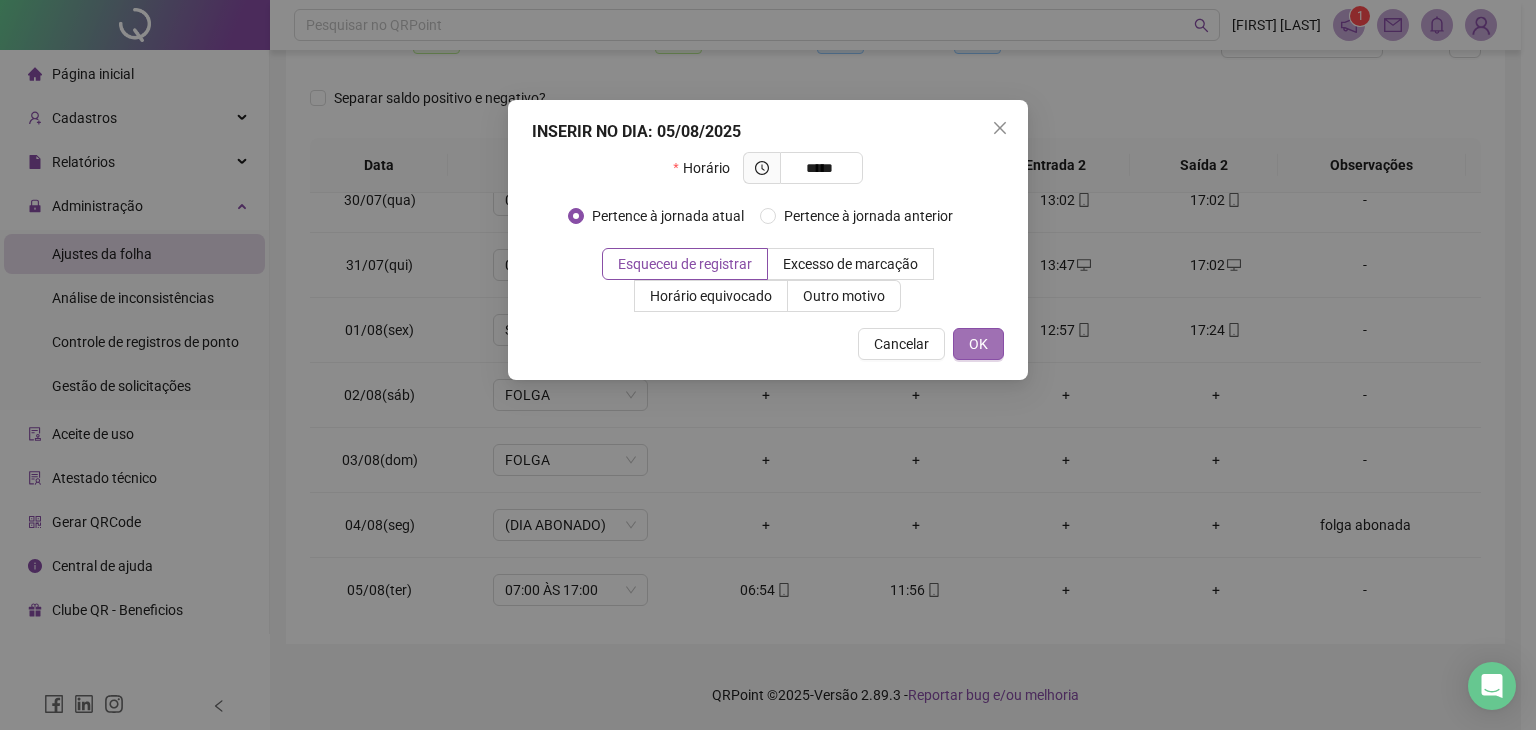 click on "OK" at bounding box center (978, 344) 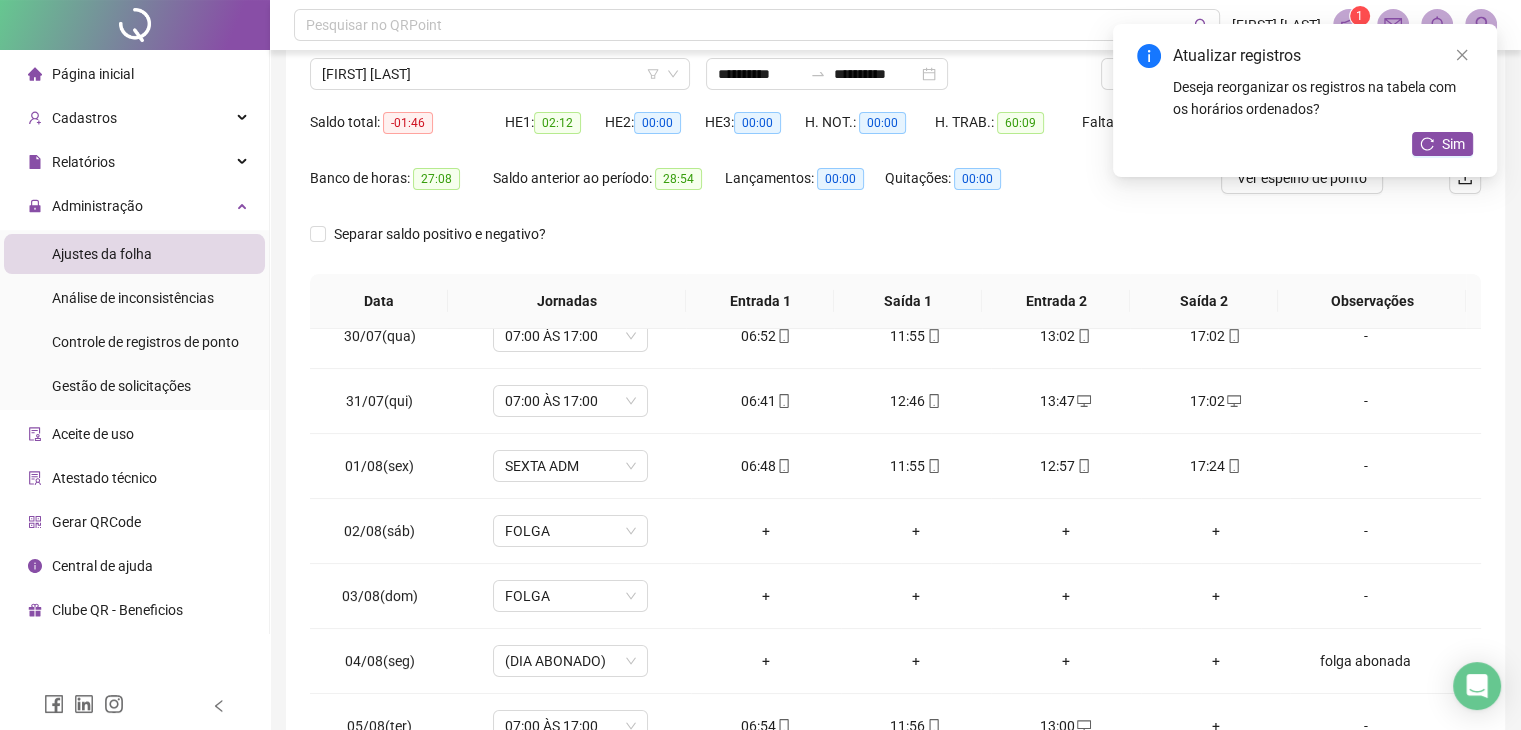 scroll, scrollTop: 0, scrollLeft: 0, axis: both 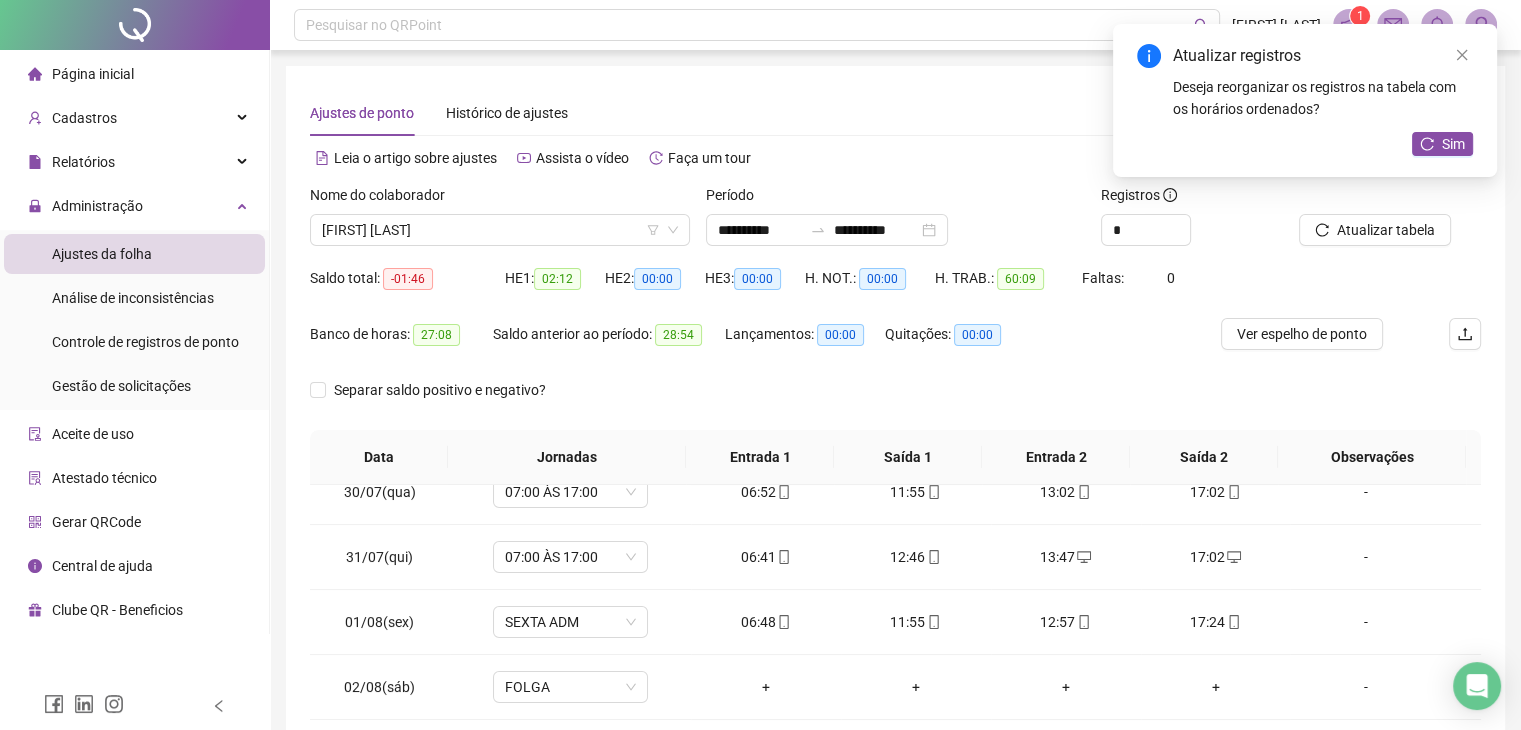 drag, startPoint x: 1431, startPoint y: 155, endPoint x: 1415, endPoint y: 157, distance: 16.124516 